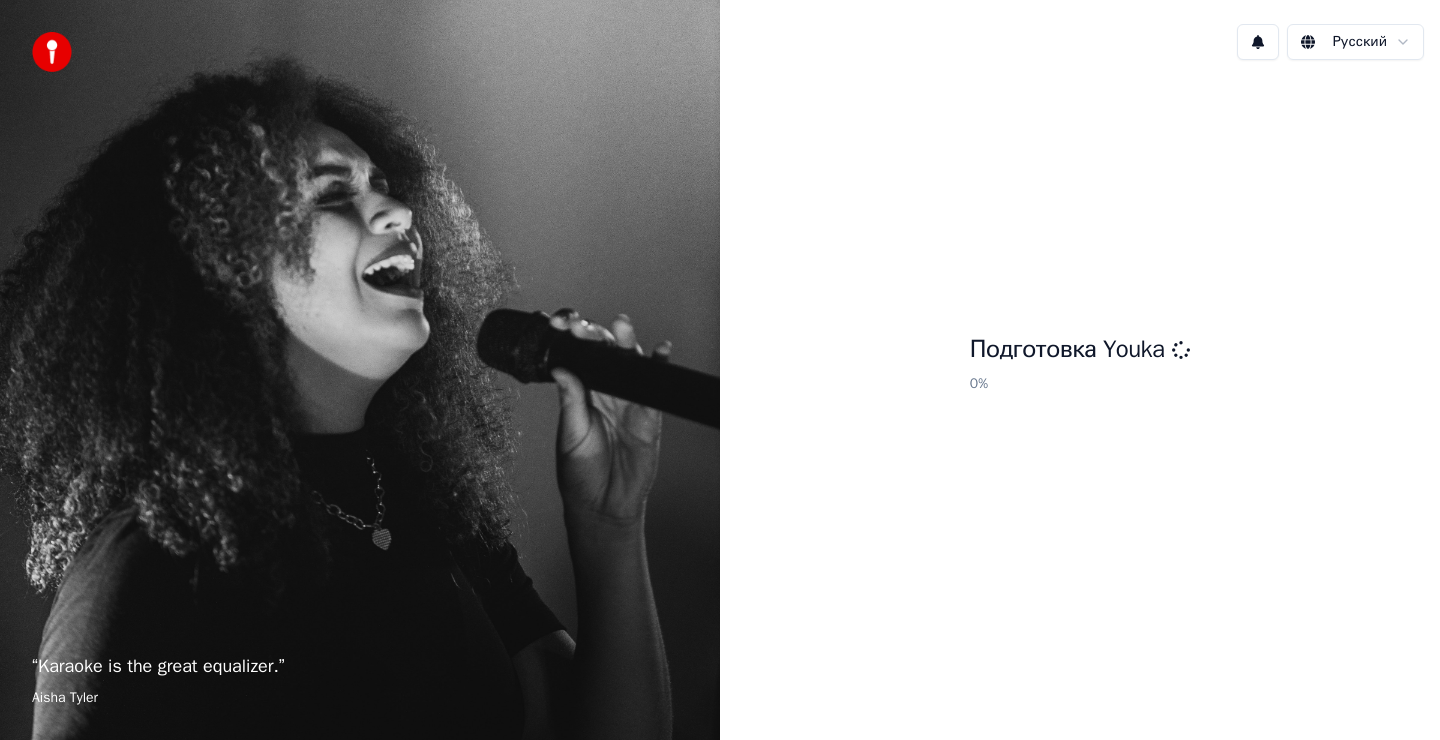 scroll, scrollTop: 0, scrollLeft: 0, axis: both 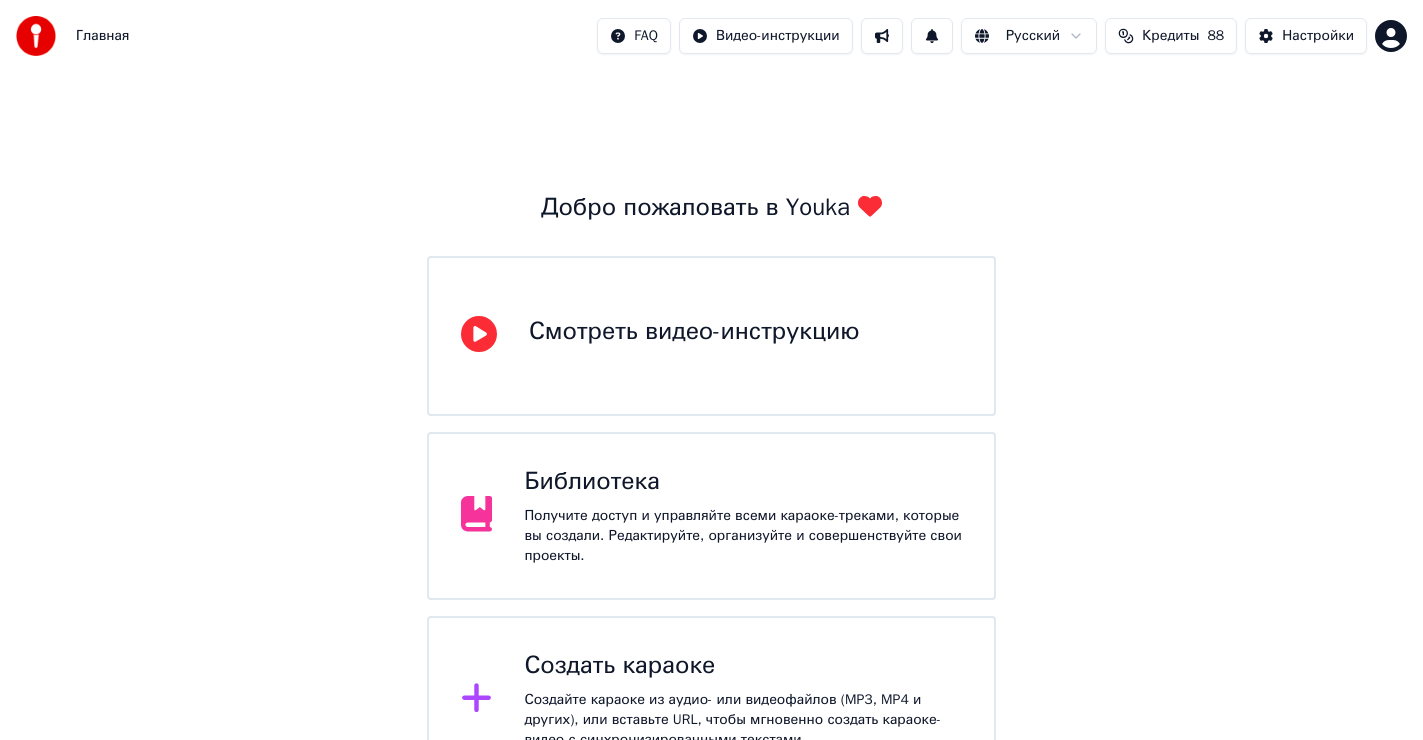click on "Создать караоке Создайте караоке из аудио- или видеофайлов (MP3, MP4 и других), или вставьте URL, чтобы мгновенно создать караоке-видео с синхронизированными текстами." at bounding box center (743, 700) 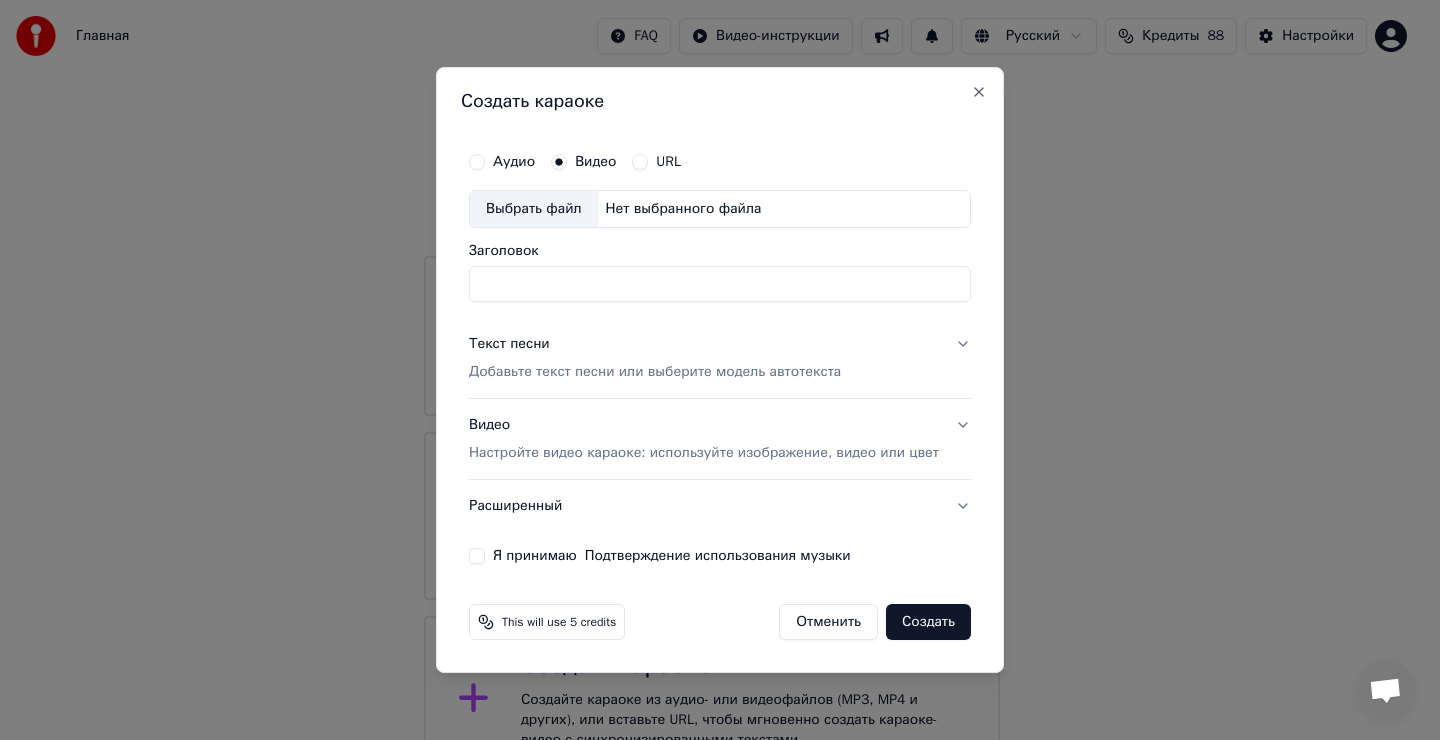 click on "Выбрать файл" at bounding box center [534, 209] 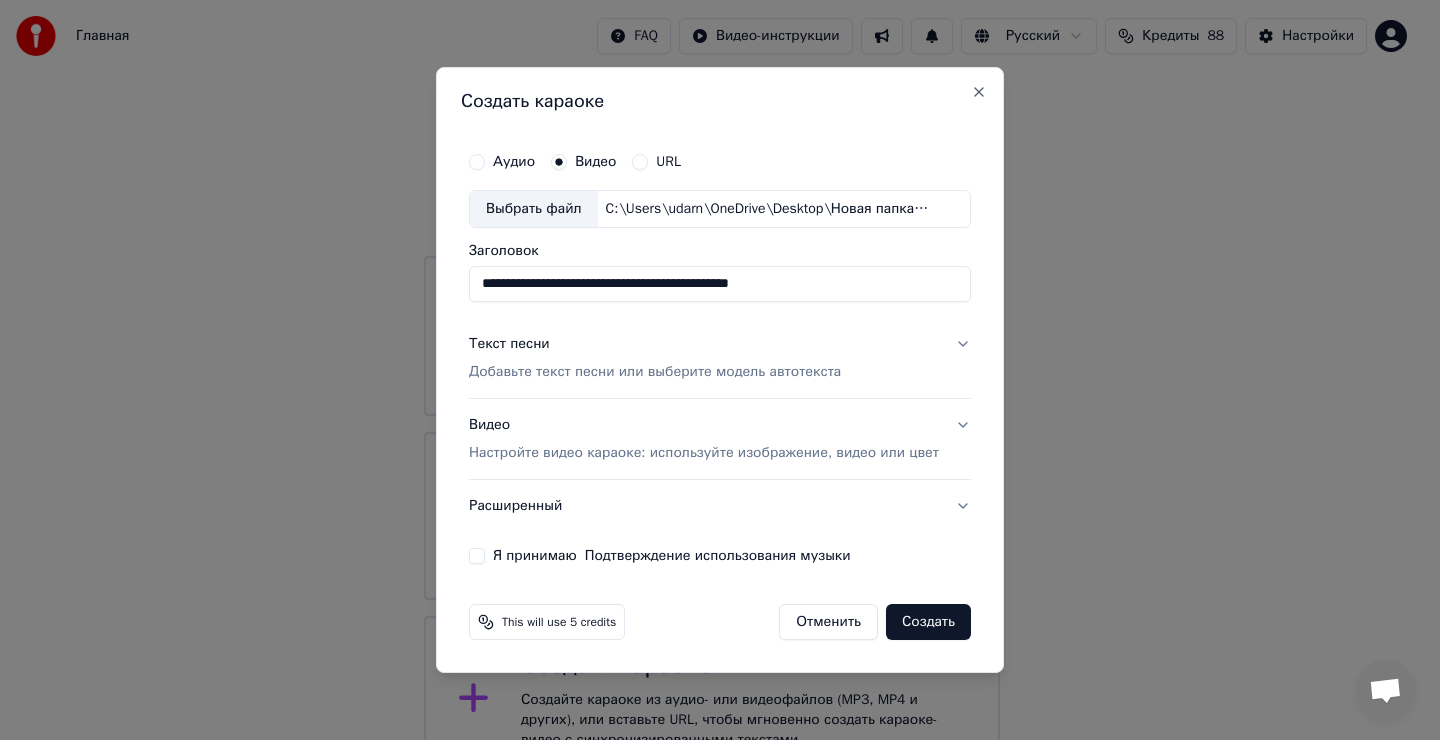 type on "**********" 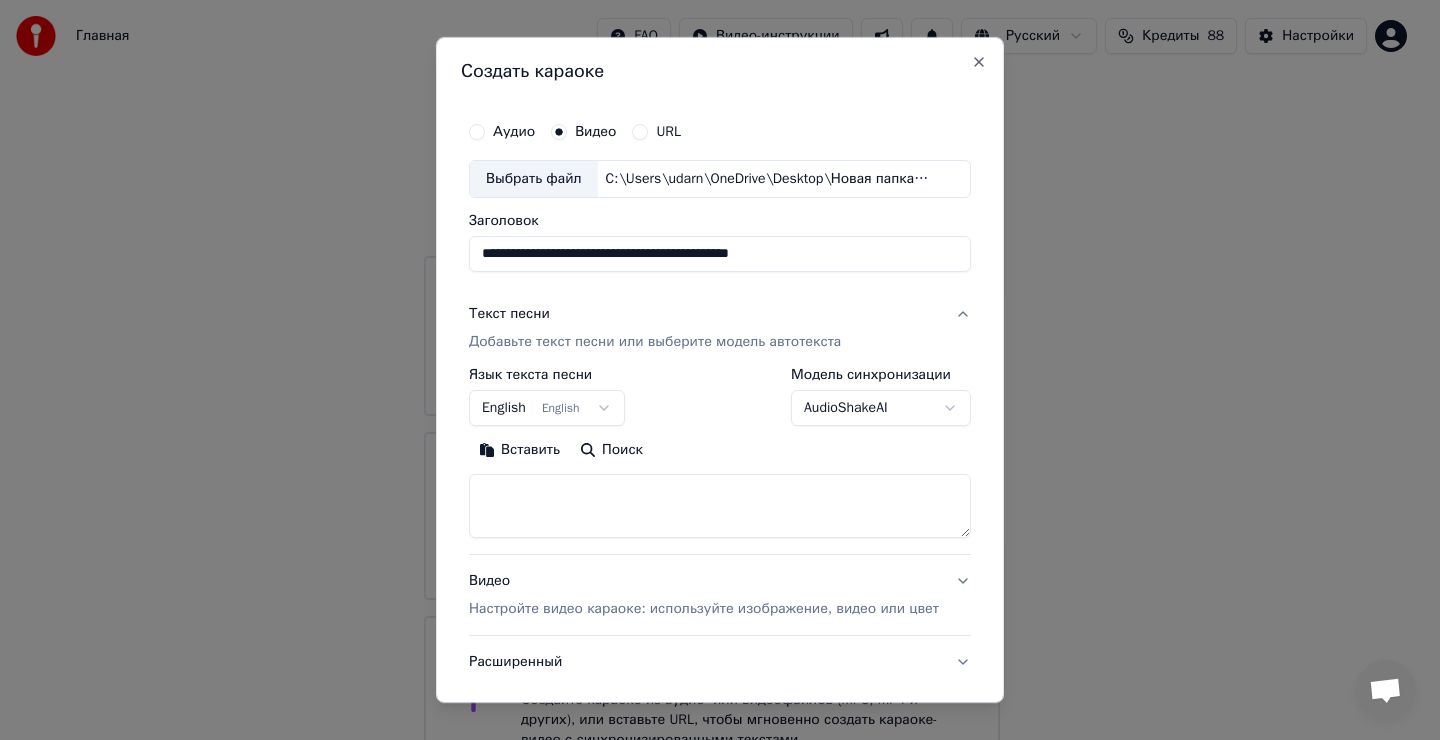 drag, startPoint x: 544, startPoint y: 511, endPoint x: 558, endPoint y: 508, distance: 14.3178215 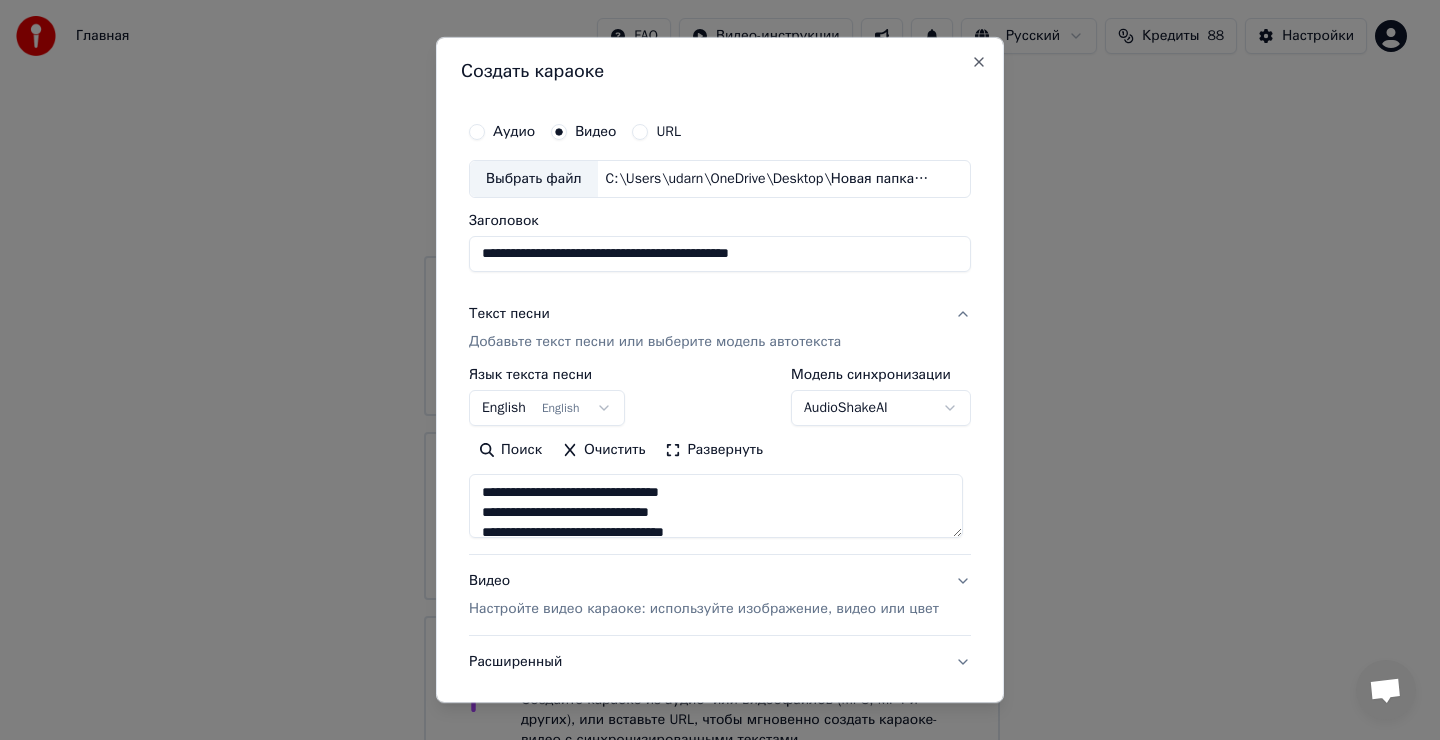 click on "English English" at bounding box center [547, 408] 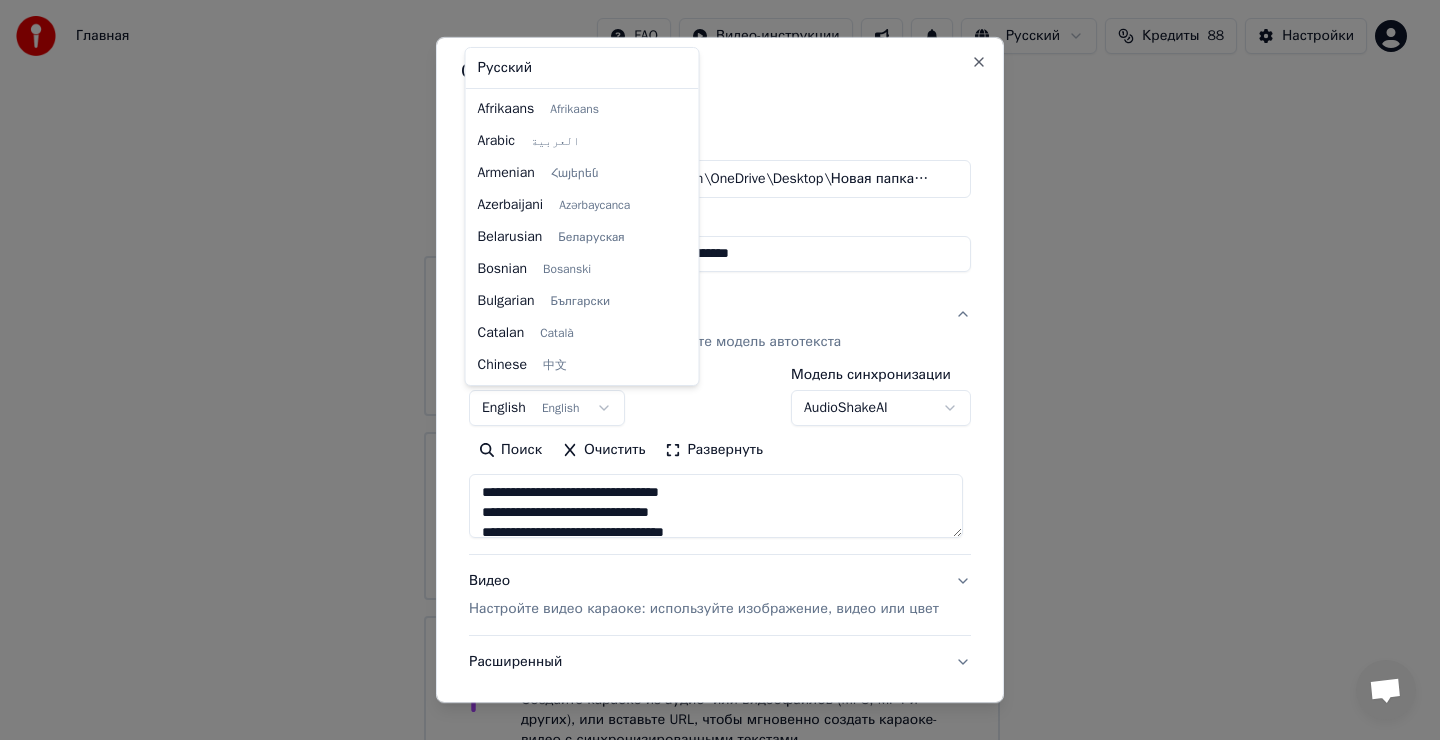 type on "**********" 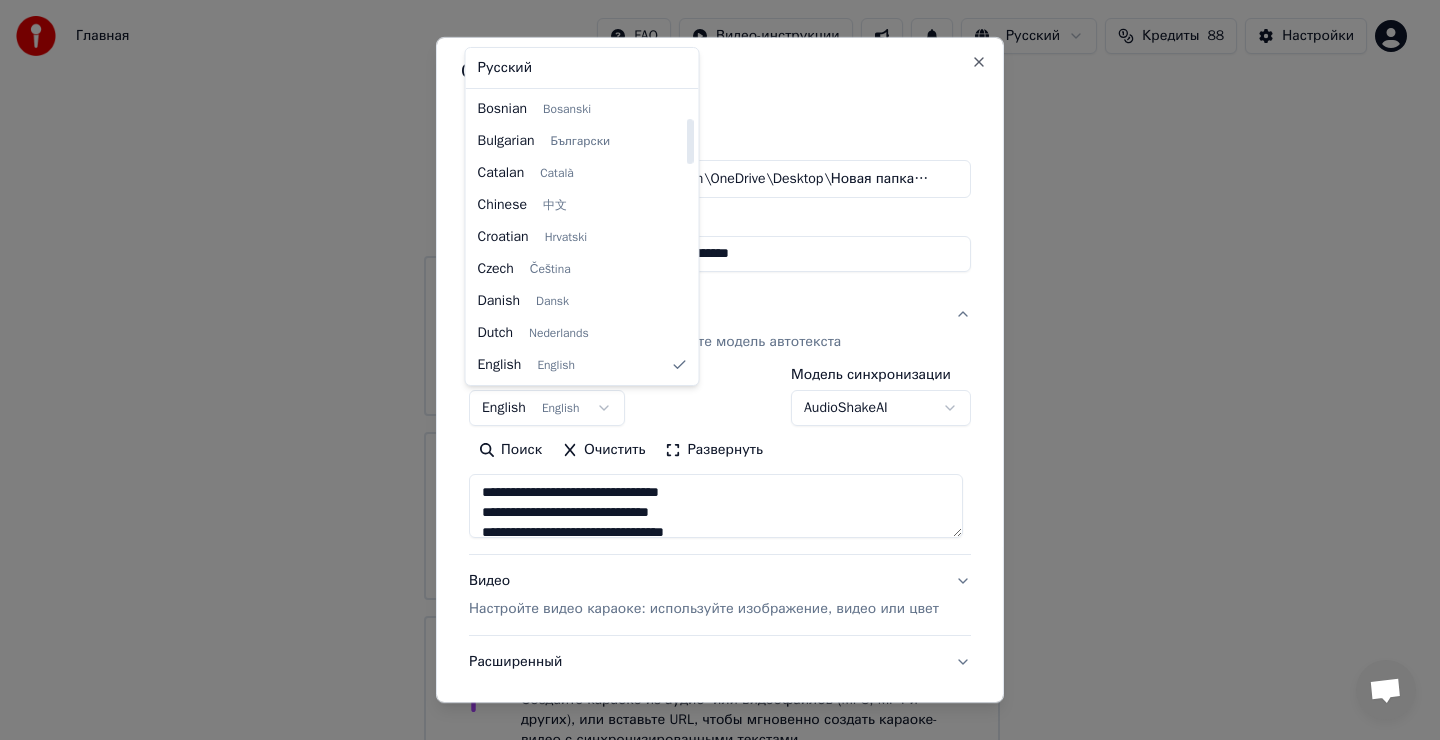 select on "**" 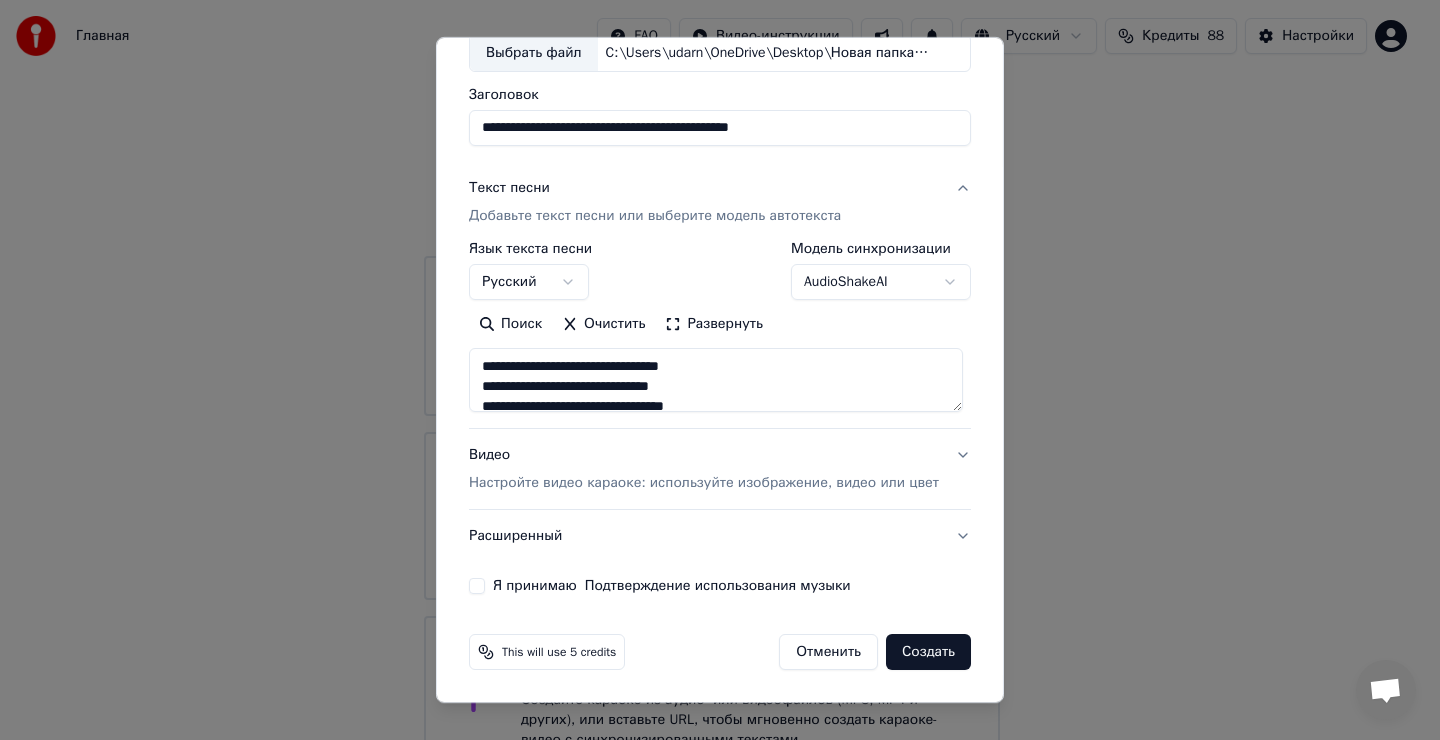 scroll, scrollTop: 26, scrollLeft: 0, axis: vertical 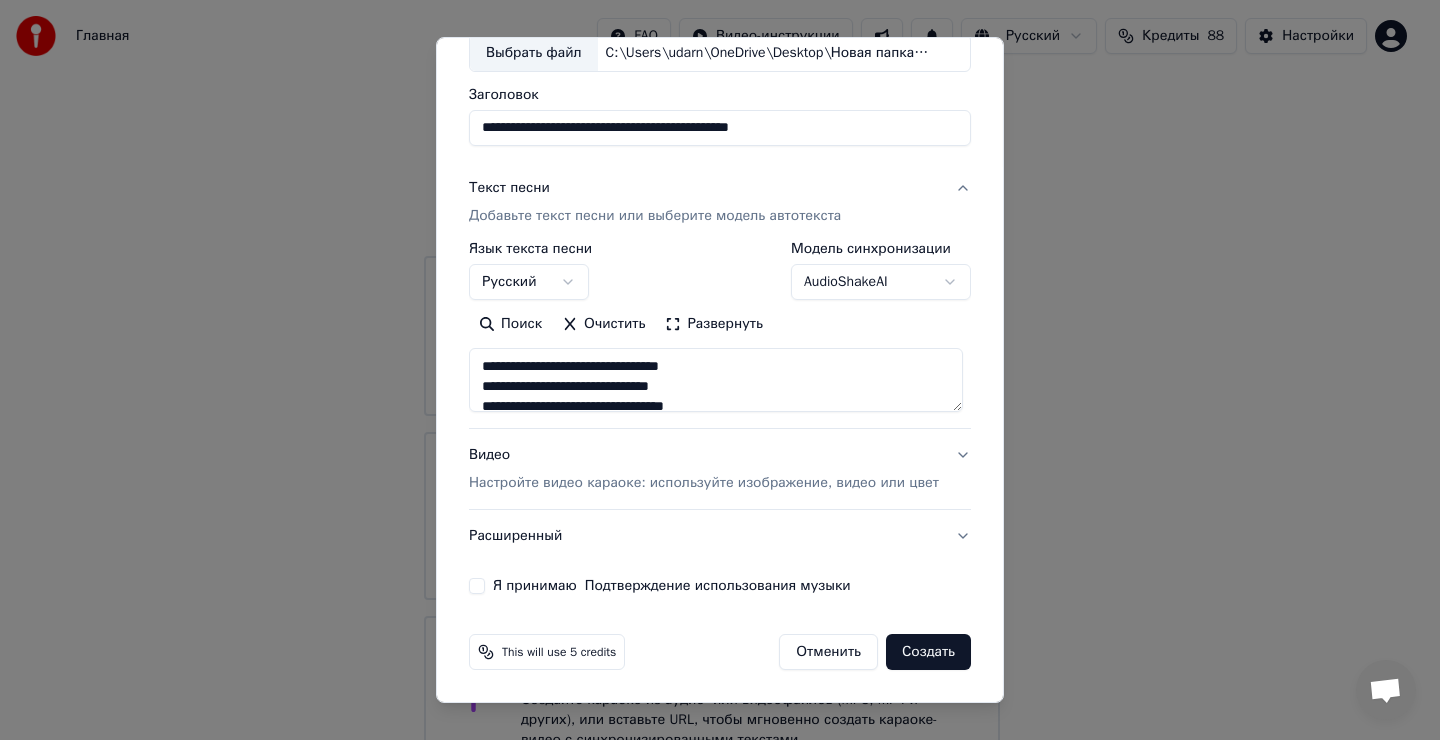 click on "Я принимаю   Подтверждение использования музыки" at bounding box center [477, 586] 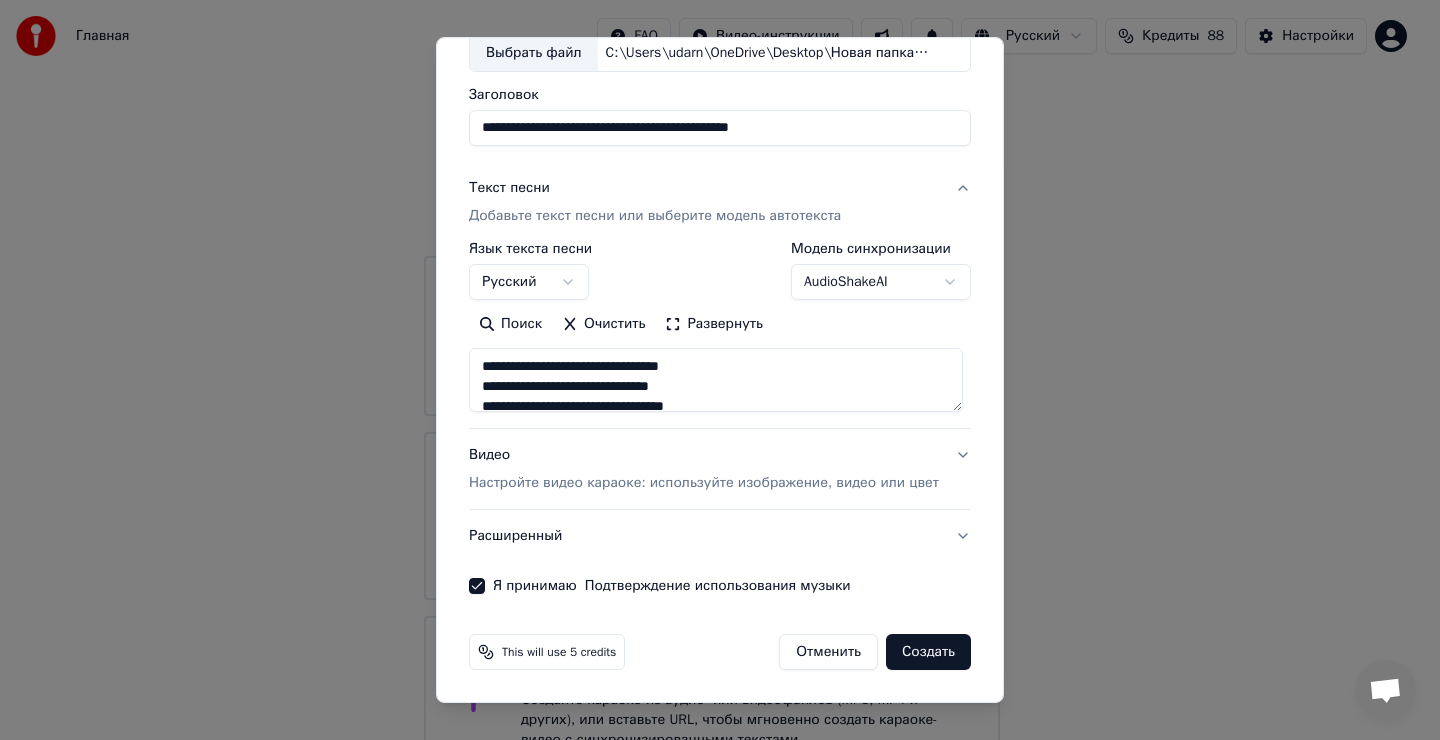 click on "Создать" at bounding box center [928, 652] 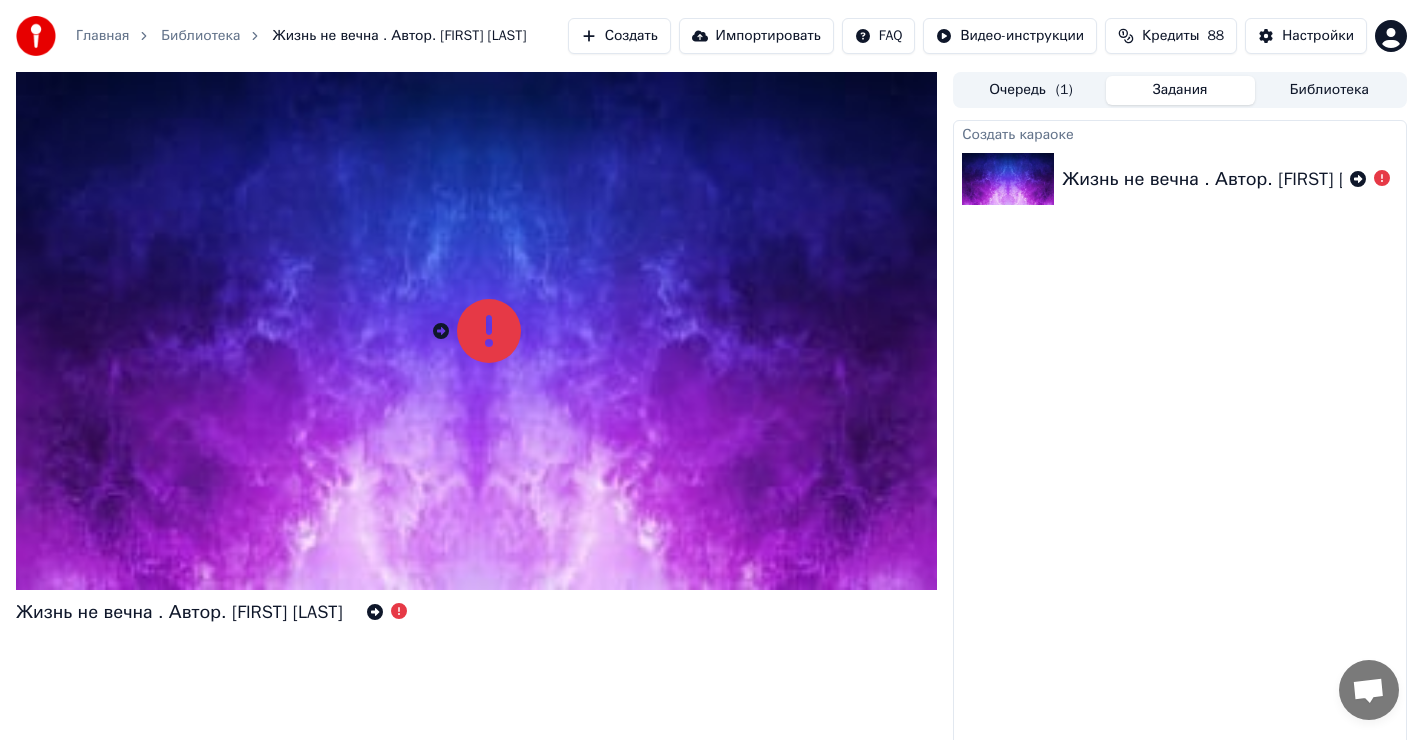 click 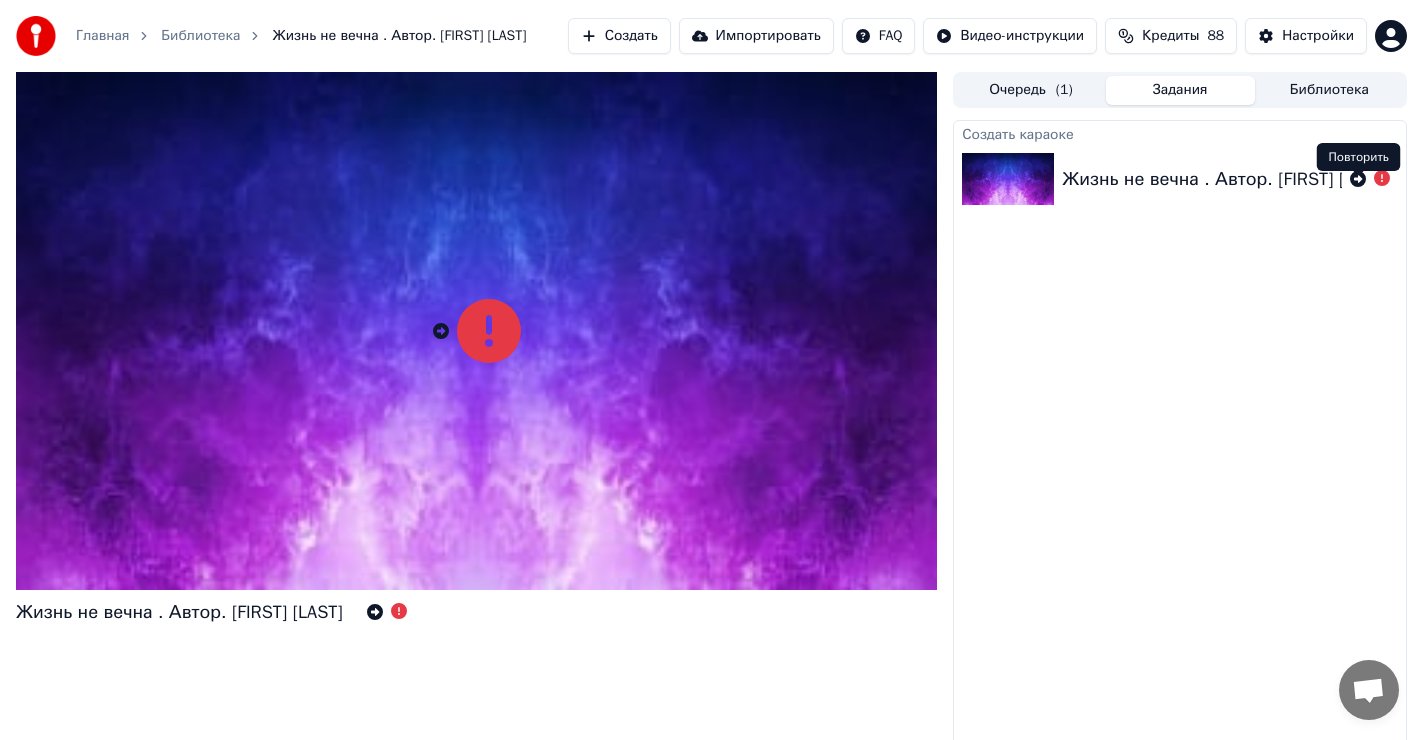 click 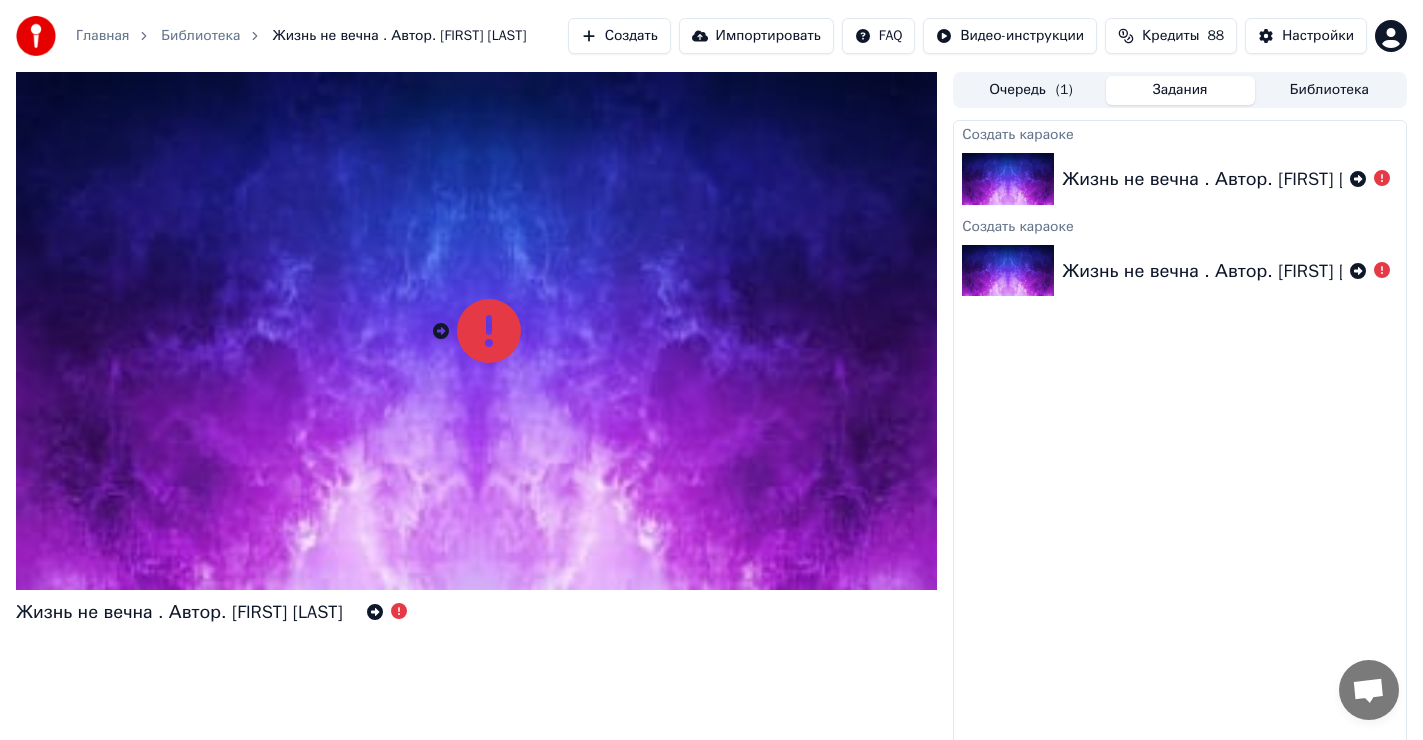 click 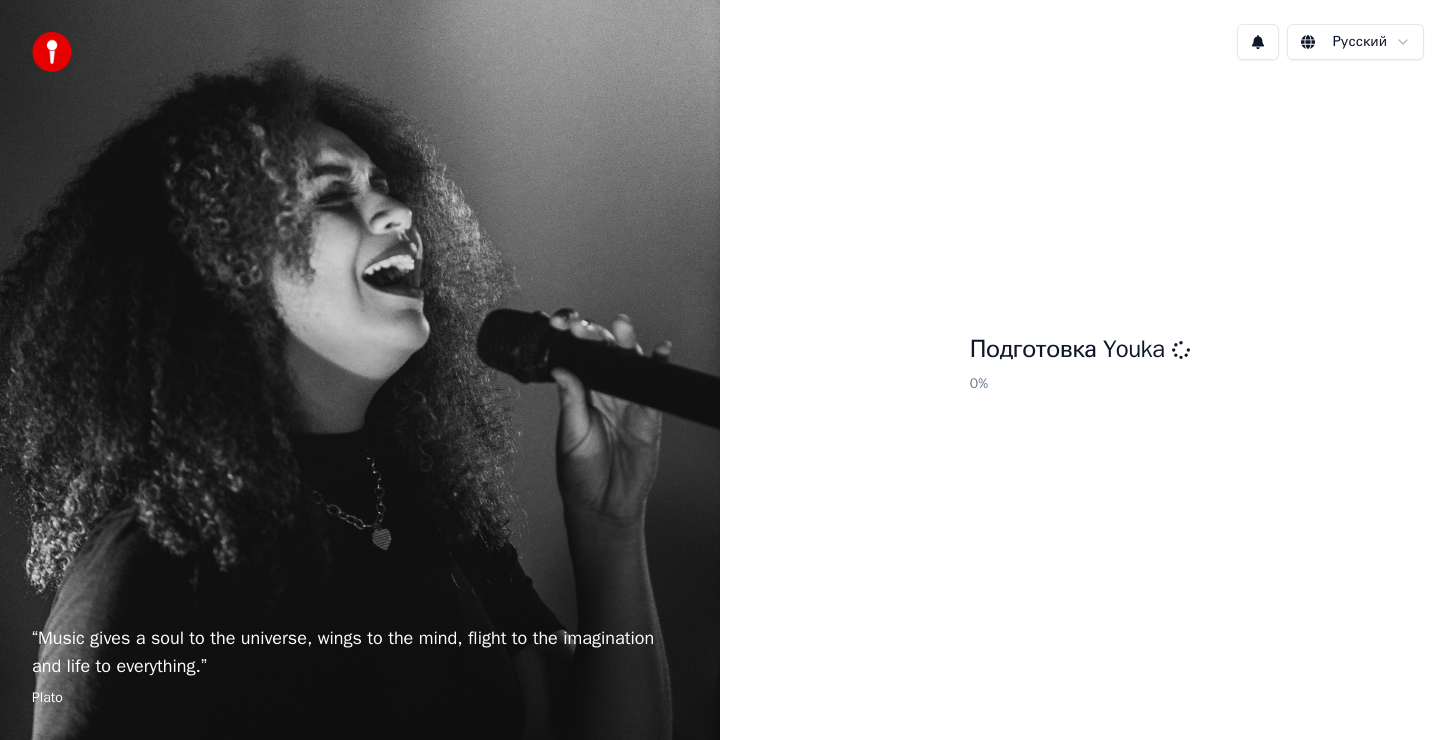 scroll, scrollTop: 0, scrollLeft: 0, axis: both 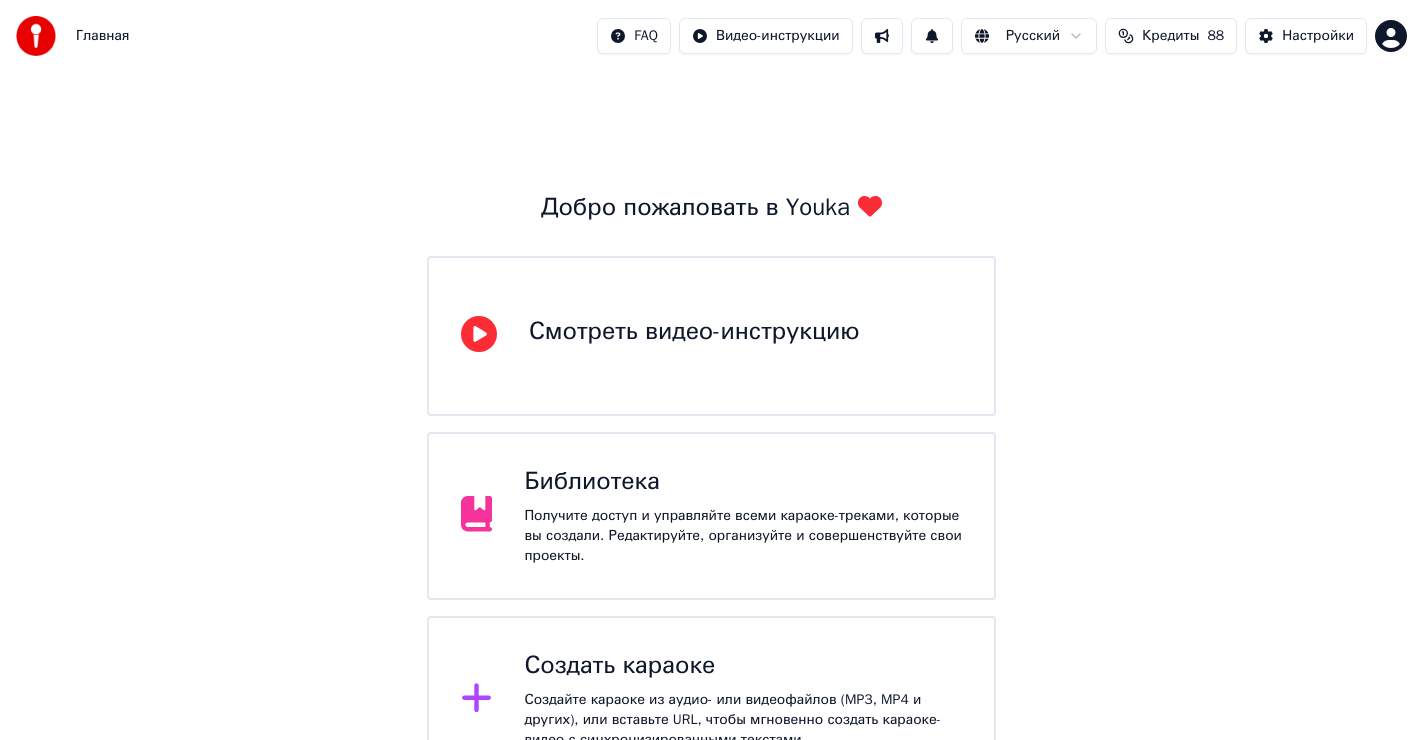 click on "Создать караоке Создайте караоке из аудио- или видеофайлов (MP3, MP4 и других), или вставьте URL, чтобы мгновенно создать караоке-видео с синхронизированными текстами." at bounding box center [743, 700] 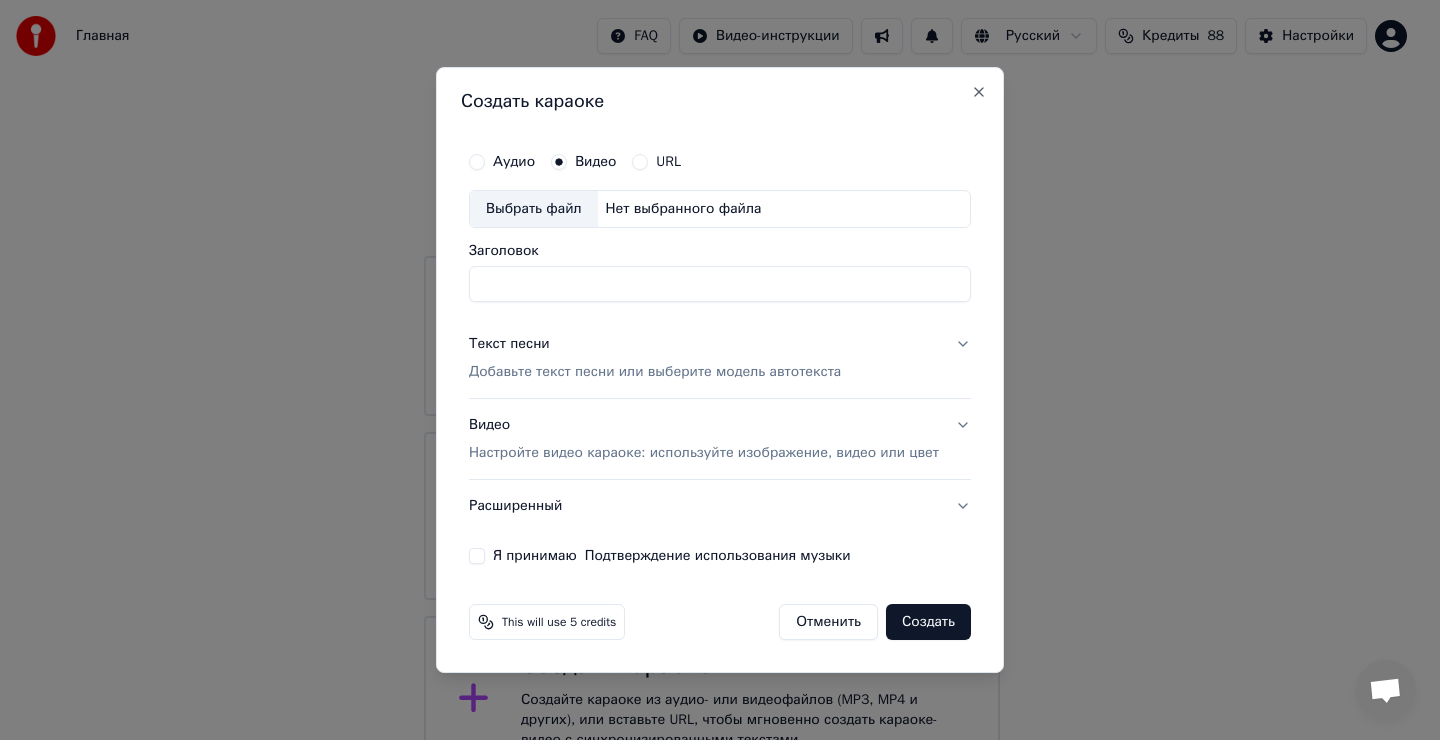 click on "Выбрать файл" at bounding box center (534, 209) 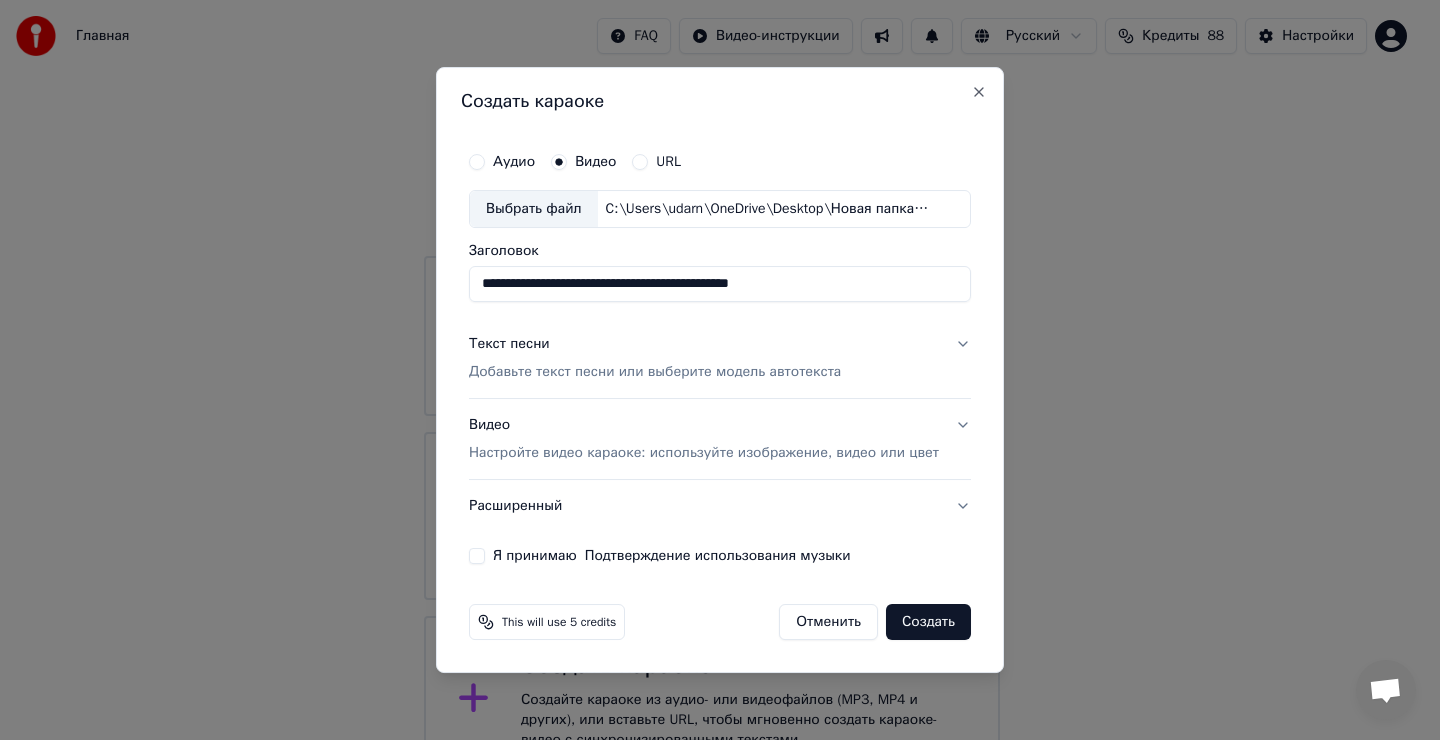 type on "**********" 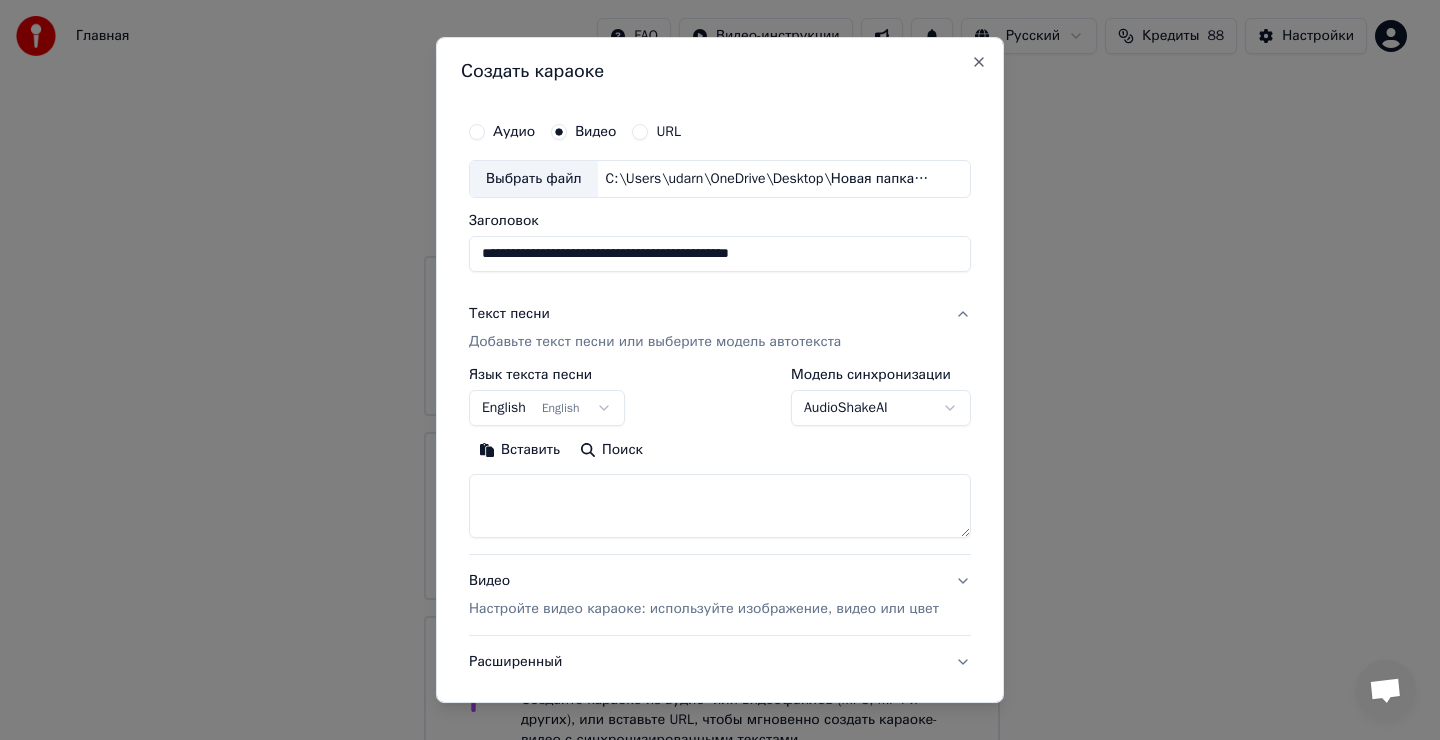 click on "Добавьте текст песни или выберите модель автотекста" at bounding box center (655, 342) 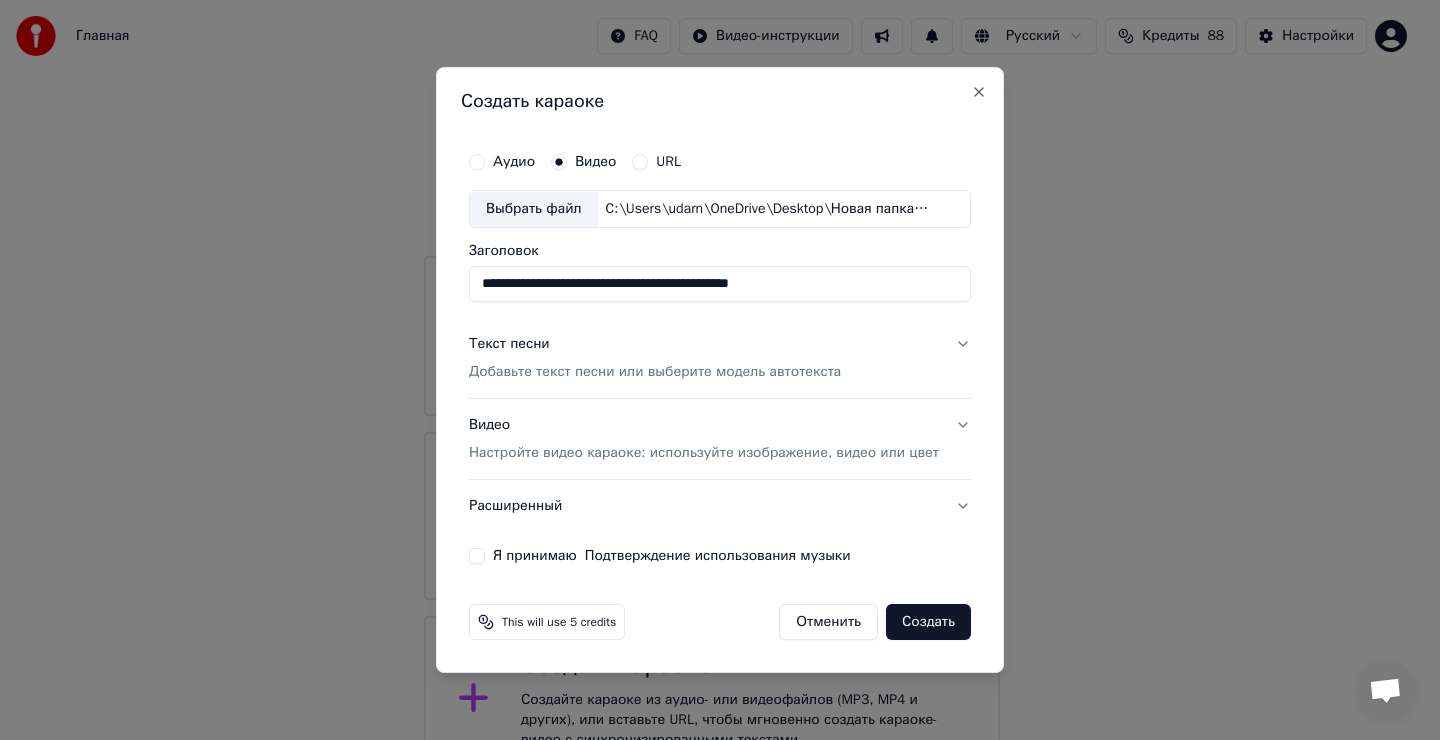drag, startPoint x: 533, startPoint y: 346, endPoint x: 542, endPoint y: 370, distance: 25.632011 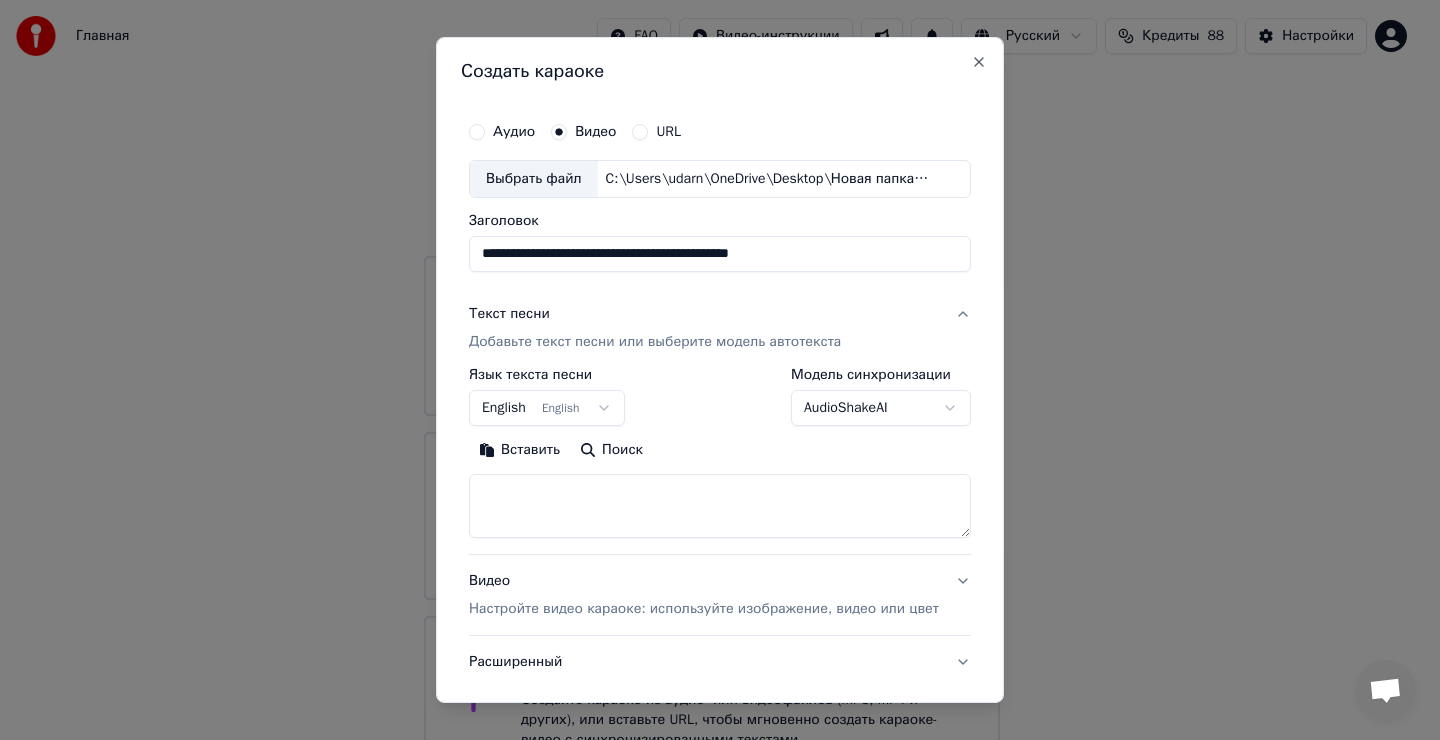 click on "English English" at bounding box center (547, 408) 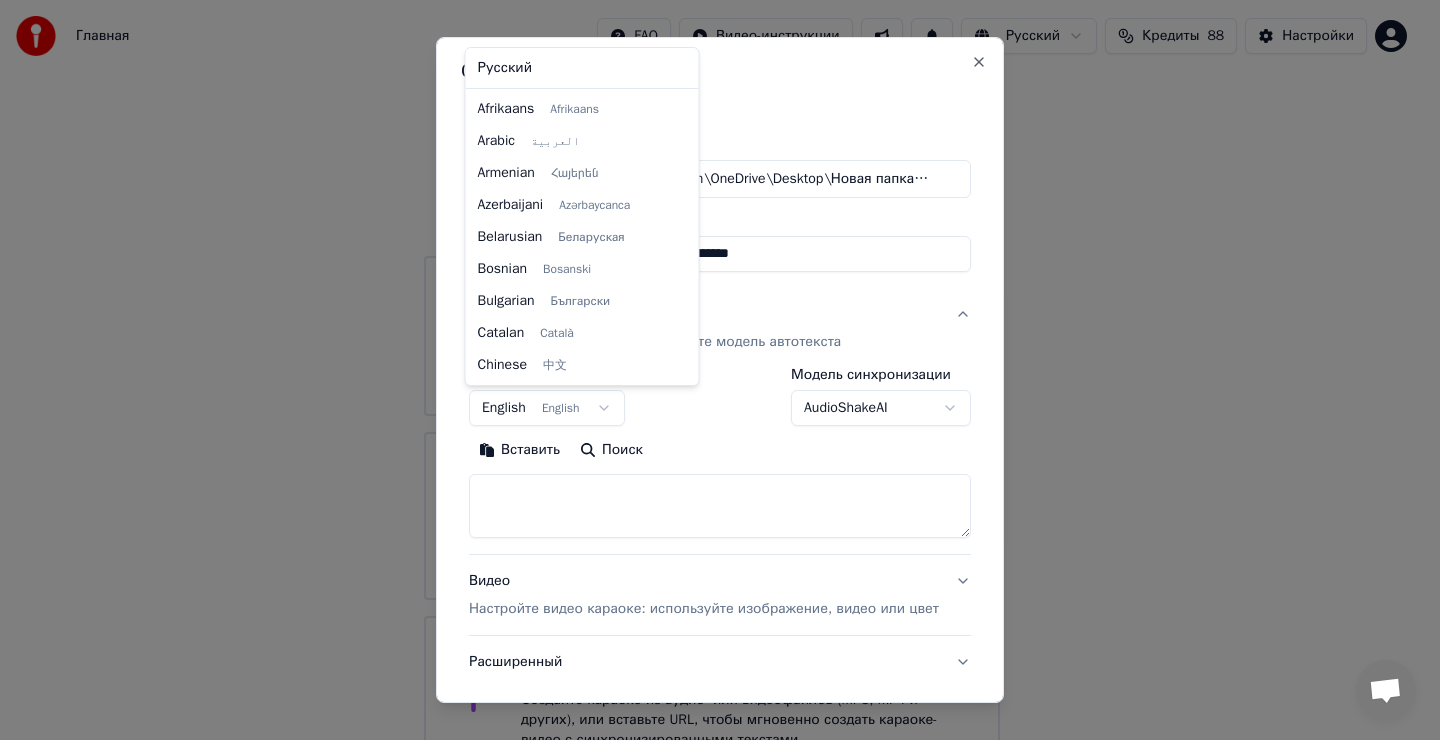 scroll, scrollTop: 160, scrollLeft: 0, axis: vertical 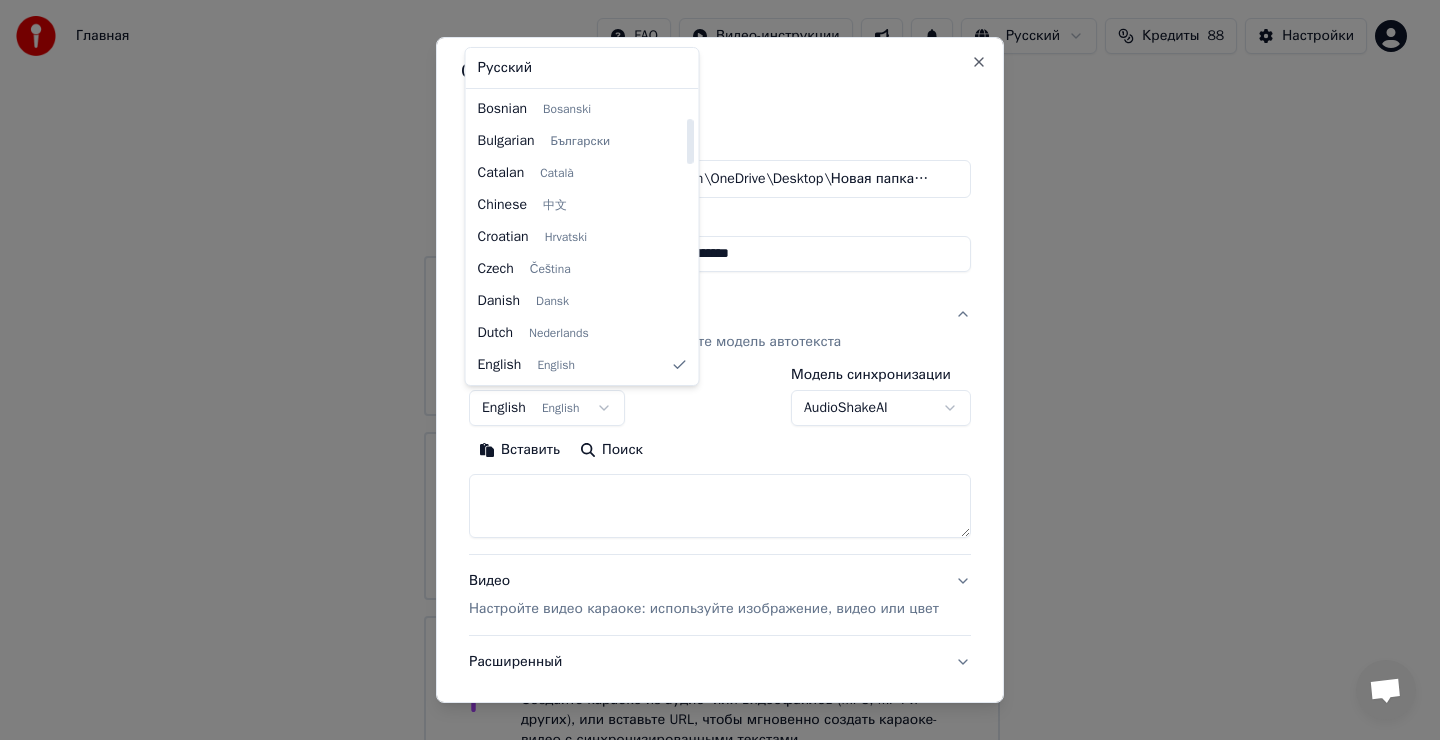 select on "**" 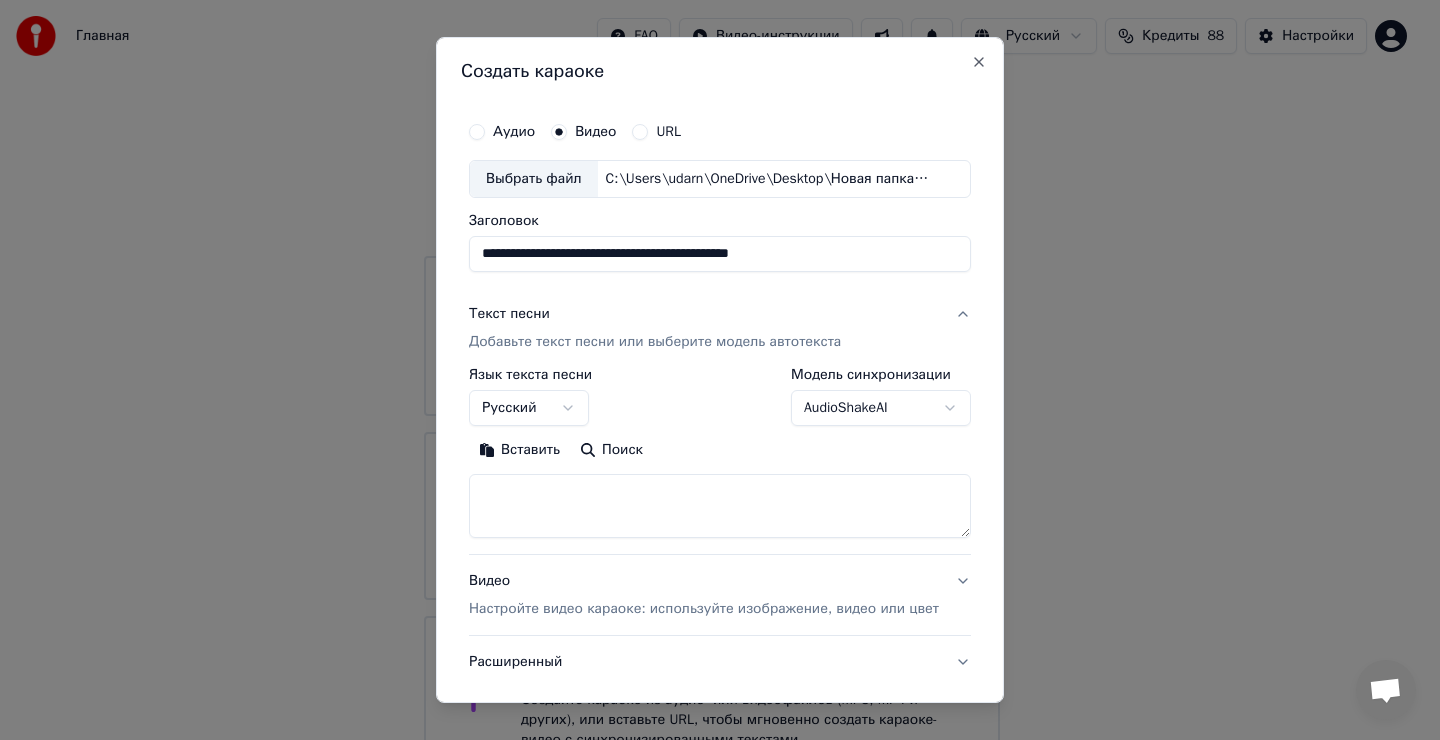 click at bounding box center (720, 506) 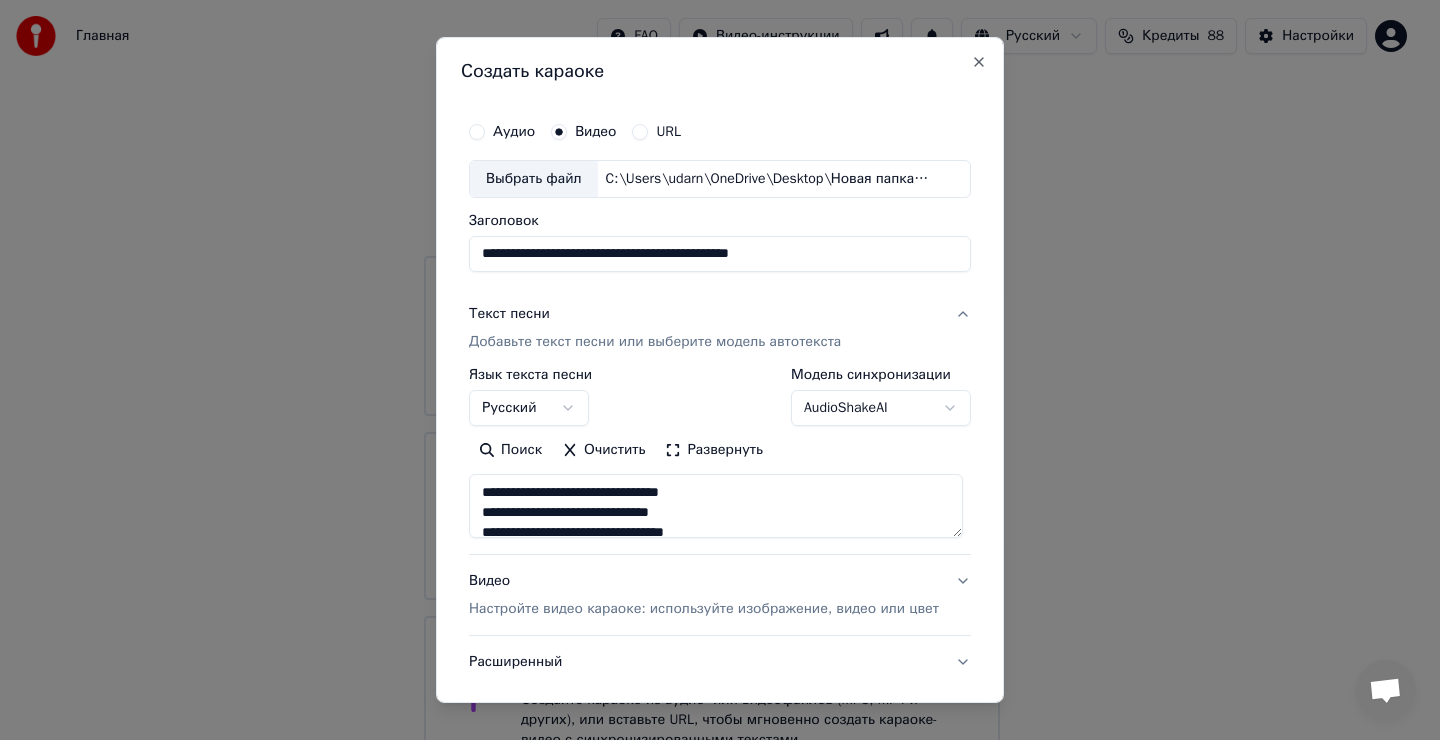 scroll, scrollTop: 0, scrollLeft: 0, axis: both 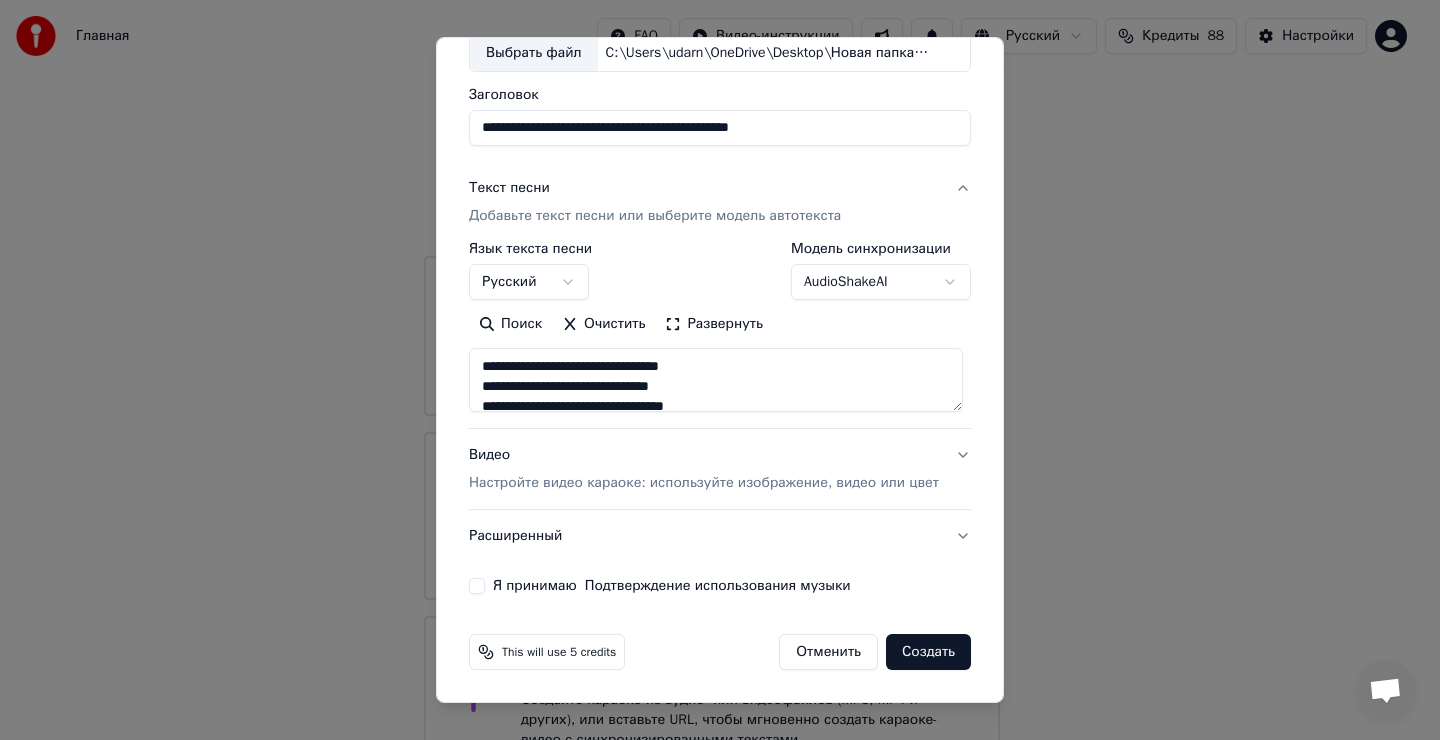 click on "Я принимаю   Подтверждение использования музыки" at bounding box center [477, 586] 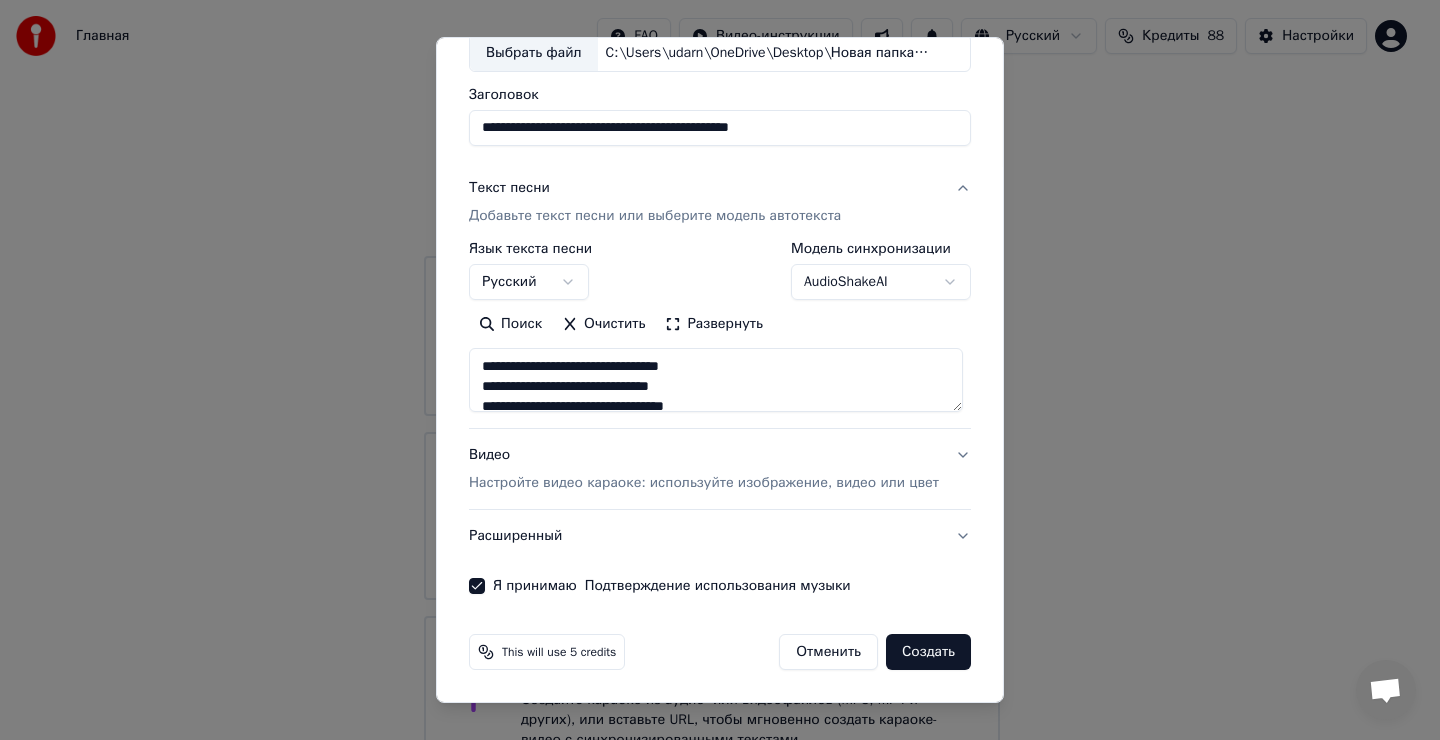 click on "Создать" at bounding box center (928, 652) 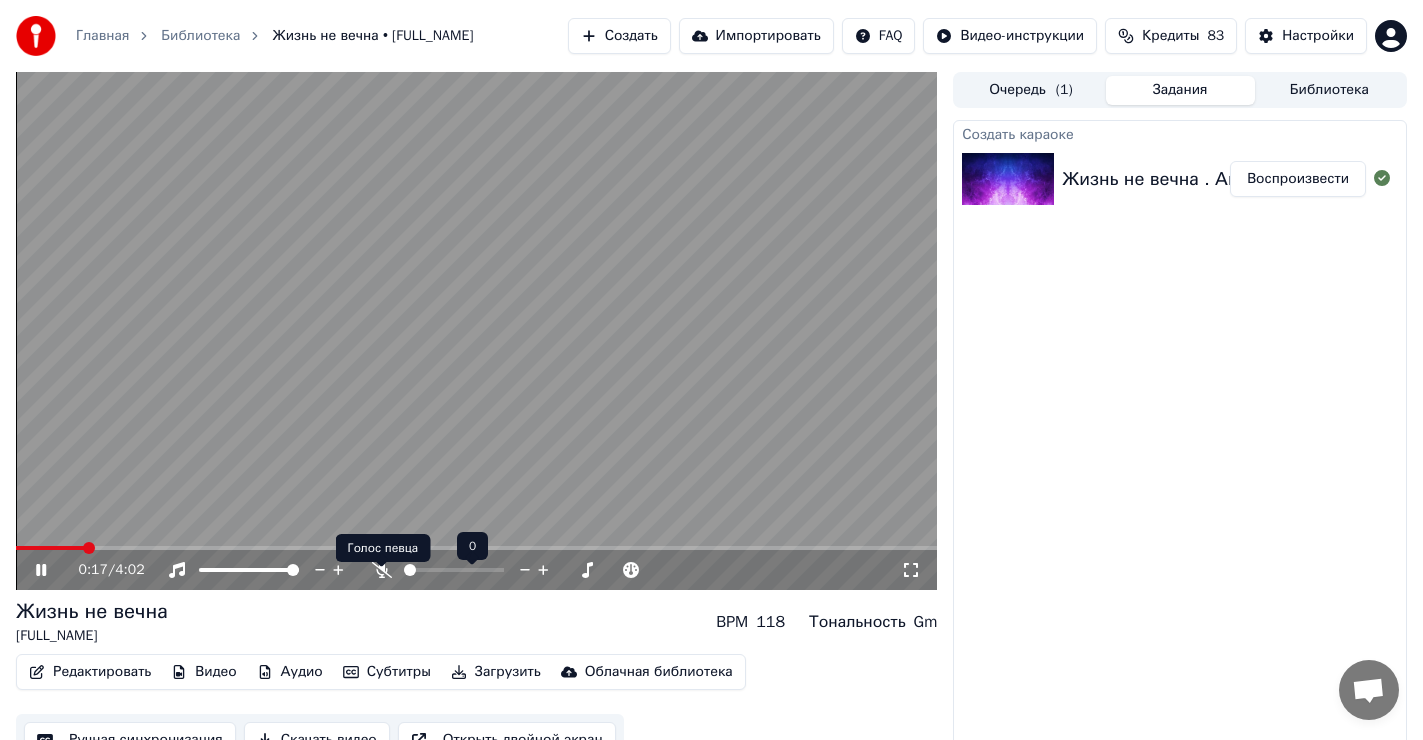 click 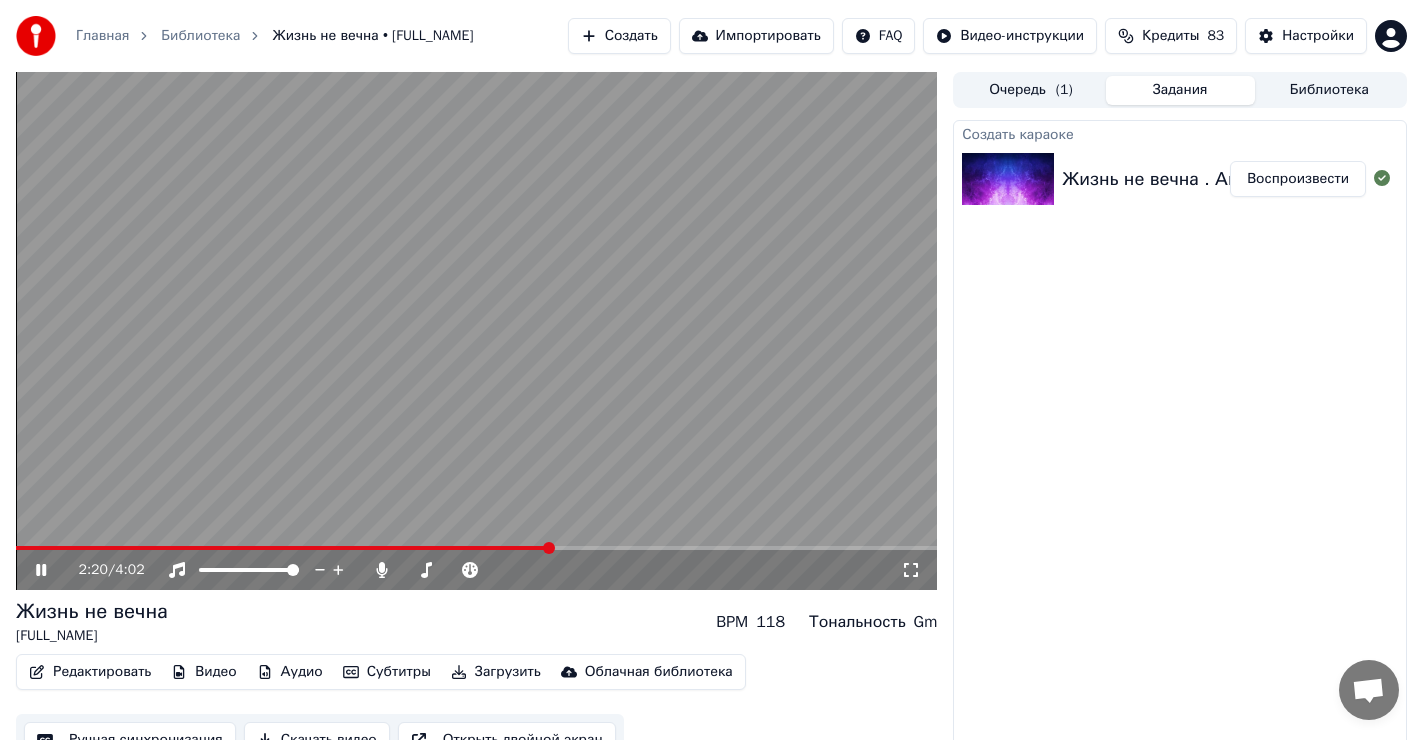 click 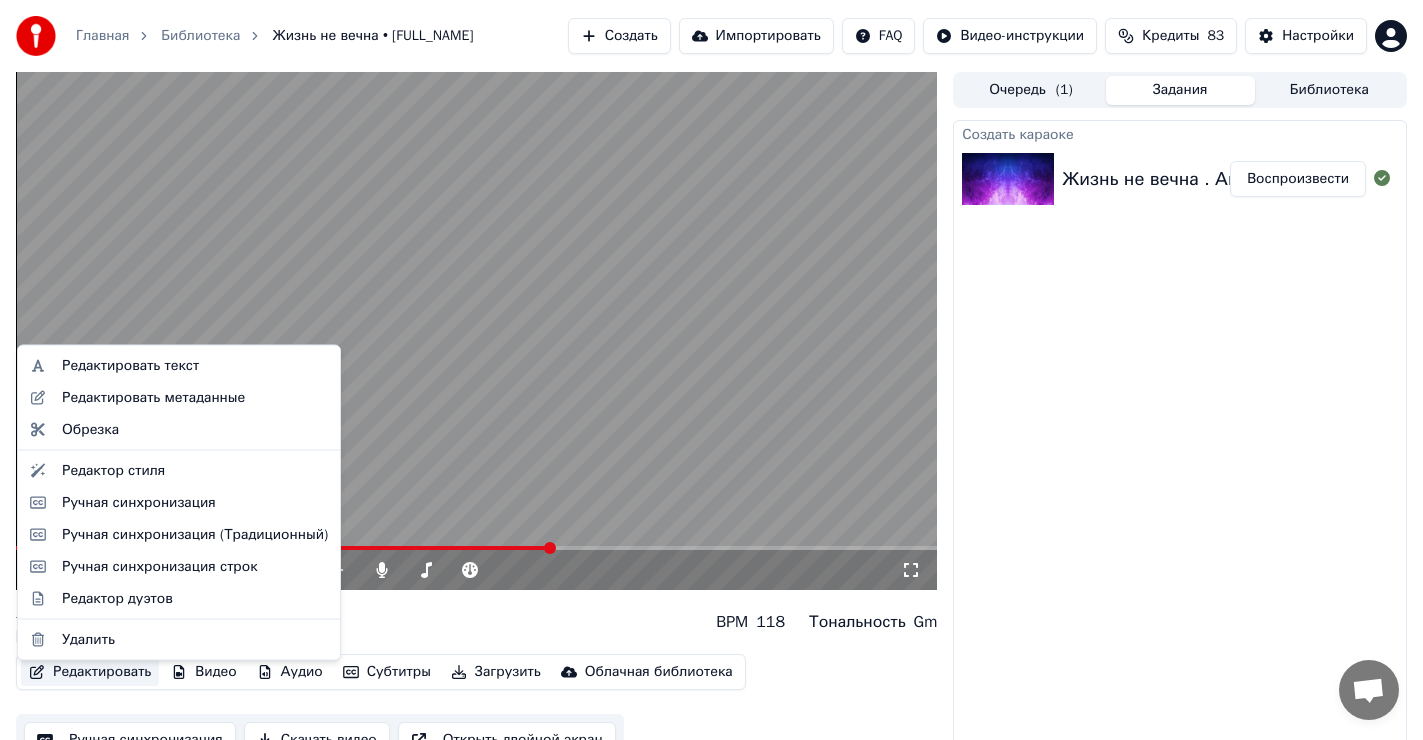click on "Редактировать" at bounding box center [90, 672] 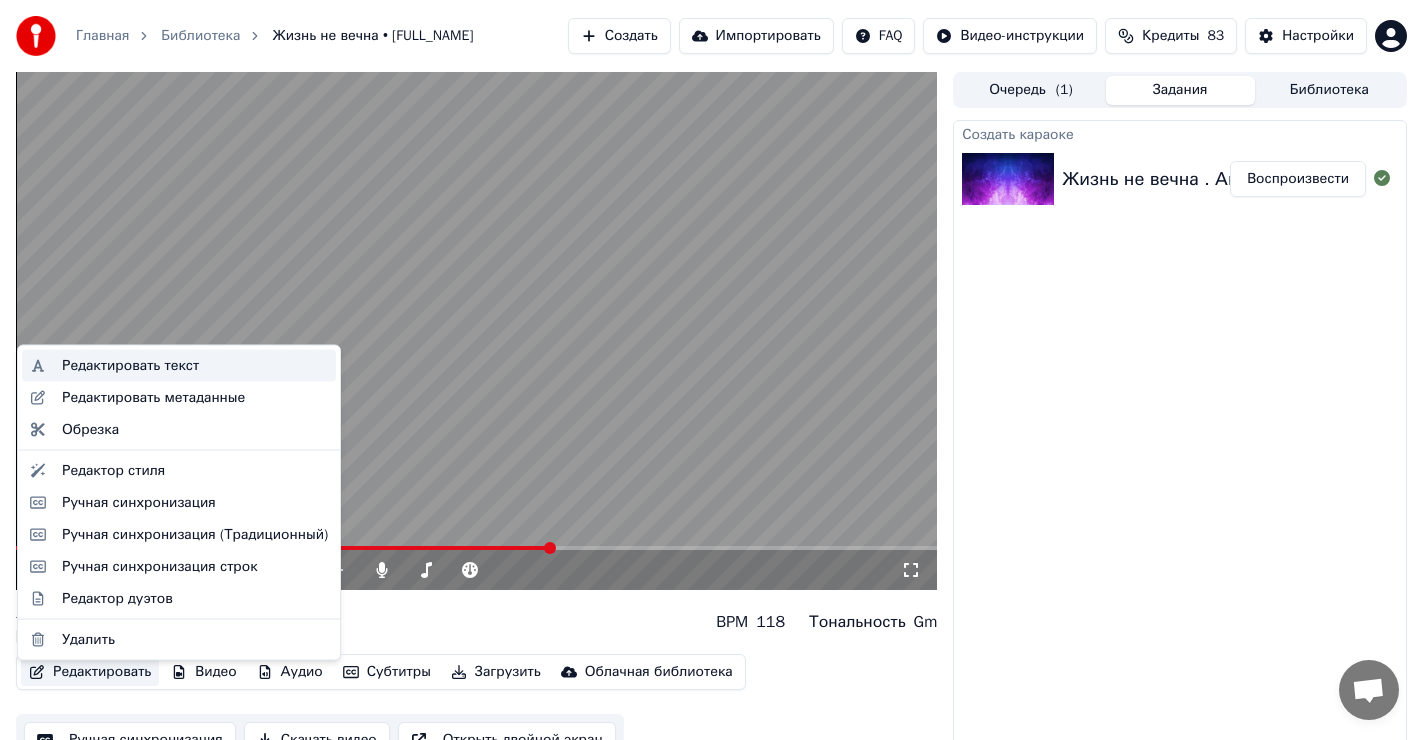 click on "Редактировать текст" at bounding box center (130, 366) 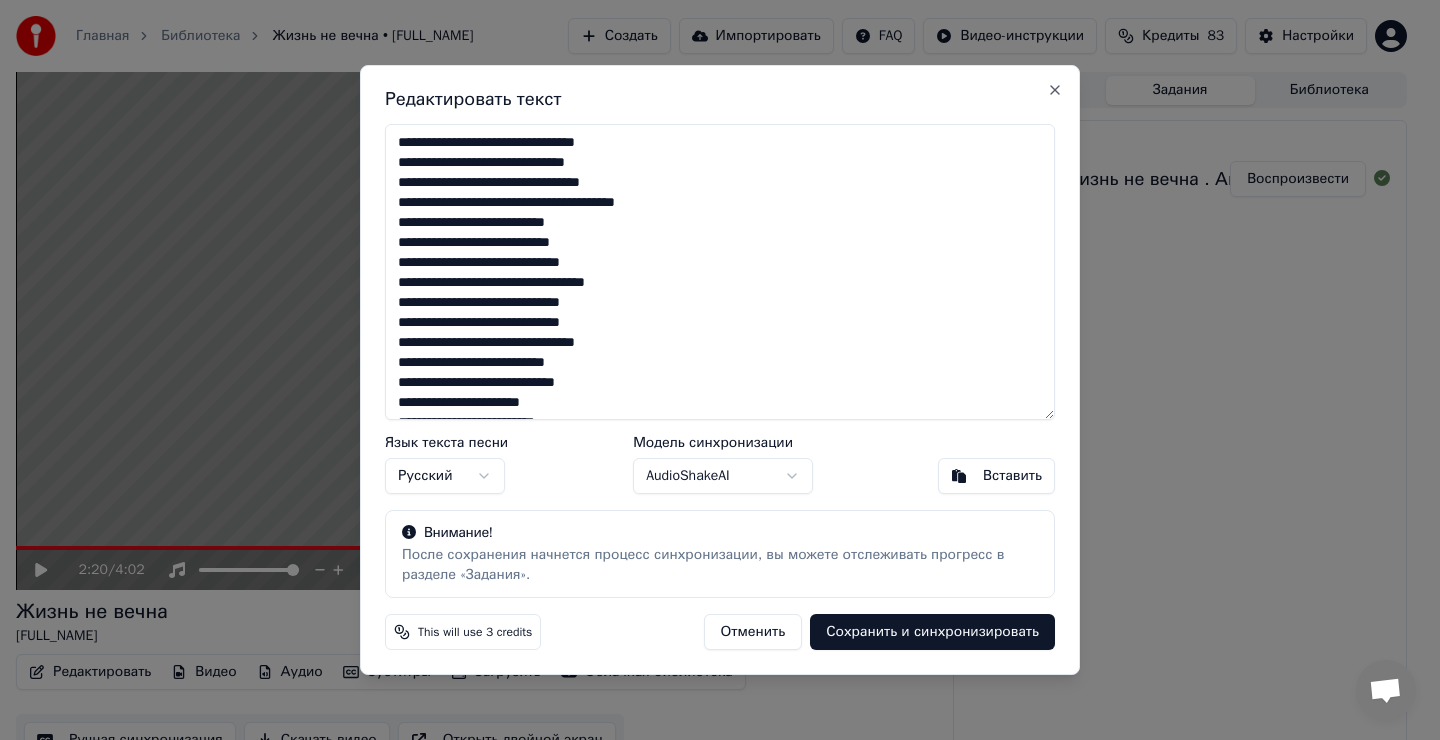 click at bounding box center (720, 272) 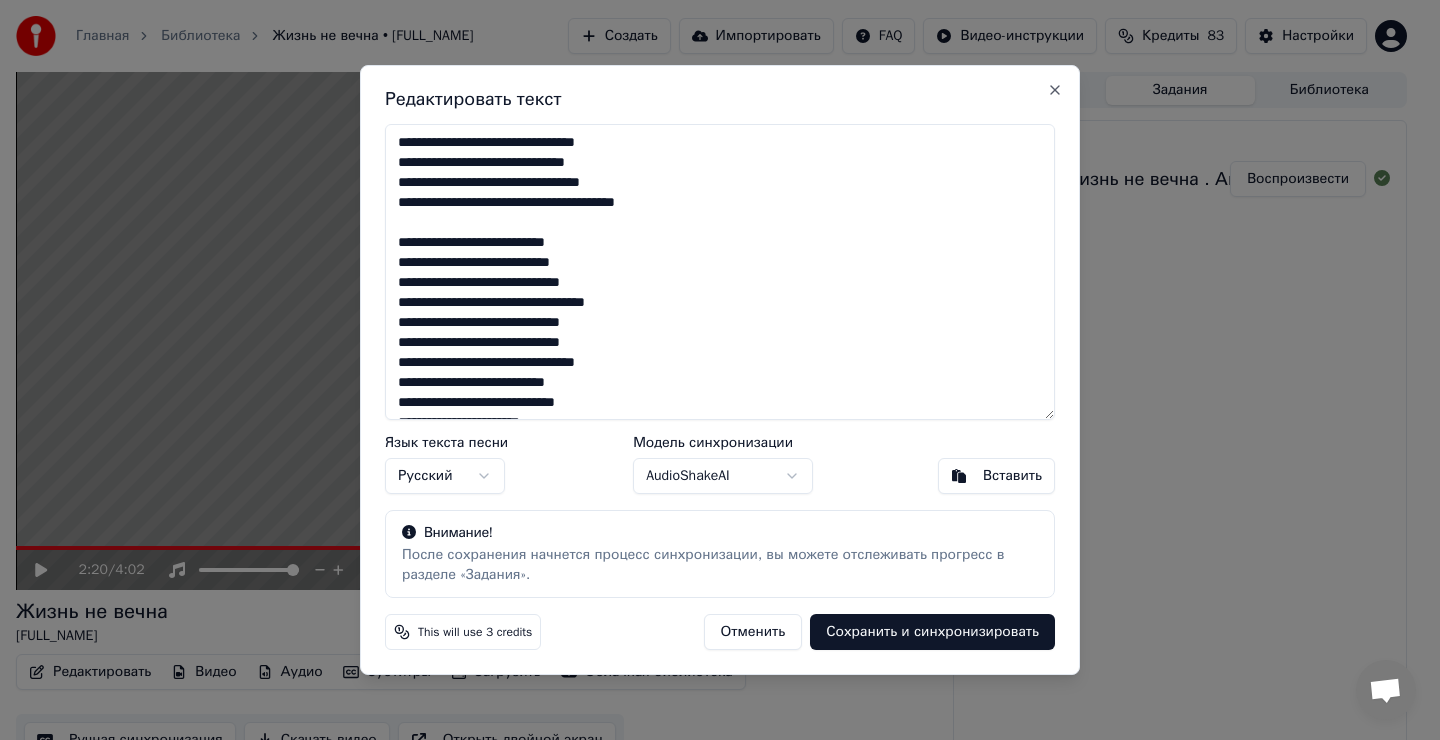 click at bounding box center [720, 272] 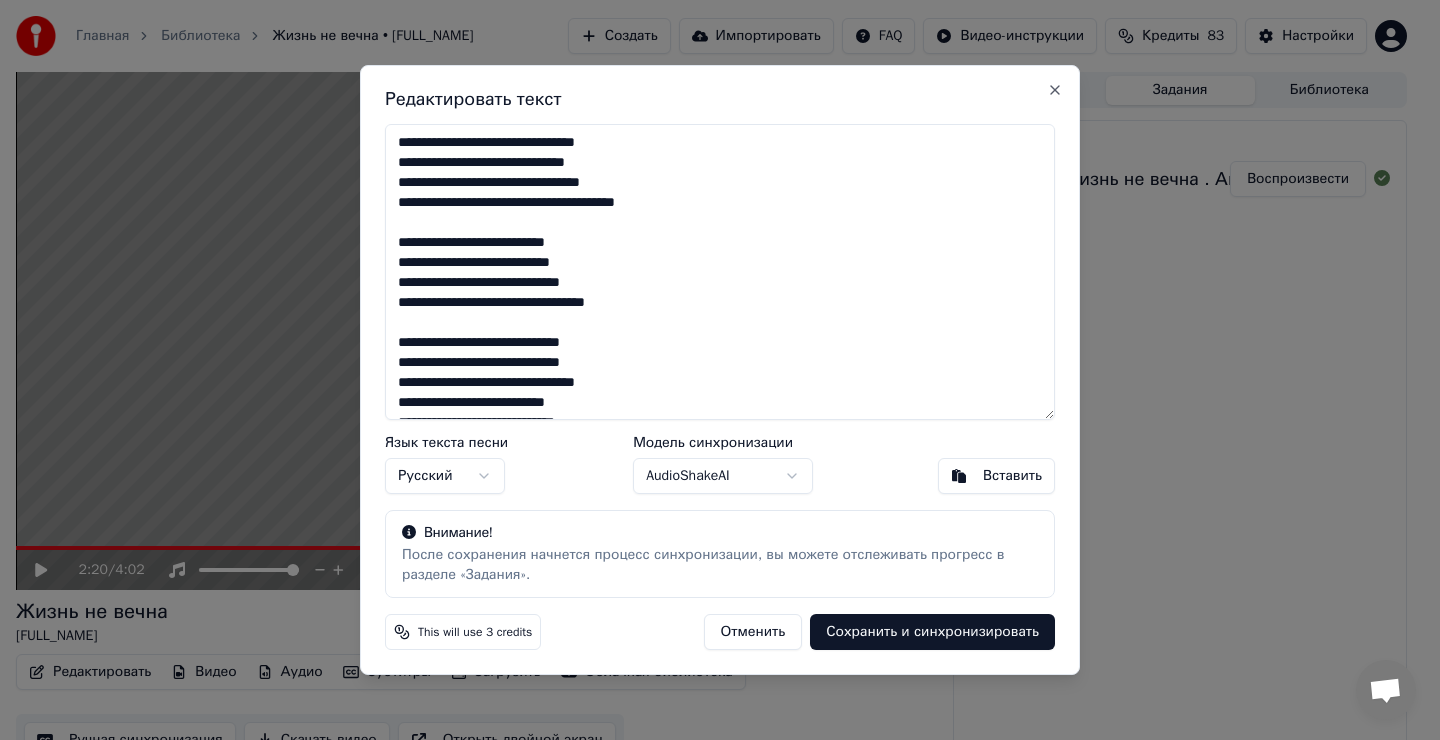 scroll, scrollTop: 100, scrollLeft: 0, axis: vertical 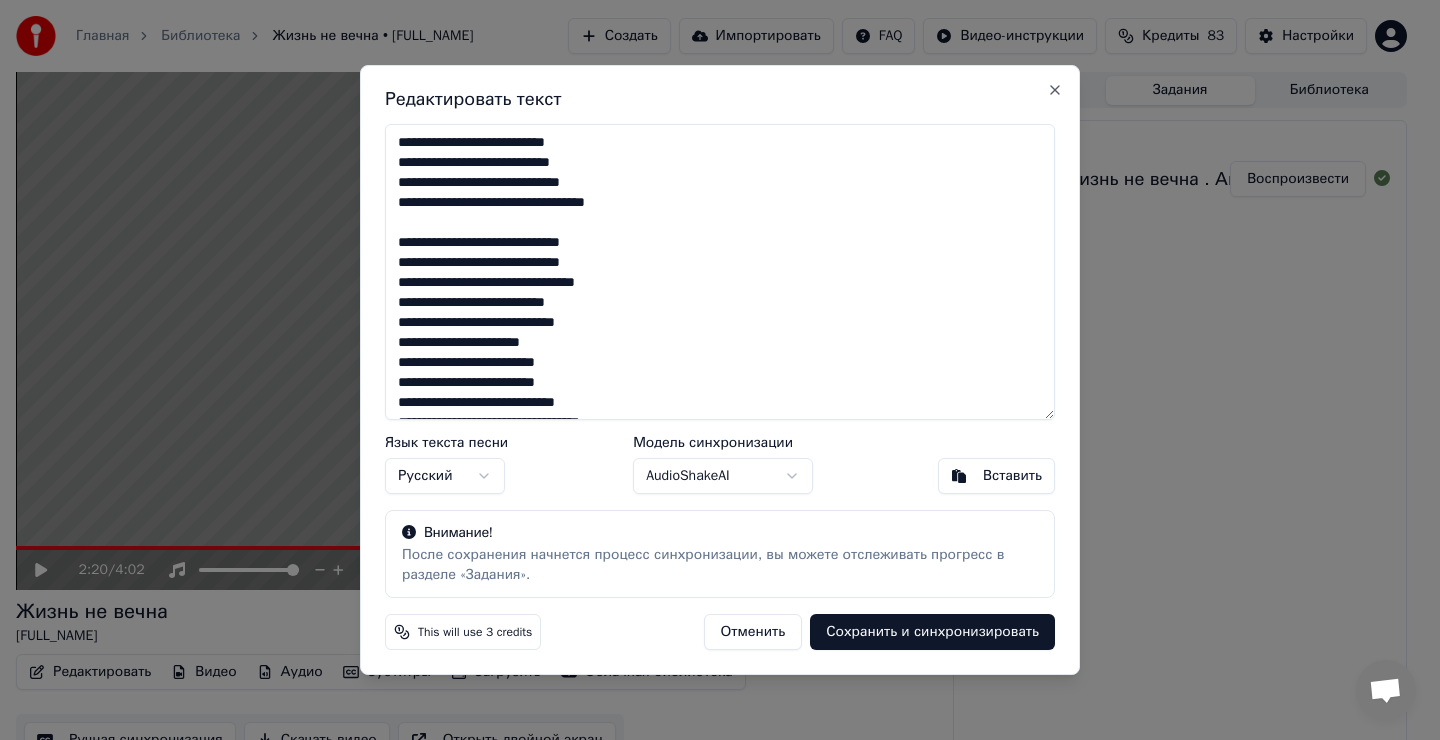 click at bounding box center (720, 272) 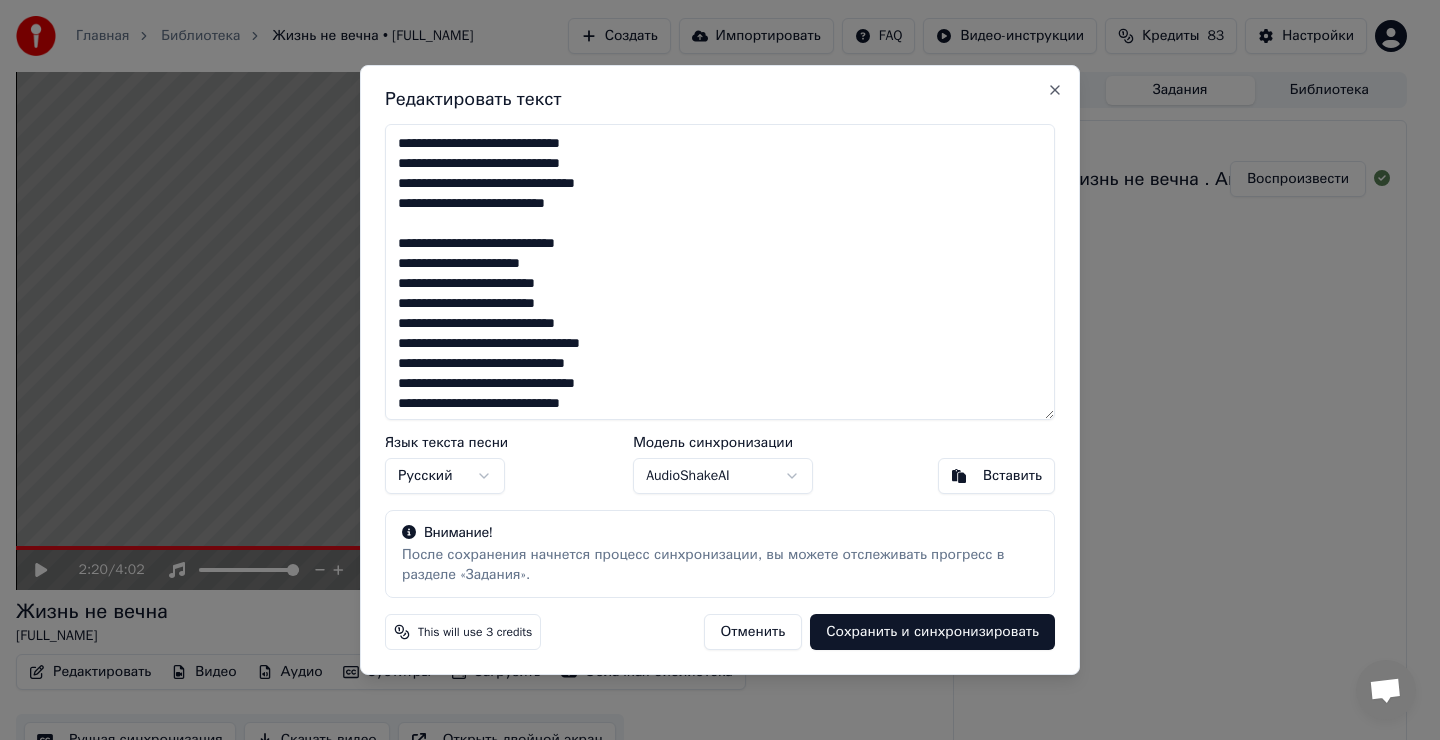 scroll, scrollTop: 200, scrollLeft: 0, axis: vertical 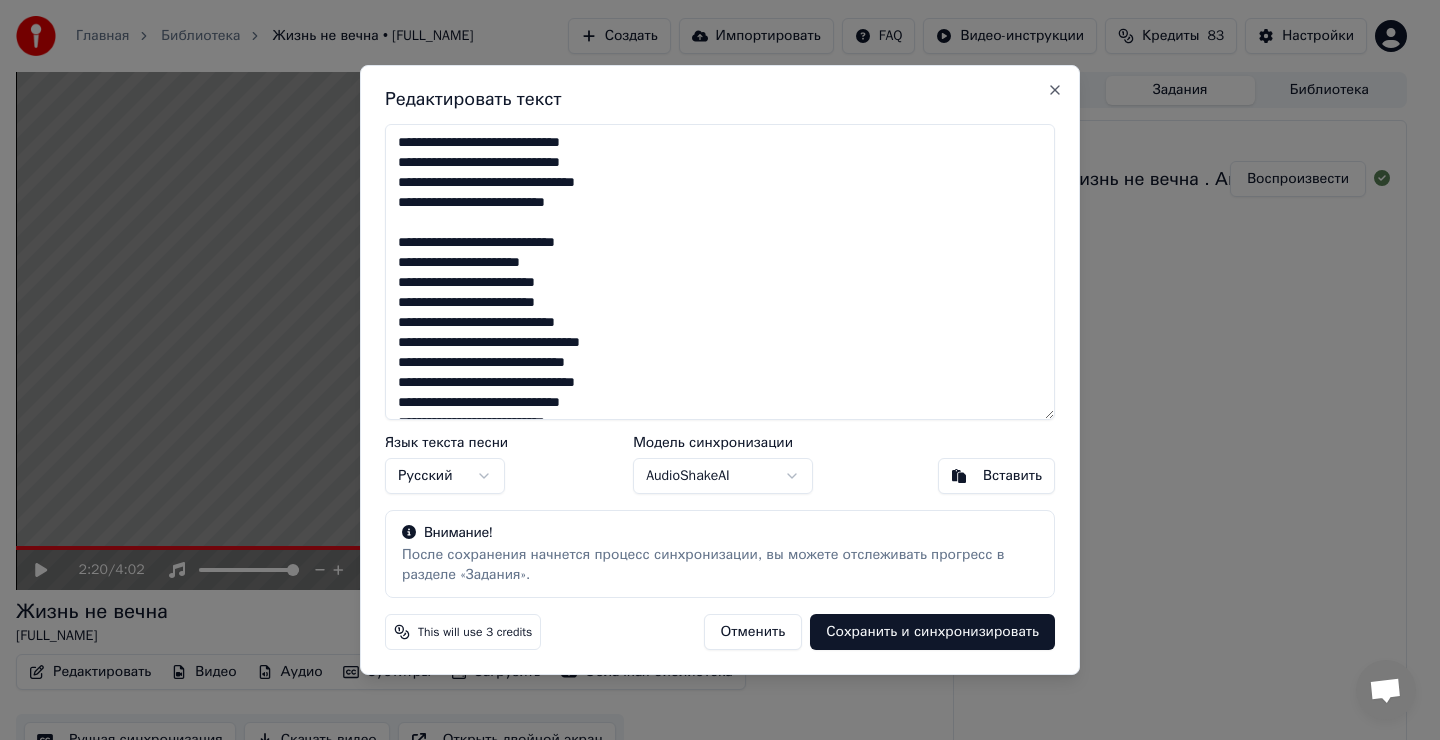 click at bounding box center [720, 272] 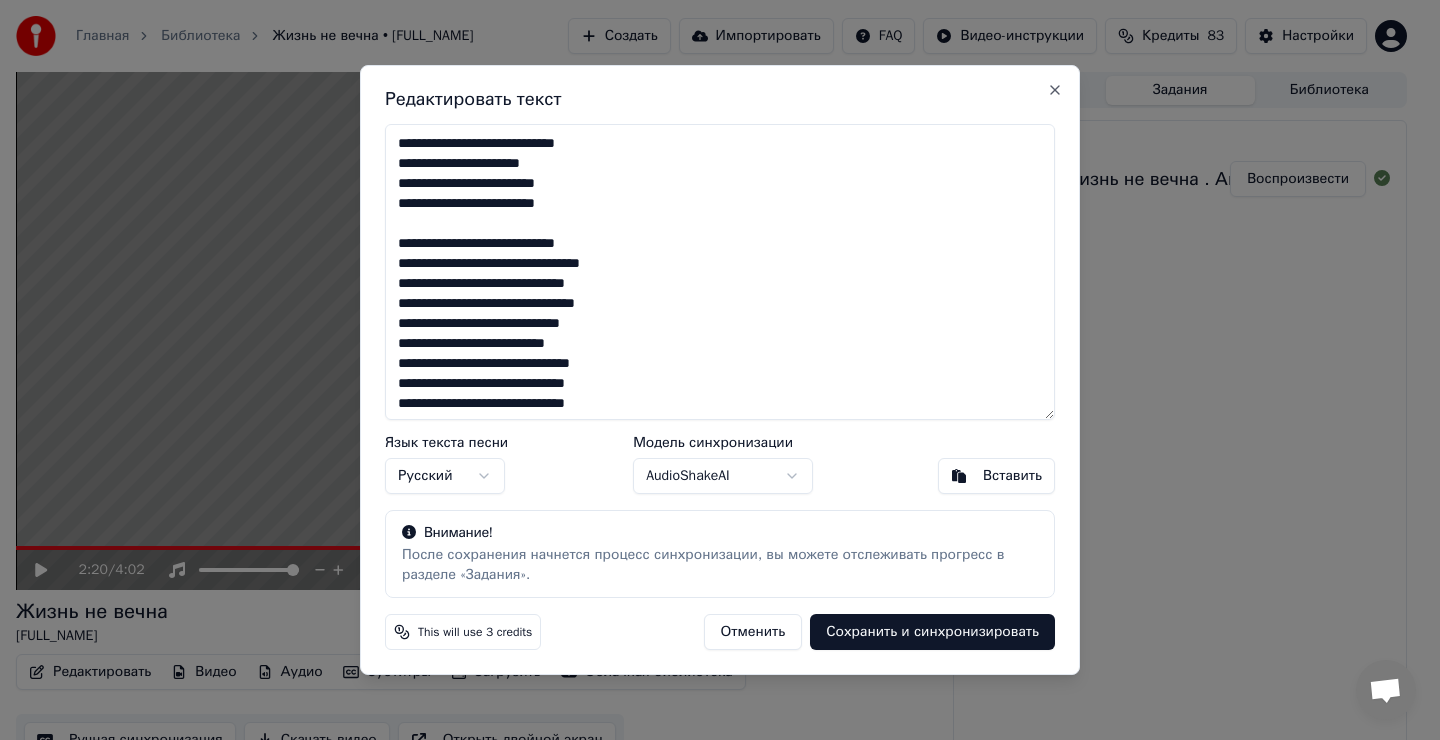 scroll, scrollTop: 300, scrollLeft: 0, axis: vertical 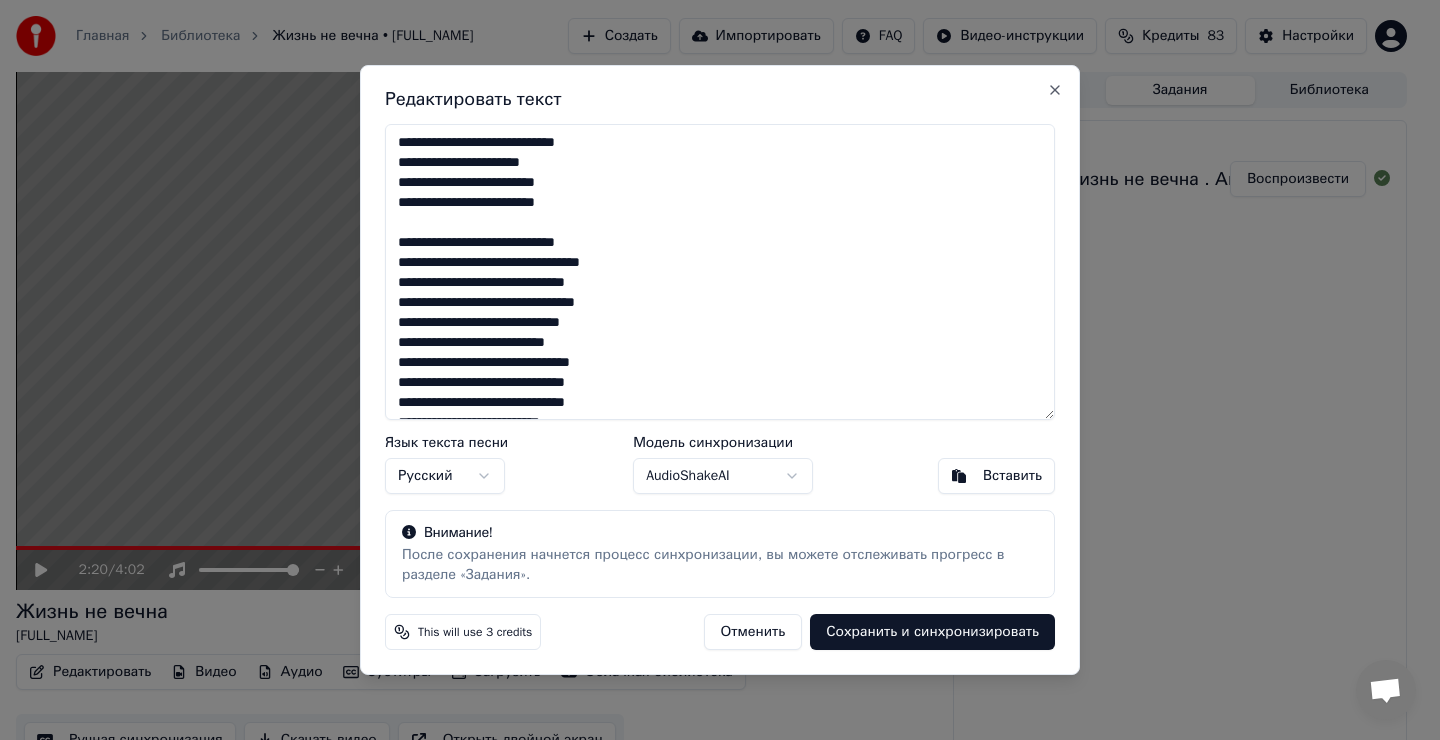 click at bounding box center (720, 272) 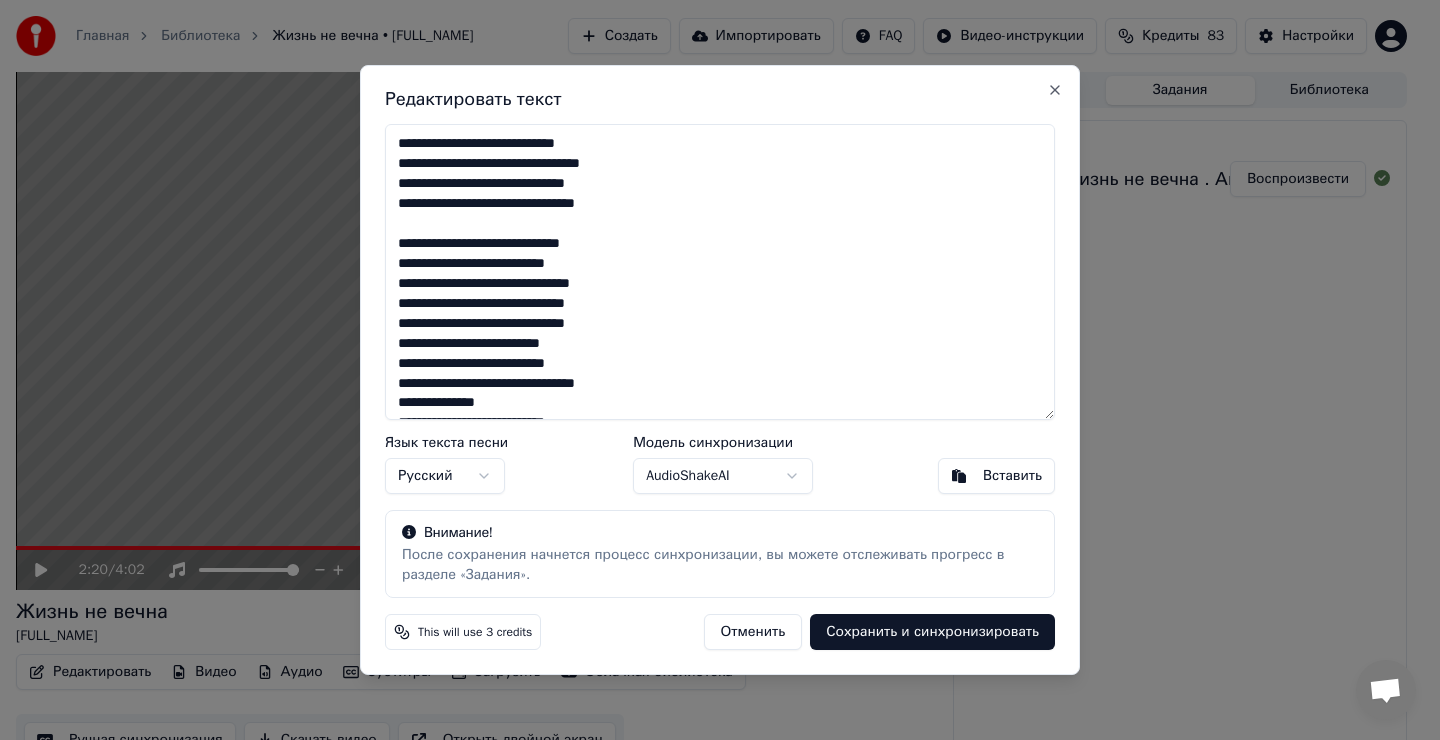 scroll, scrollTop: 400, scrollLeft: 0, axis: vertical 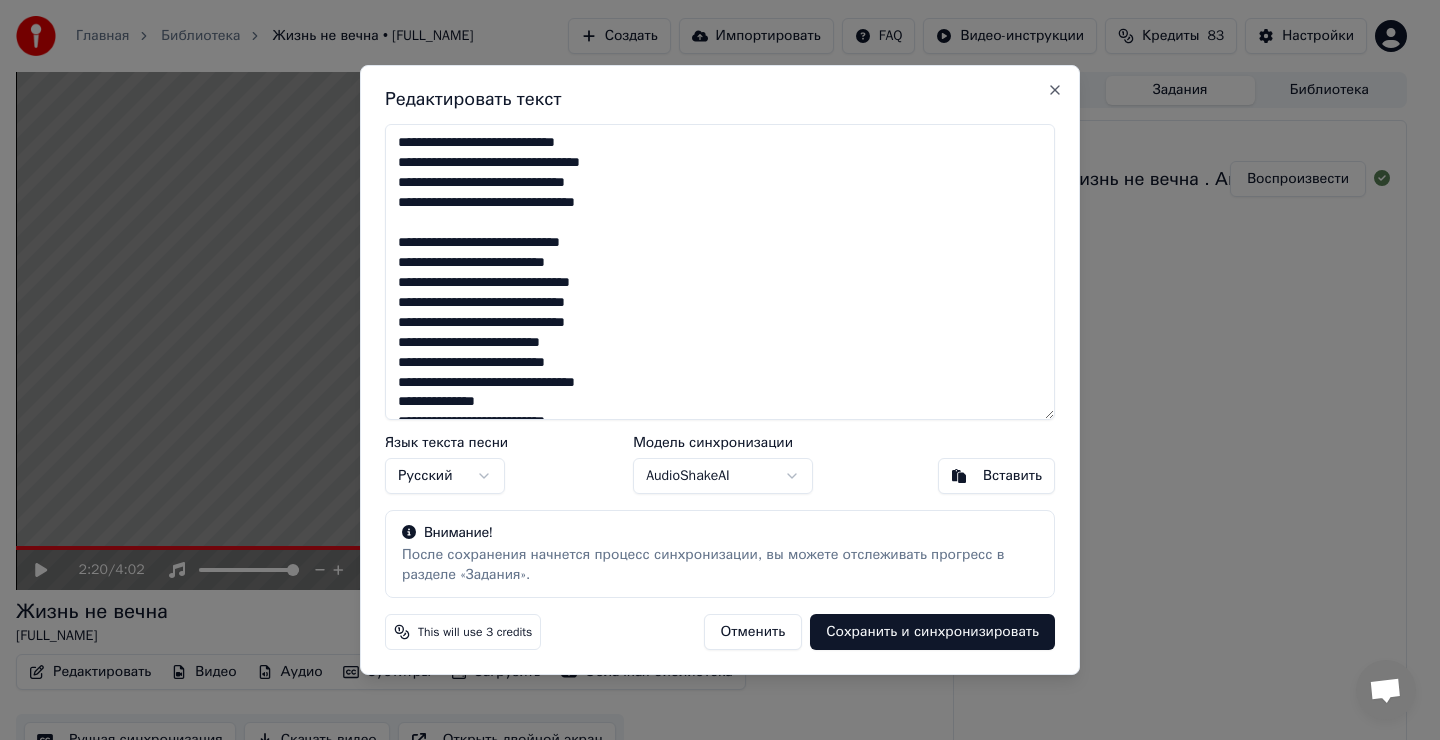 click at bounding box center (720, 272) 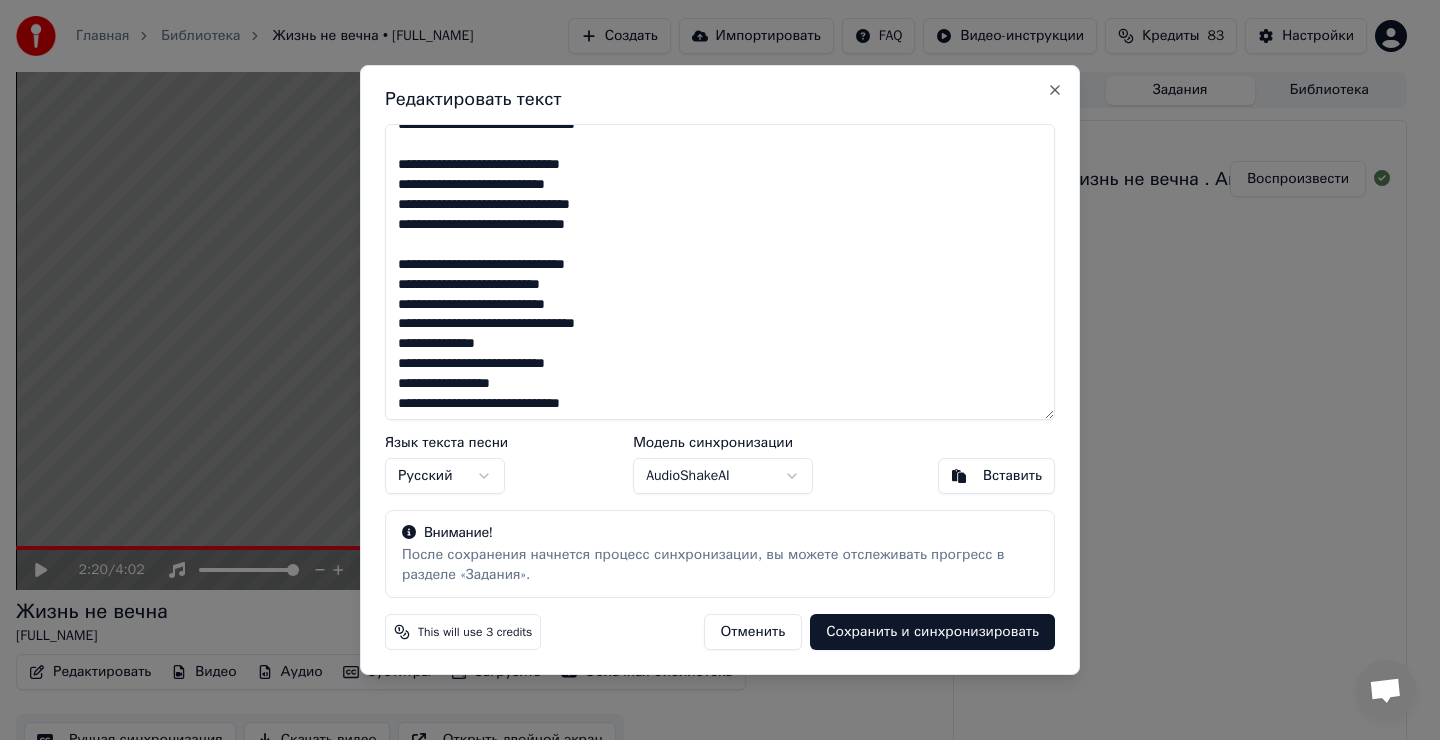 scroll, scrollTop: 481, scrollLeft: 0, axis: vertical 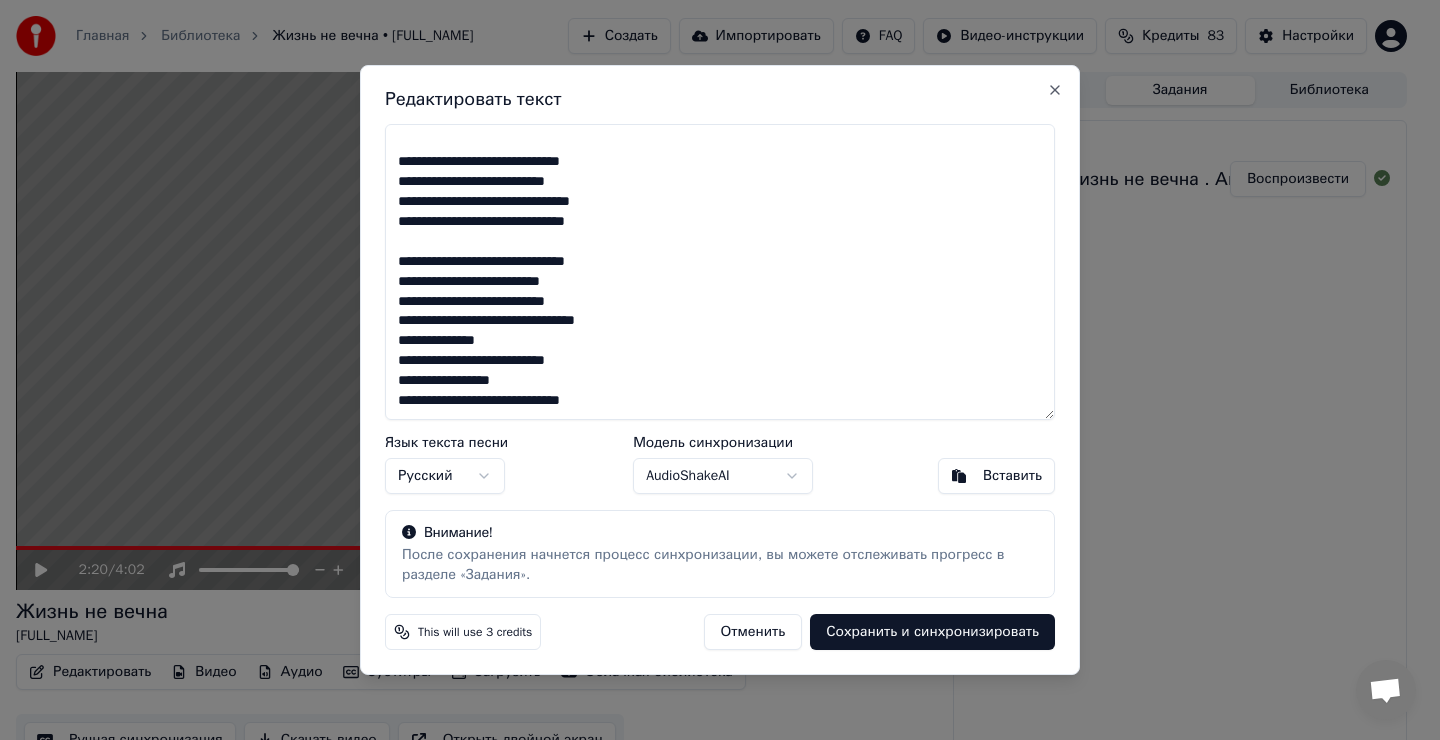 click at bounding box center [720, 272] 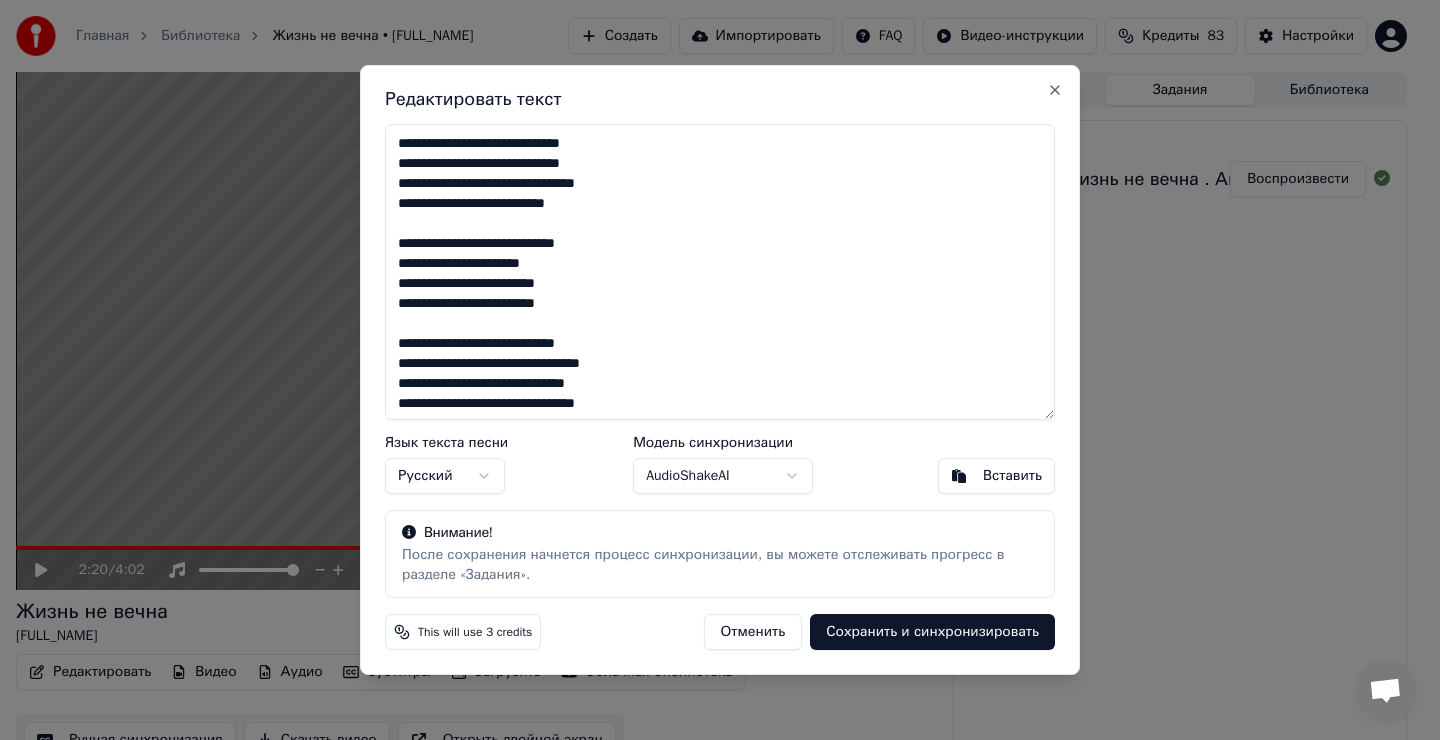scroll, scrollTop: 200, scrollLeft: 0, axis: vertical 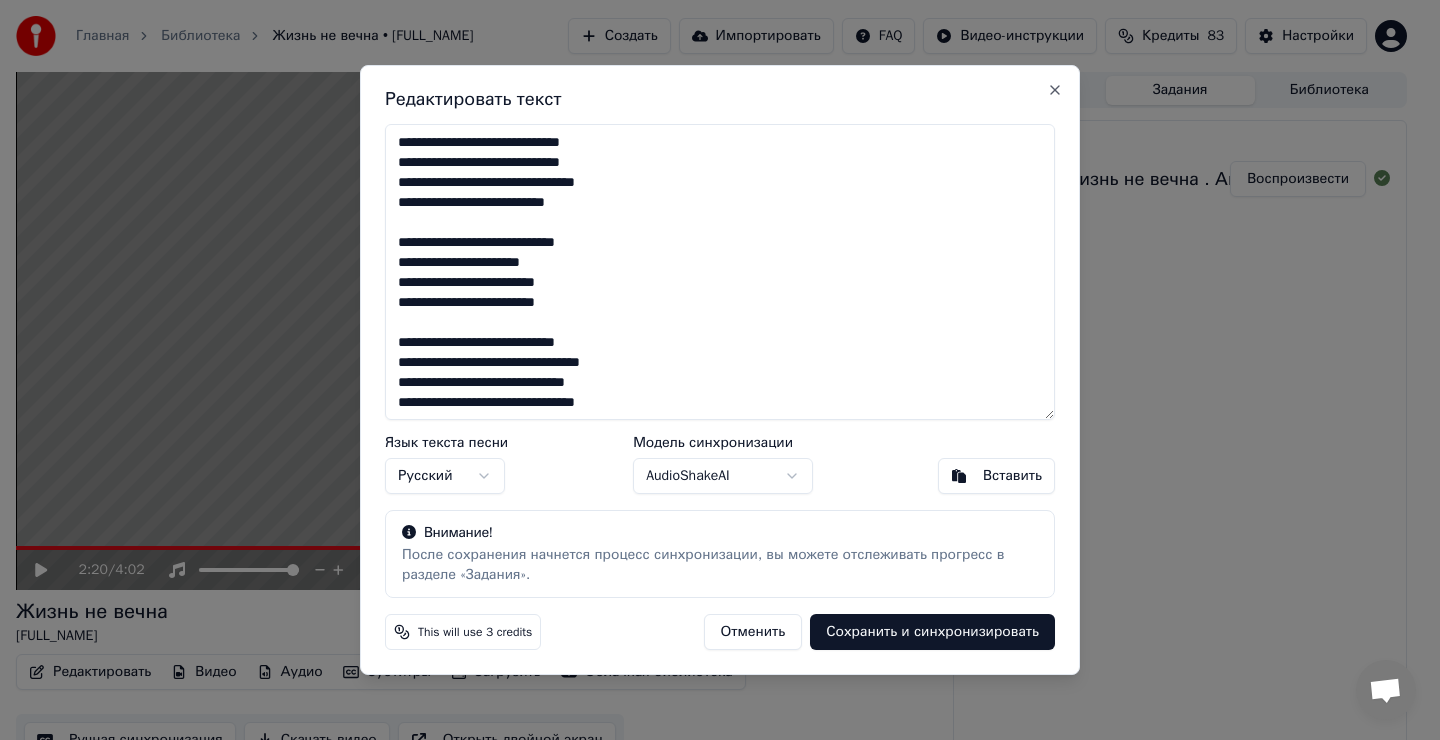 click at bounding box center [720, 272] 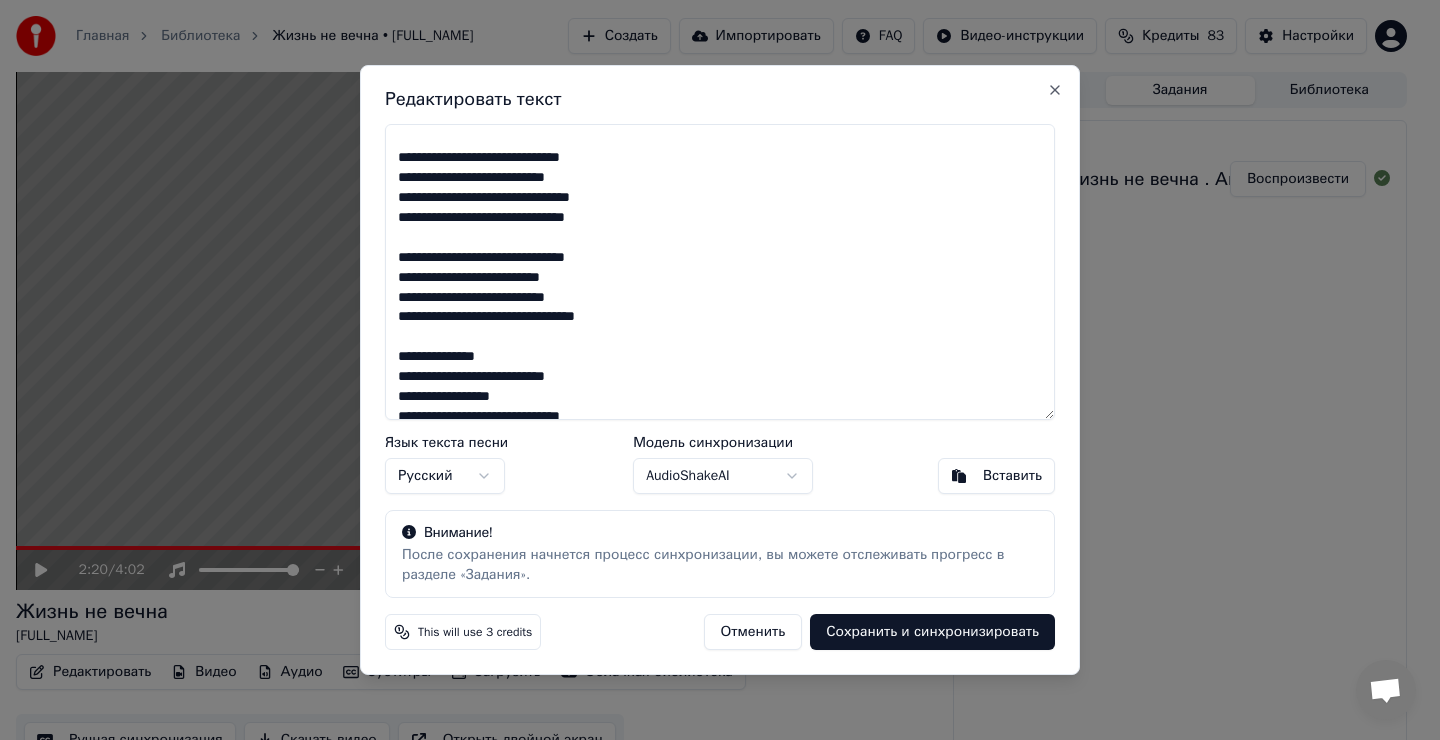 scroll, scrollTop: 501, scrollLeft: 0, axis: vertical 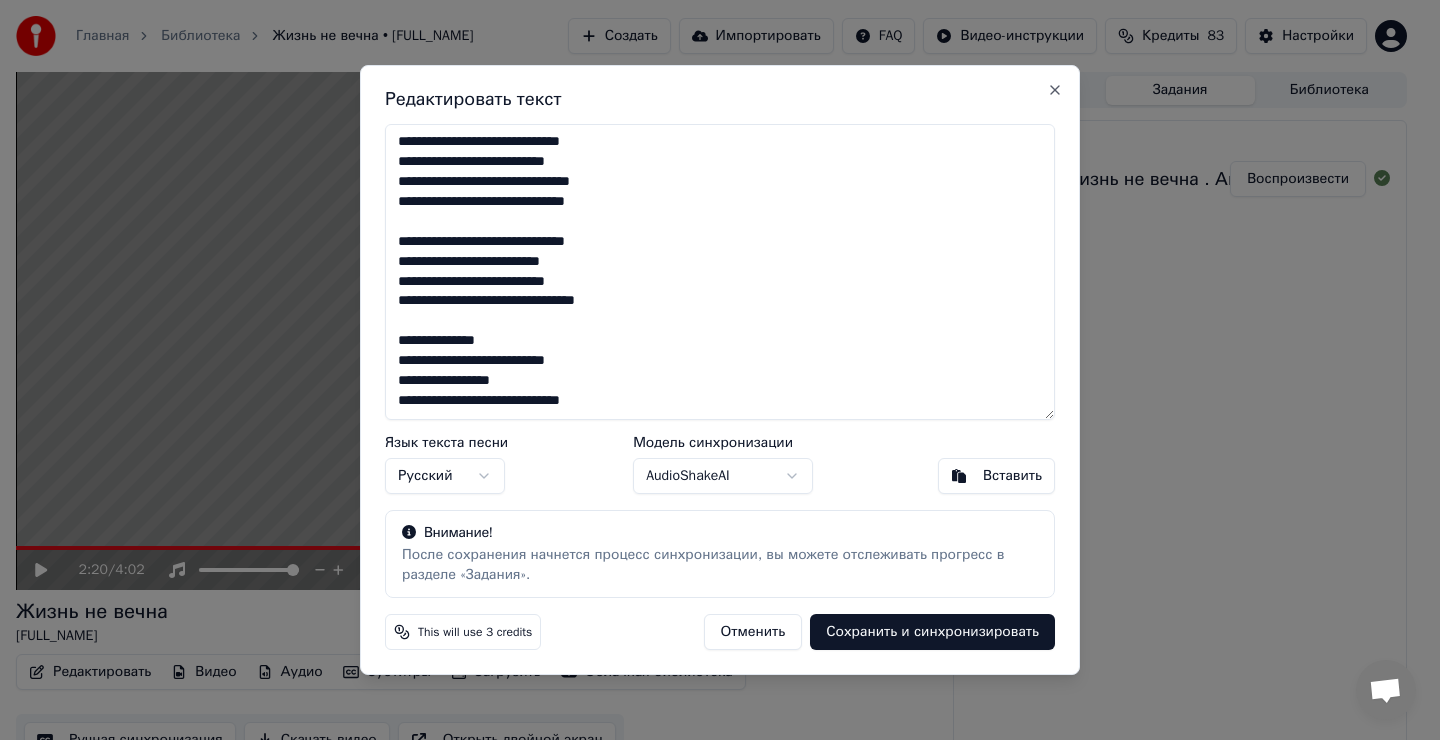 type on "**********" 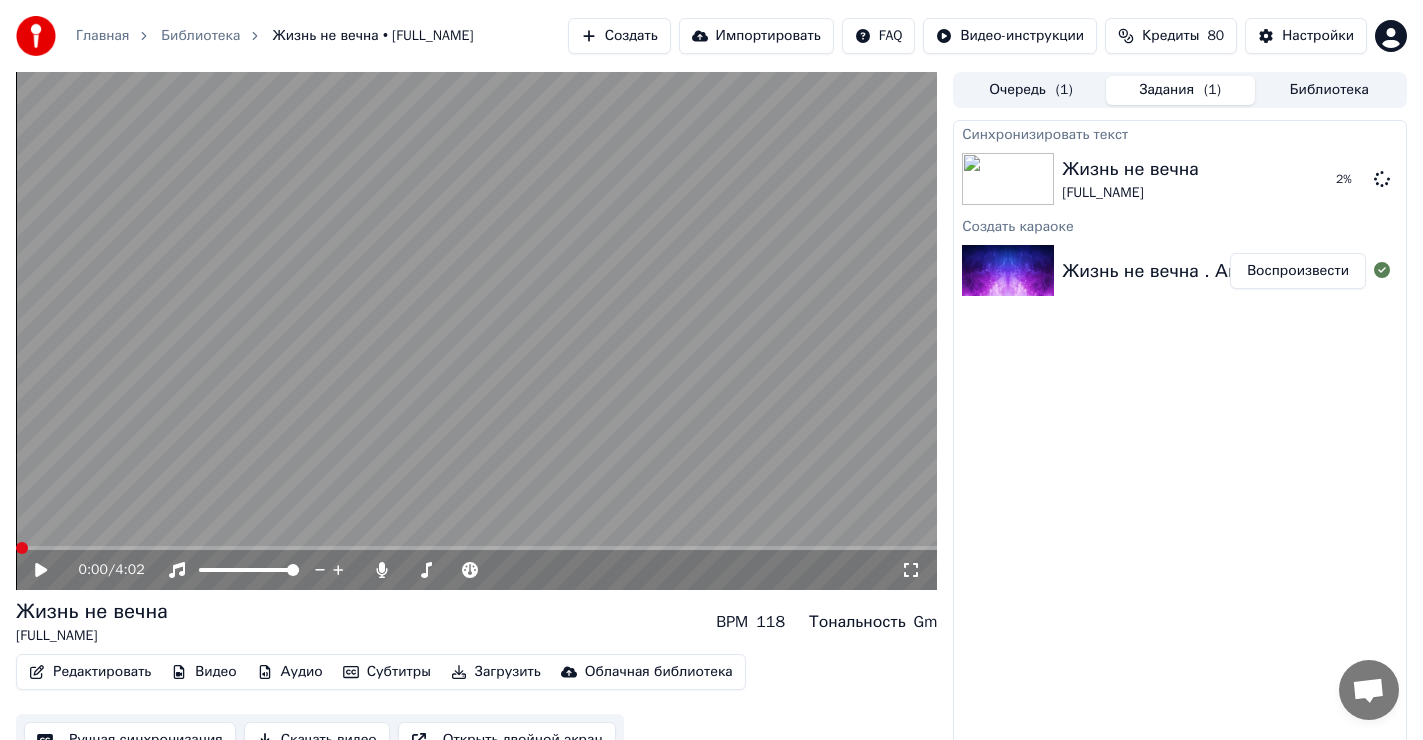 click at bounding box center [22, 548] 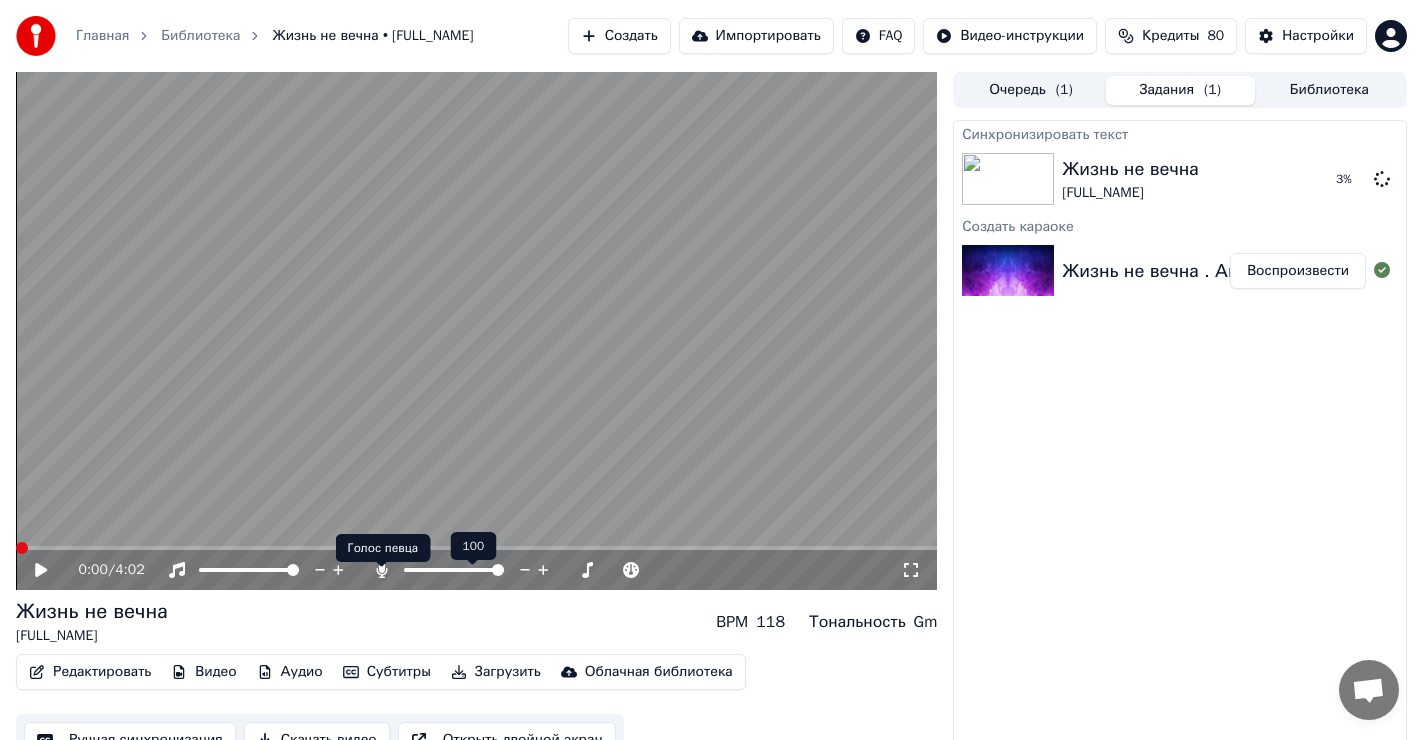 click 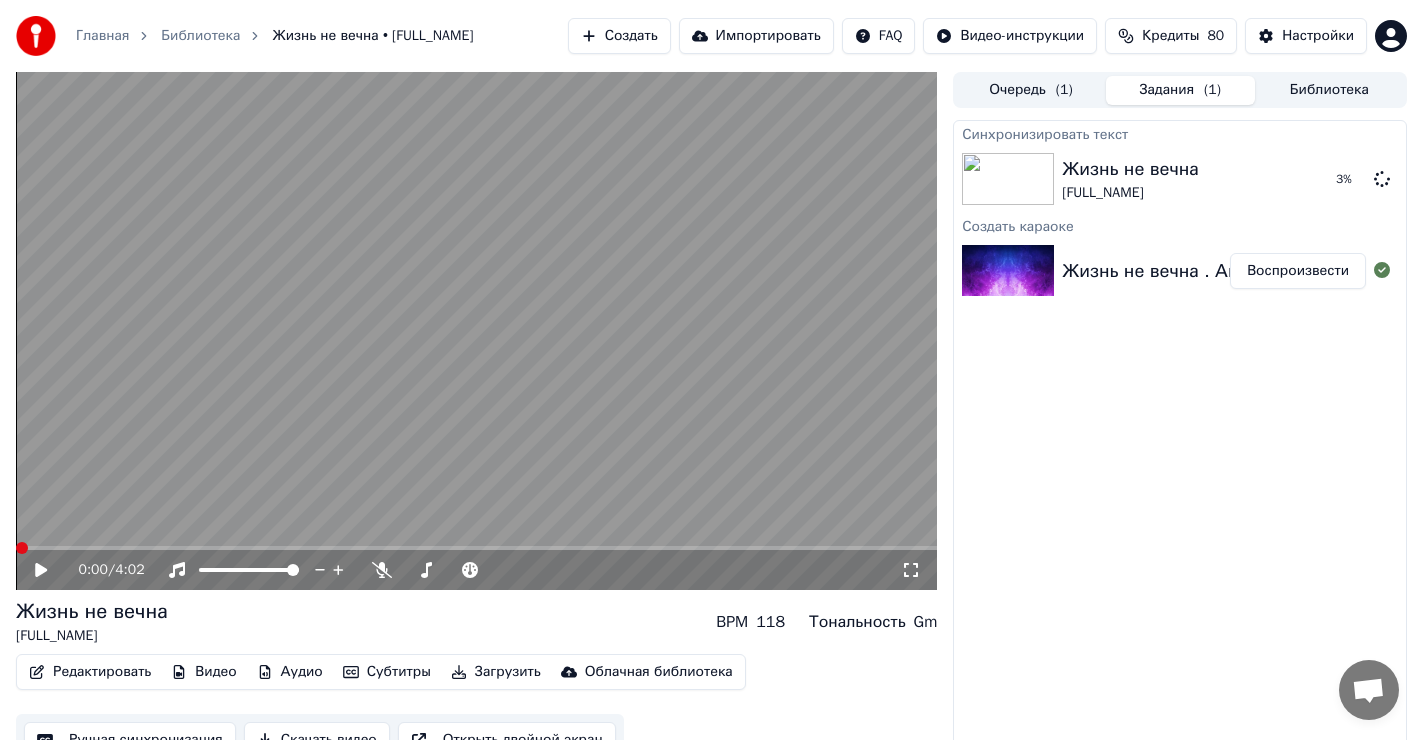drag, startPoint x: 21, startPoint y: 564, endPoint x: 0, endPoint y: 566, distance: 21.095022 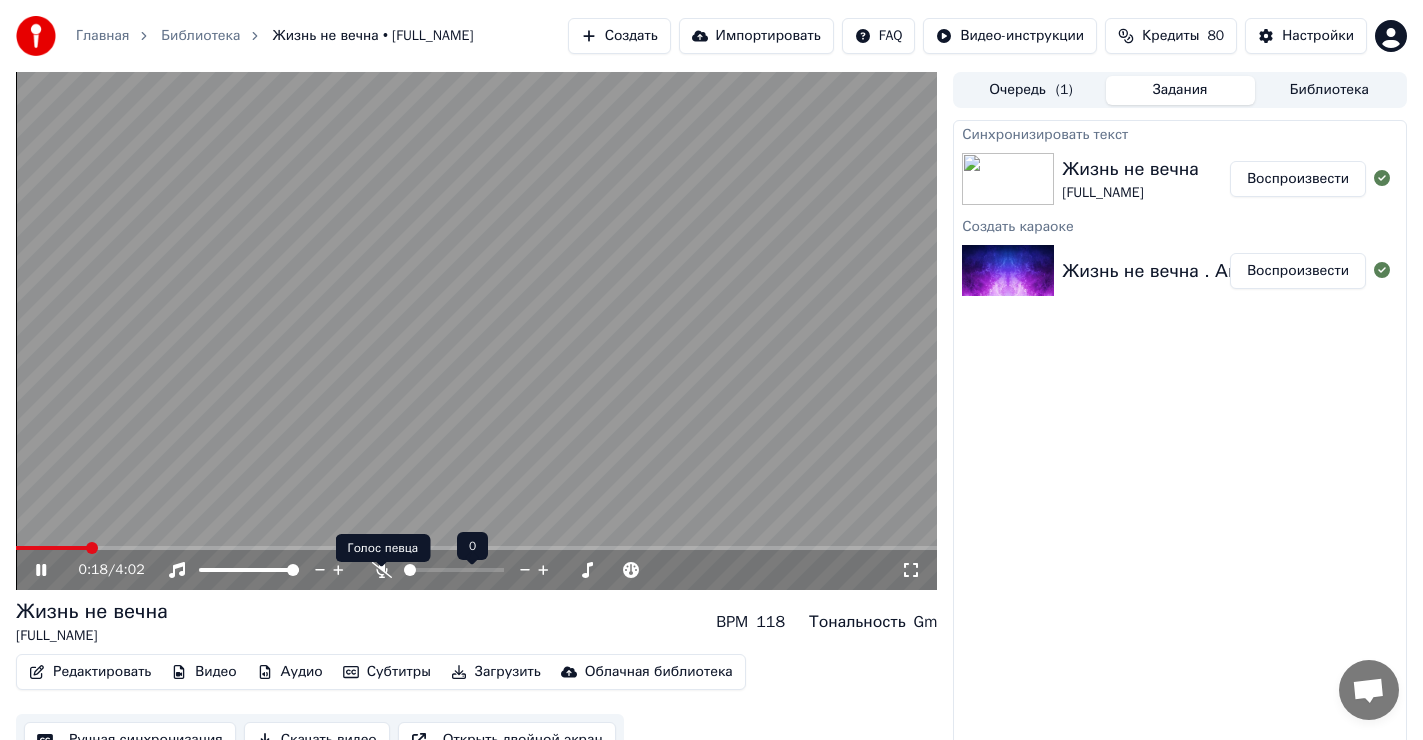 click 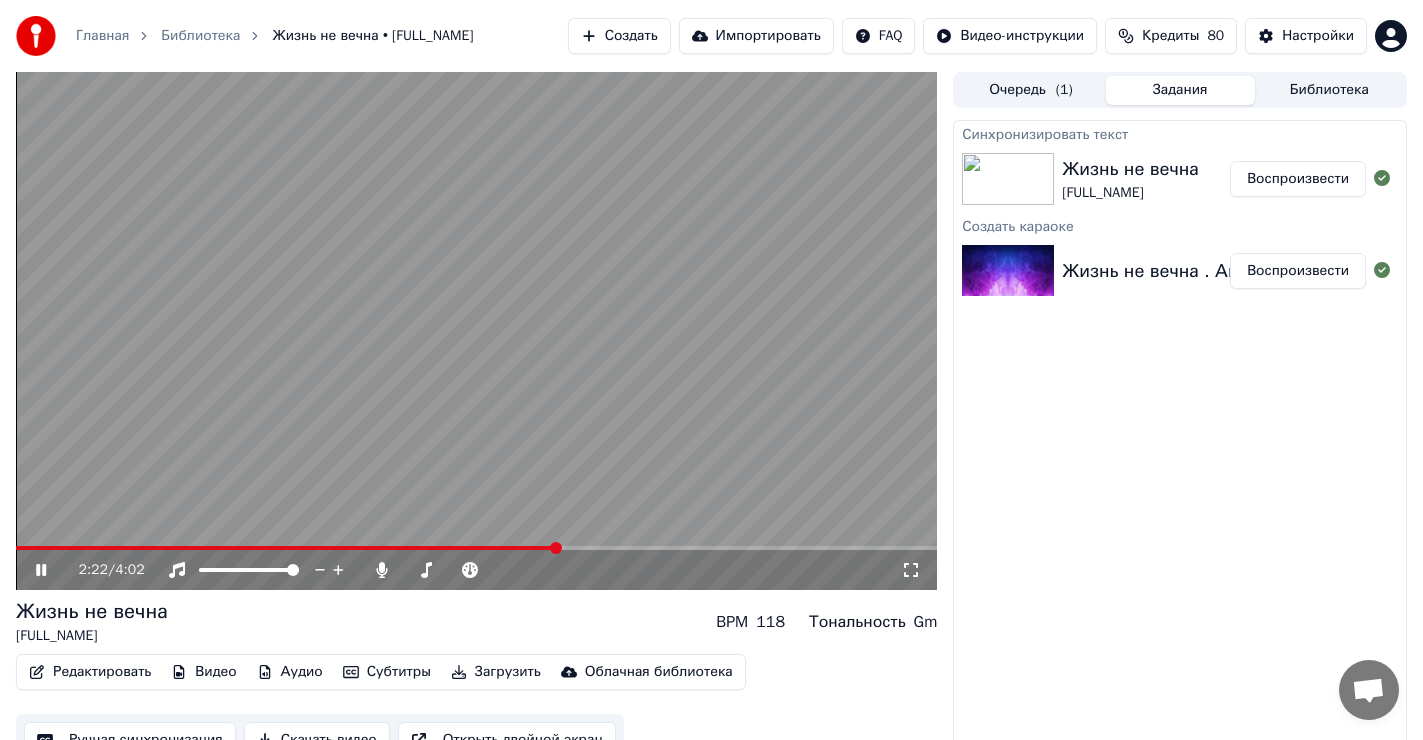 click 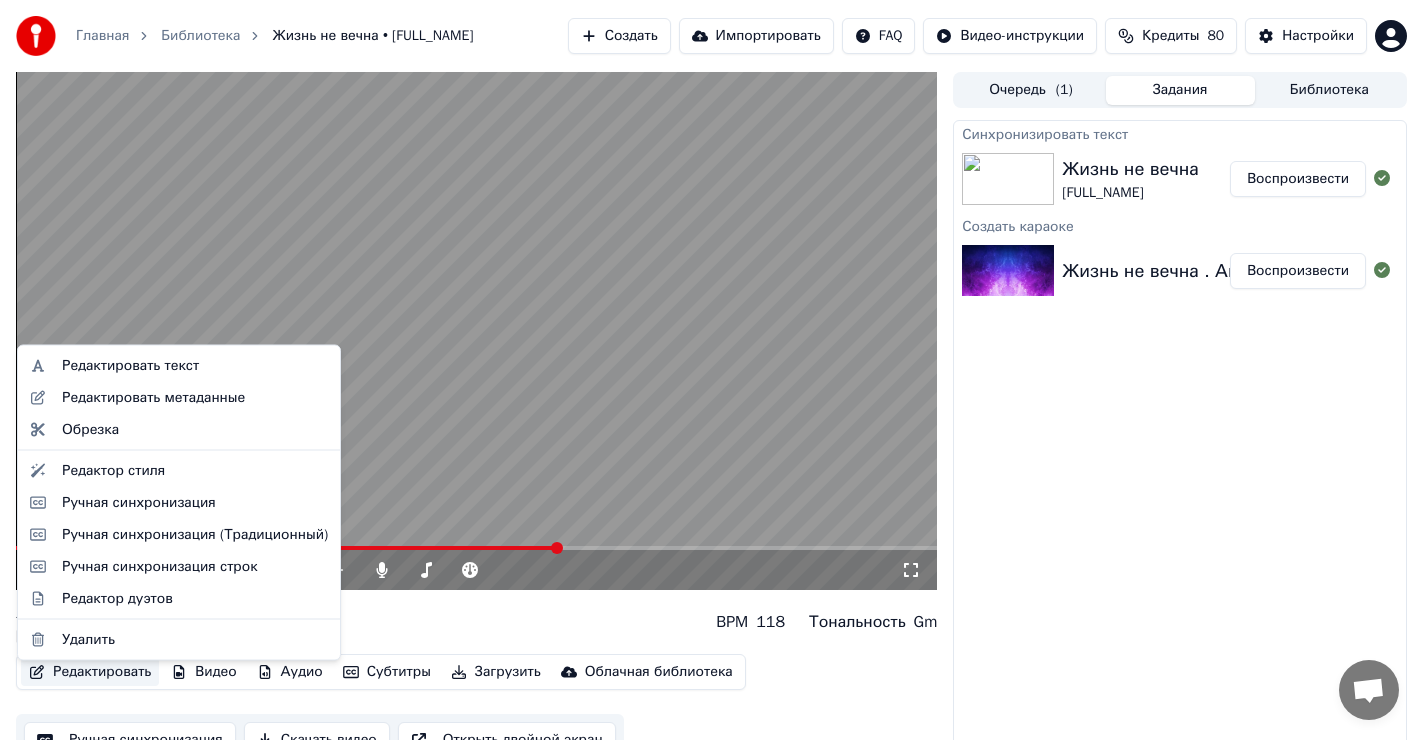 click on "Редактировать" at bounding box center (90, 672) 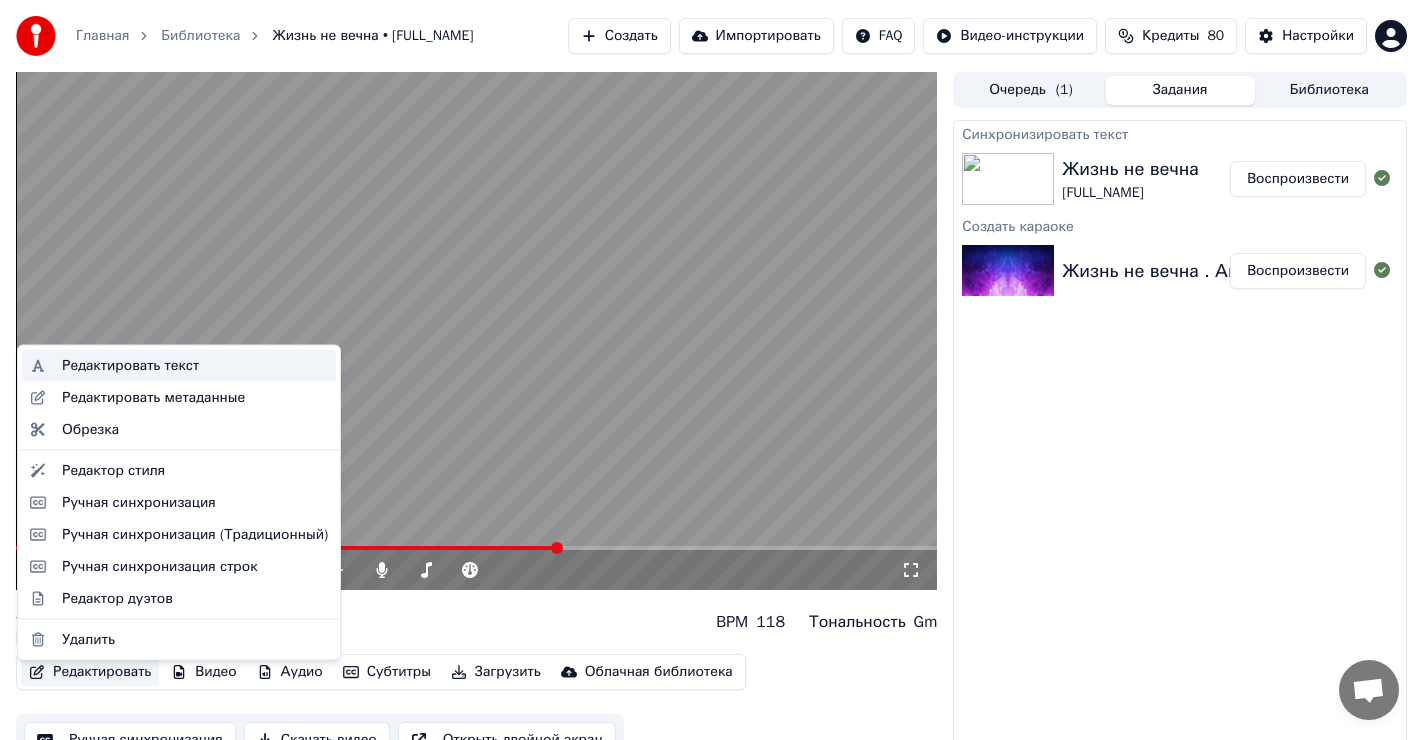 click on "Редактировать текст" at bounding box center [130, 366] 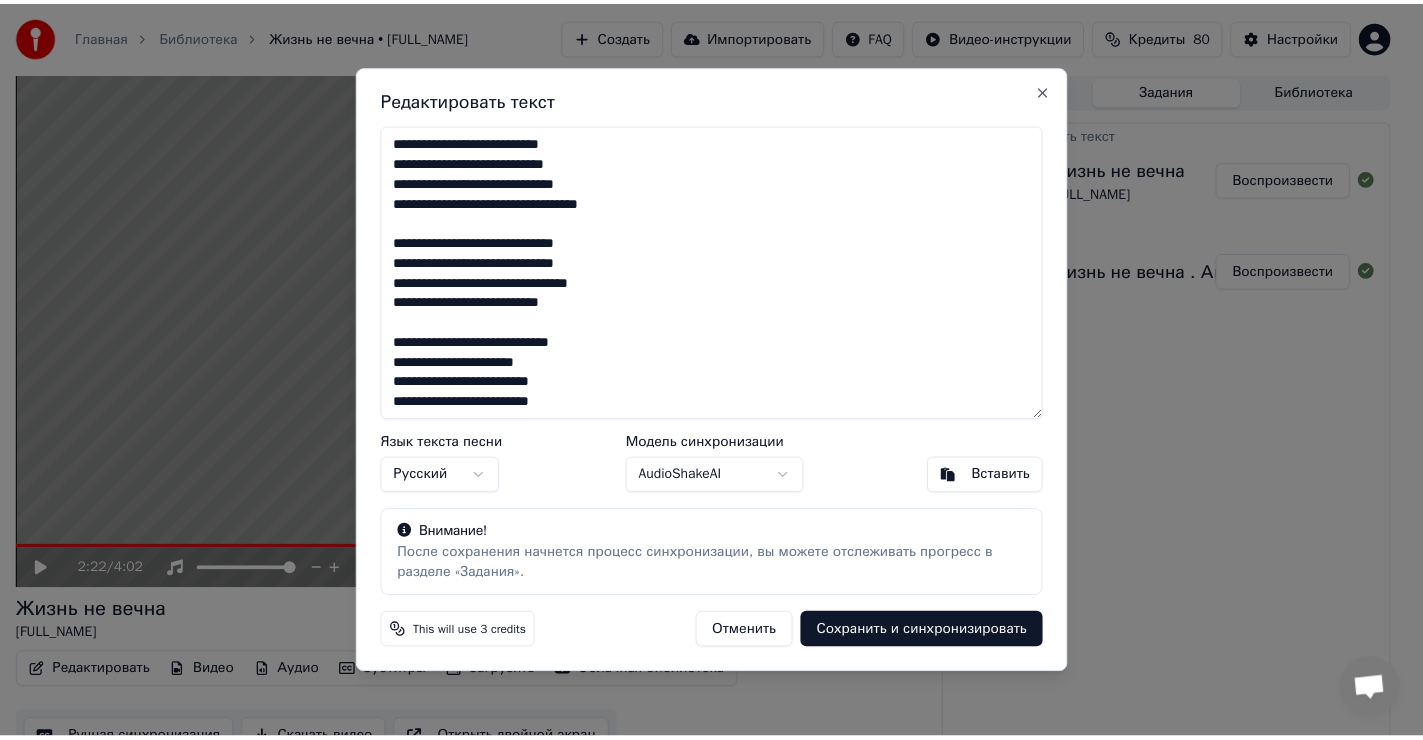 scroll, scrollTop: 200, scrollLeft: 0, axis: vertical 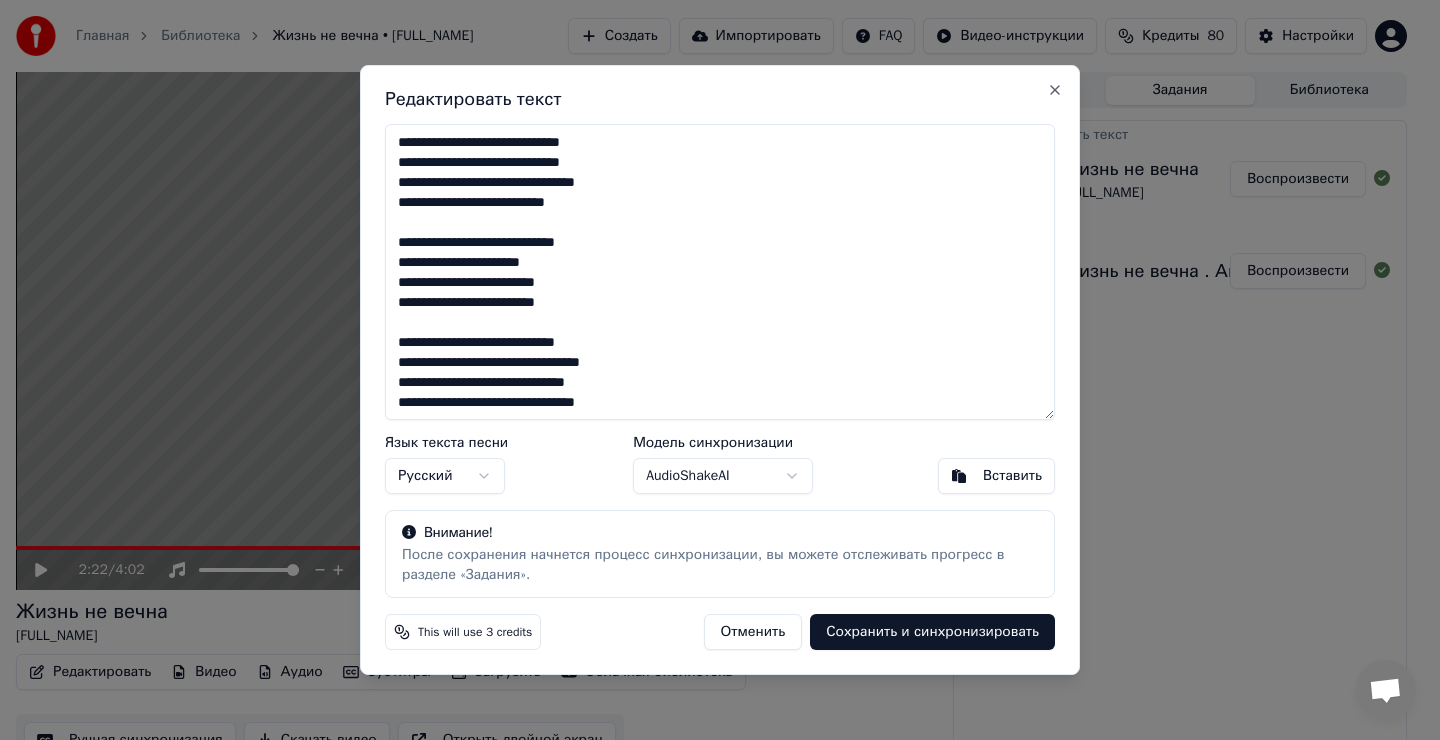 click at bounding box center (720, 272) 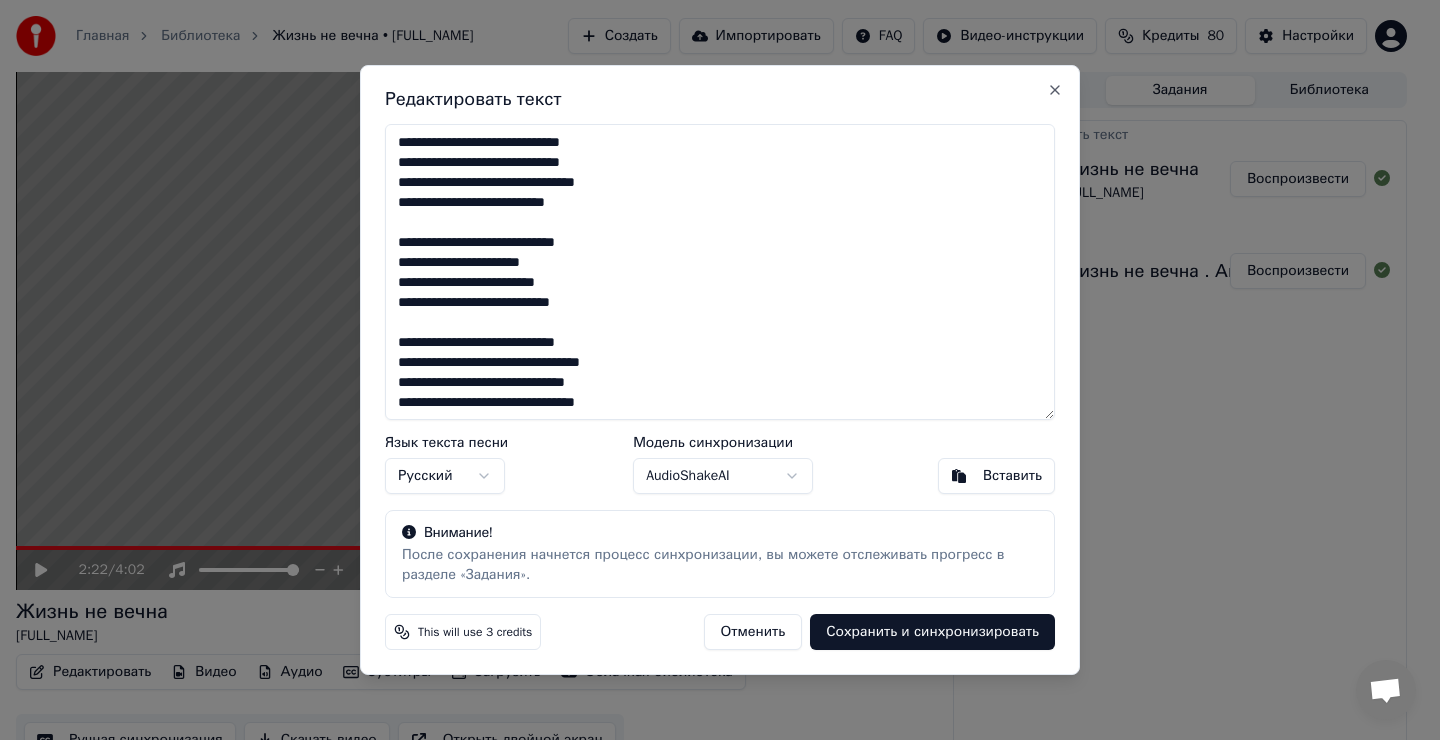 click at bounding box center (720, 272) 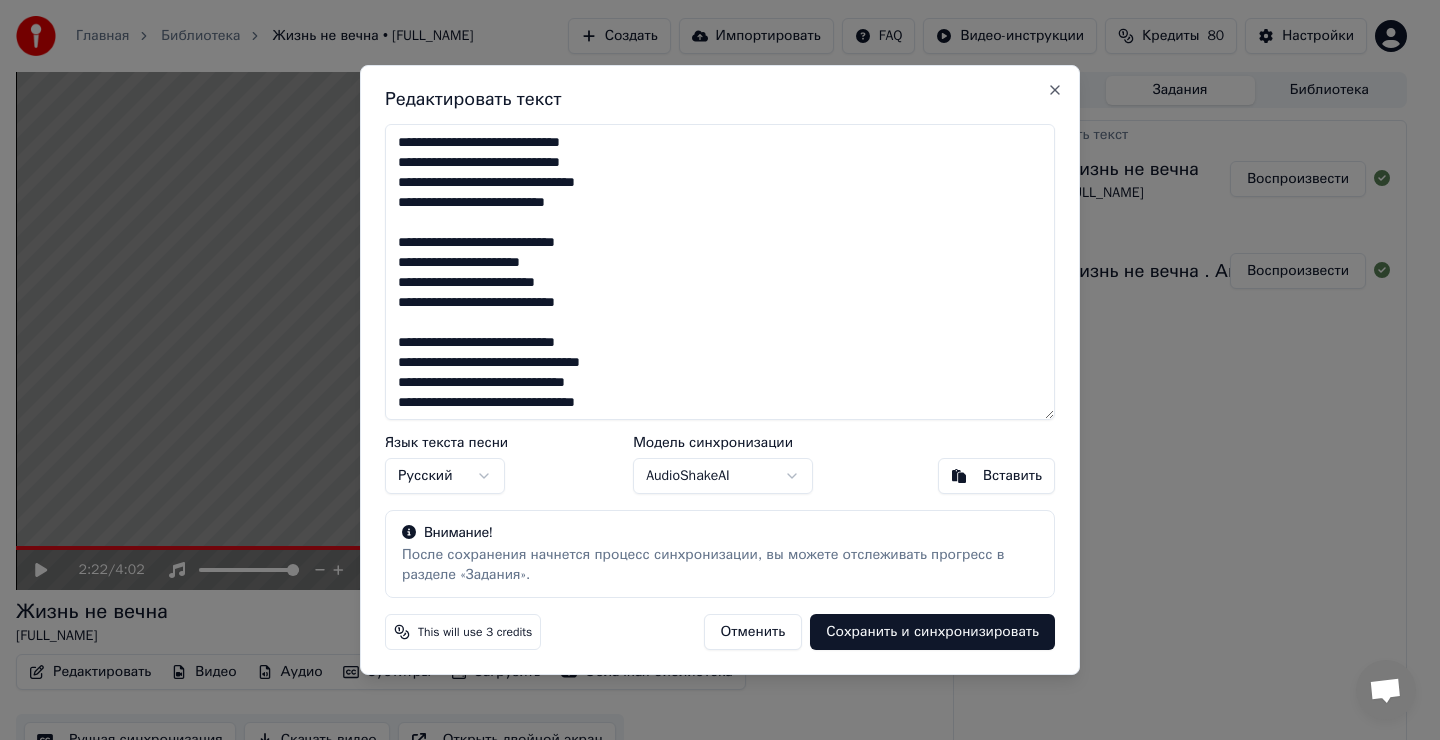 click at bounding box center [720, 272] 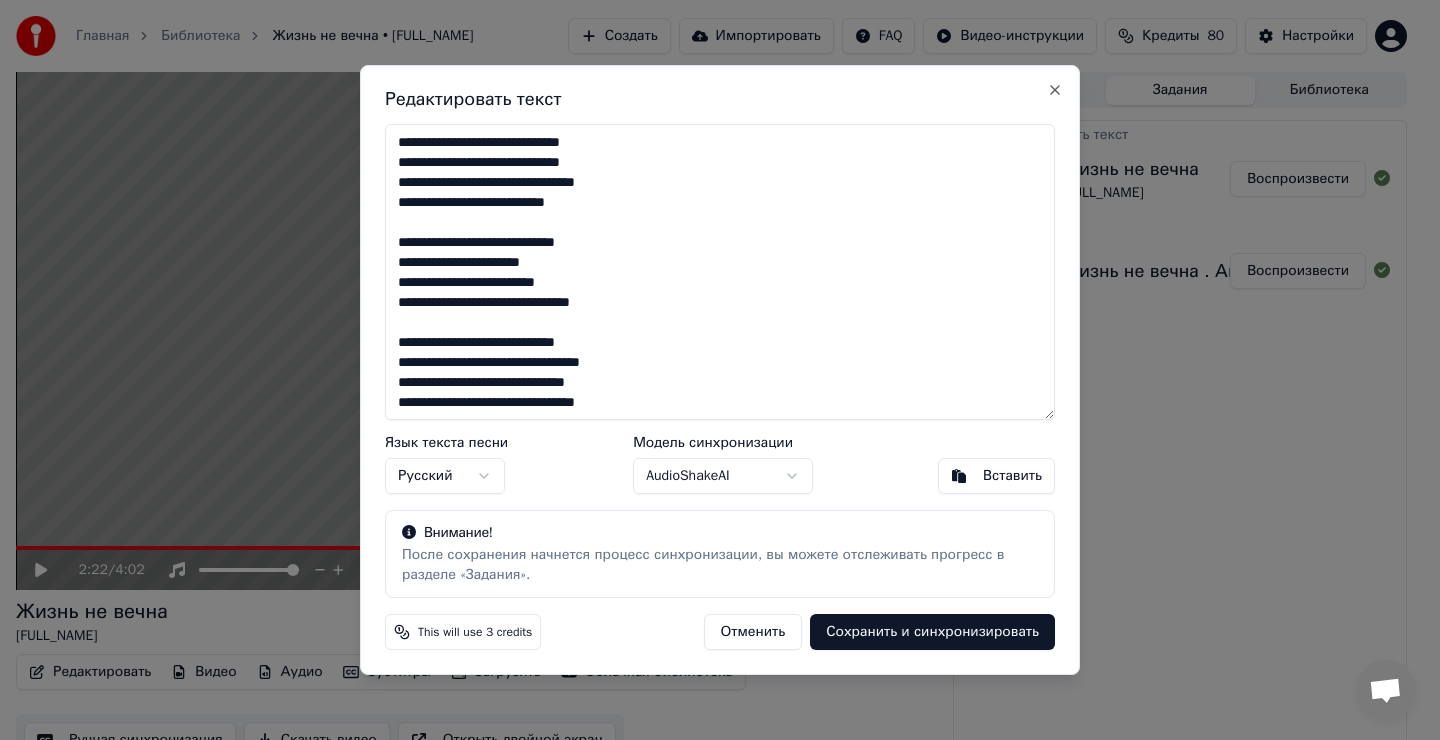 type on "**********" 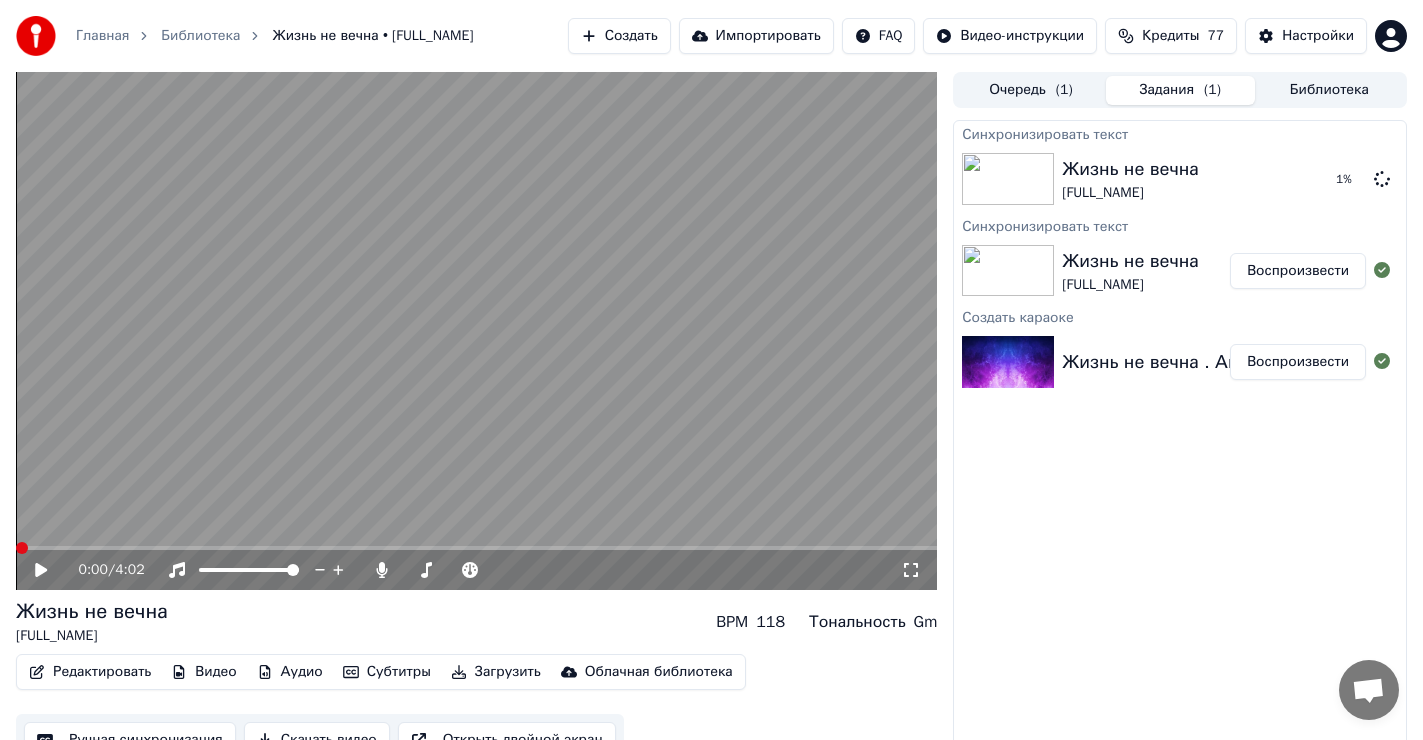 click at bounding box center (22, 548) 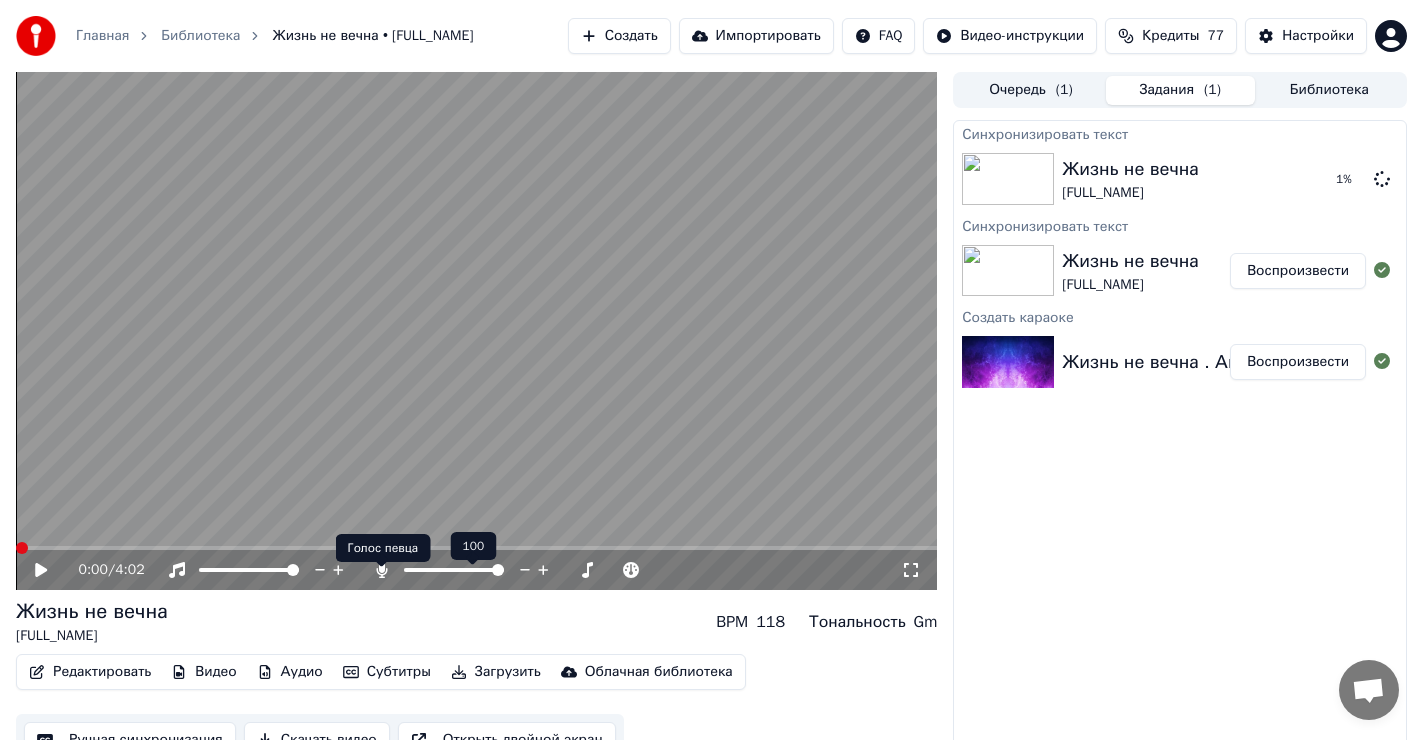 drag, startPoint x: 379, startPoint y: 577, endPoint x: 379, endPoint y: 591, distance: 14 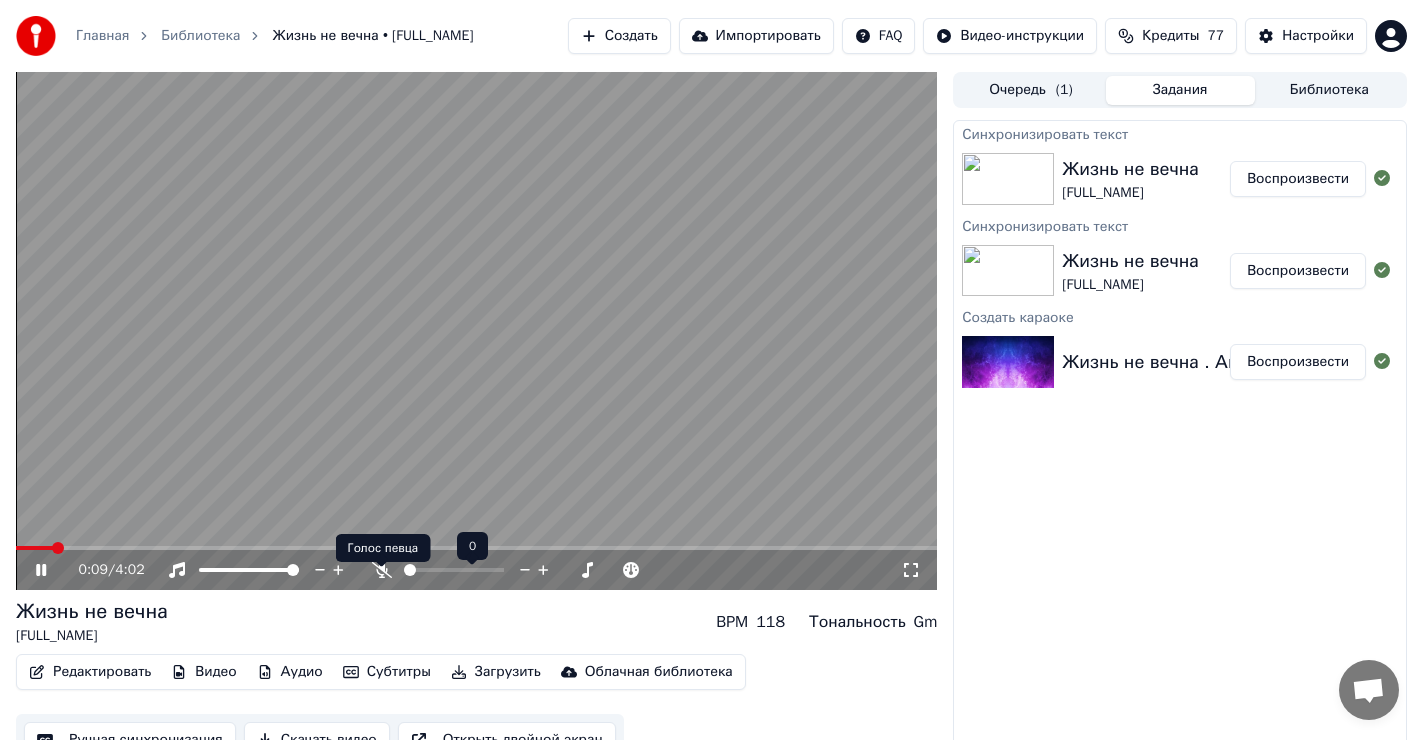 click 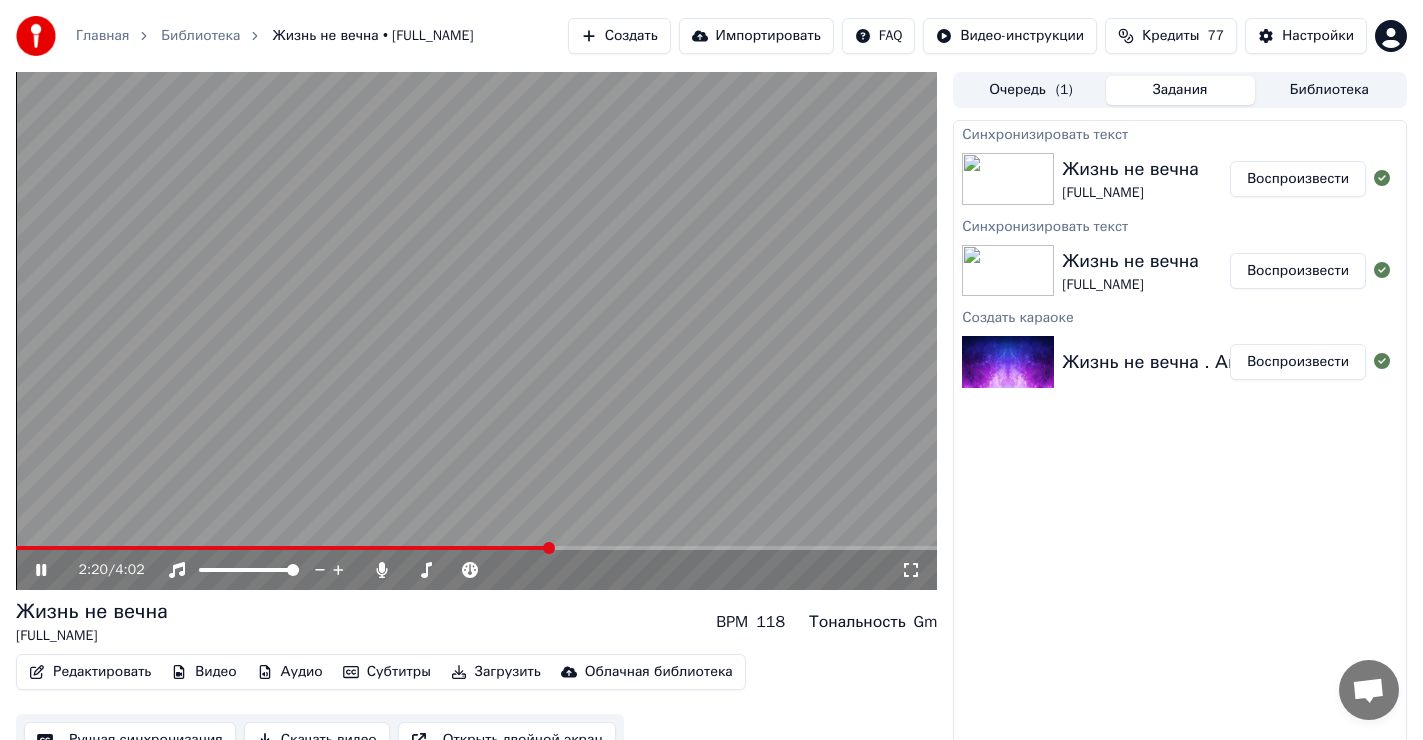click at bounding box center (283, 548) 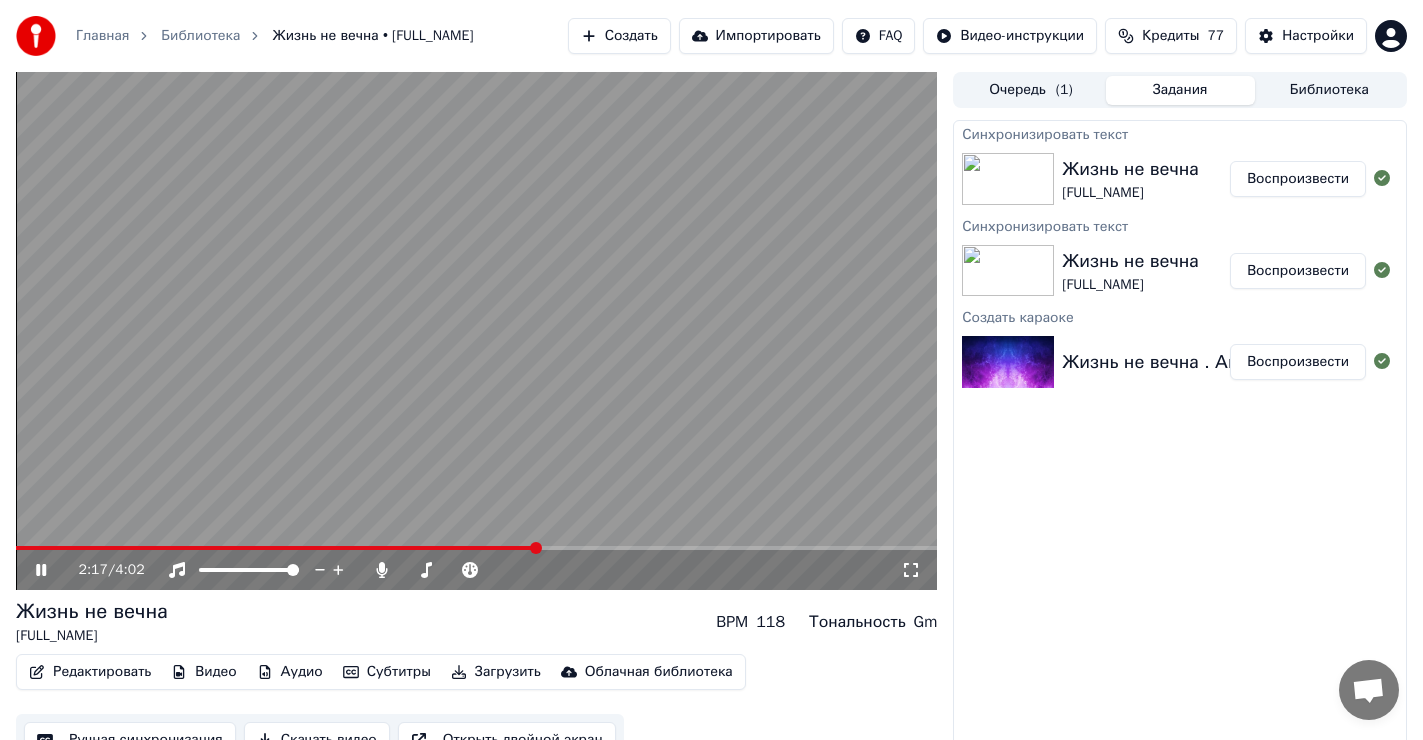 click 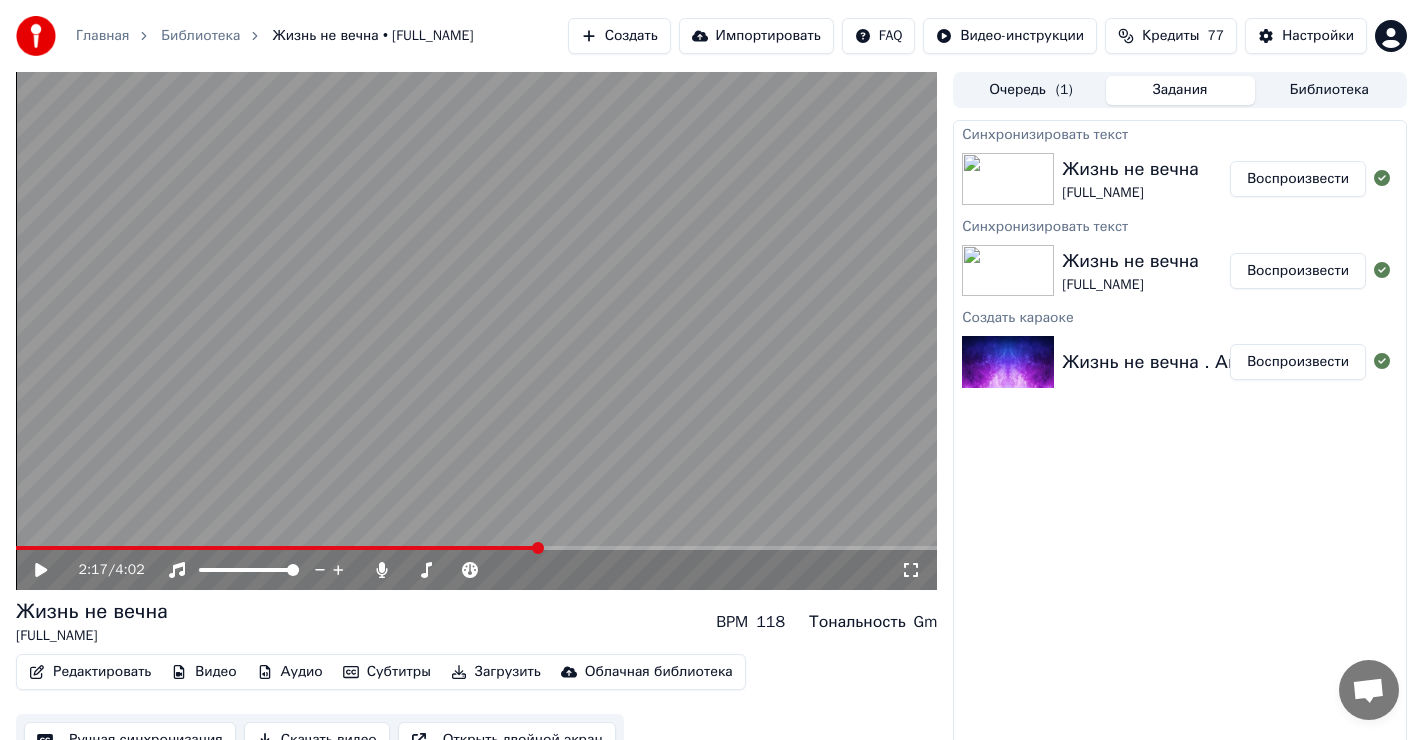 click on "Редактировать" at bounding box center [90, 672] 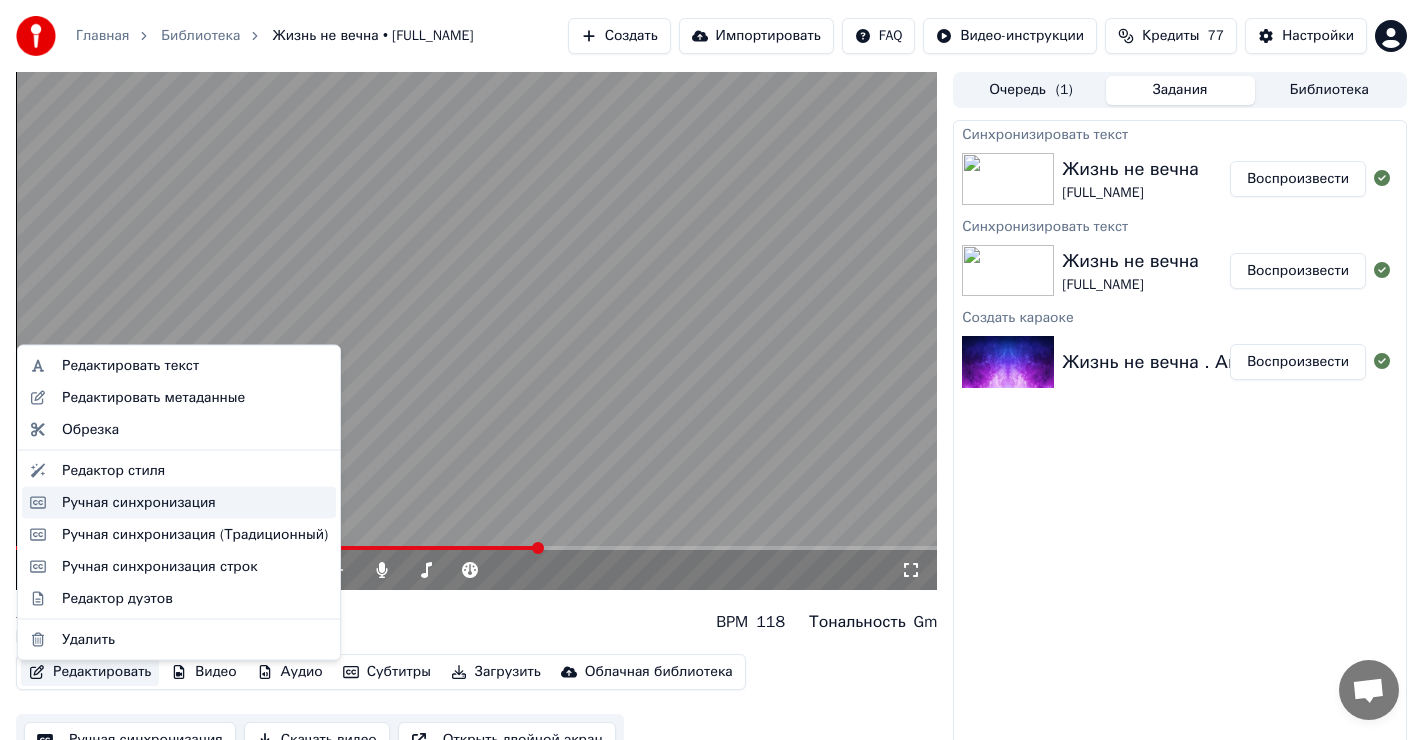 click on "Ручная синхронизация" at bounding box center (139, 502) 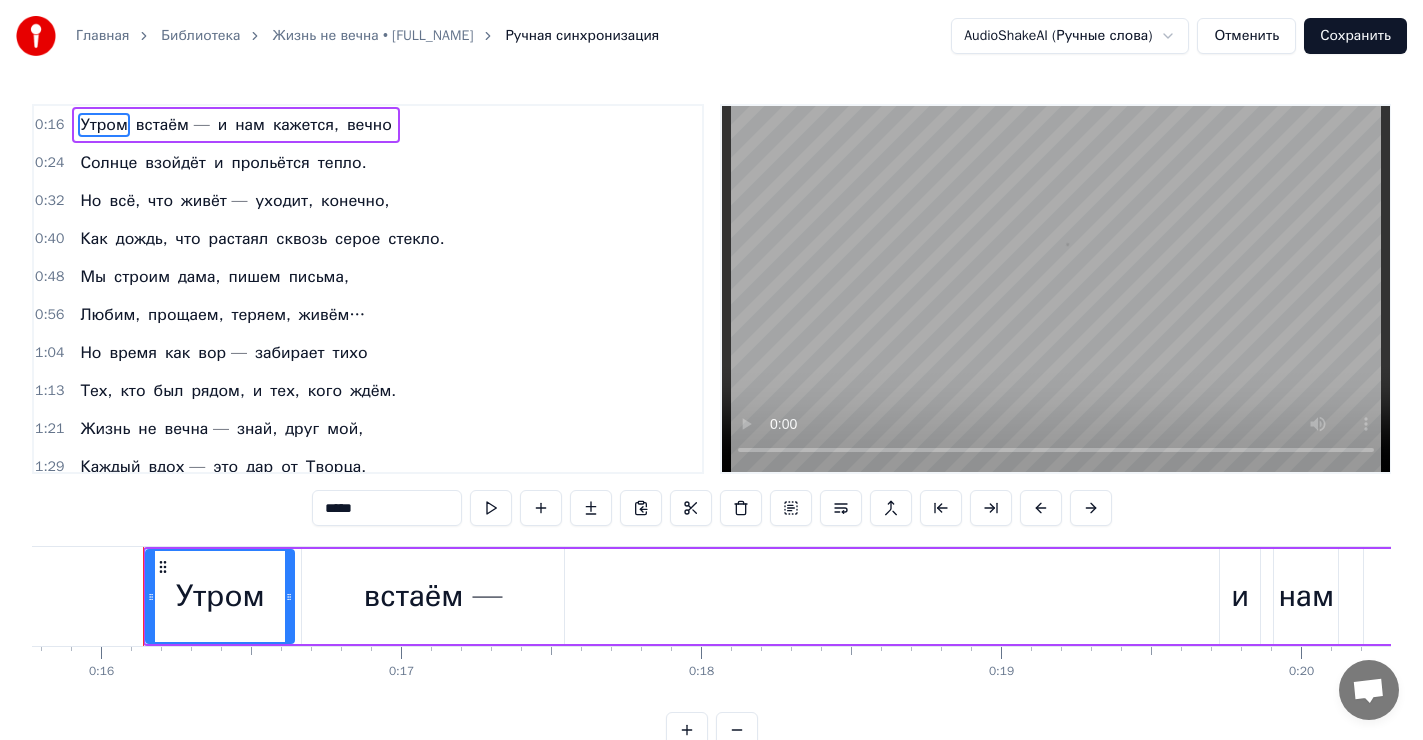 scroll, scrollTop: 0, scrollLeft: 4742, axis: horizontal 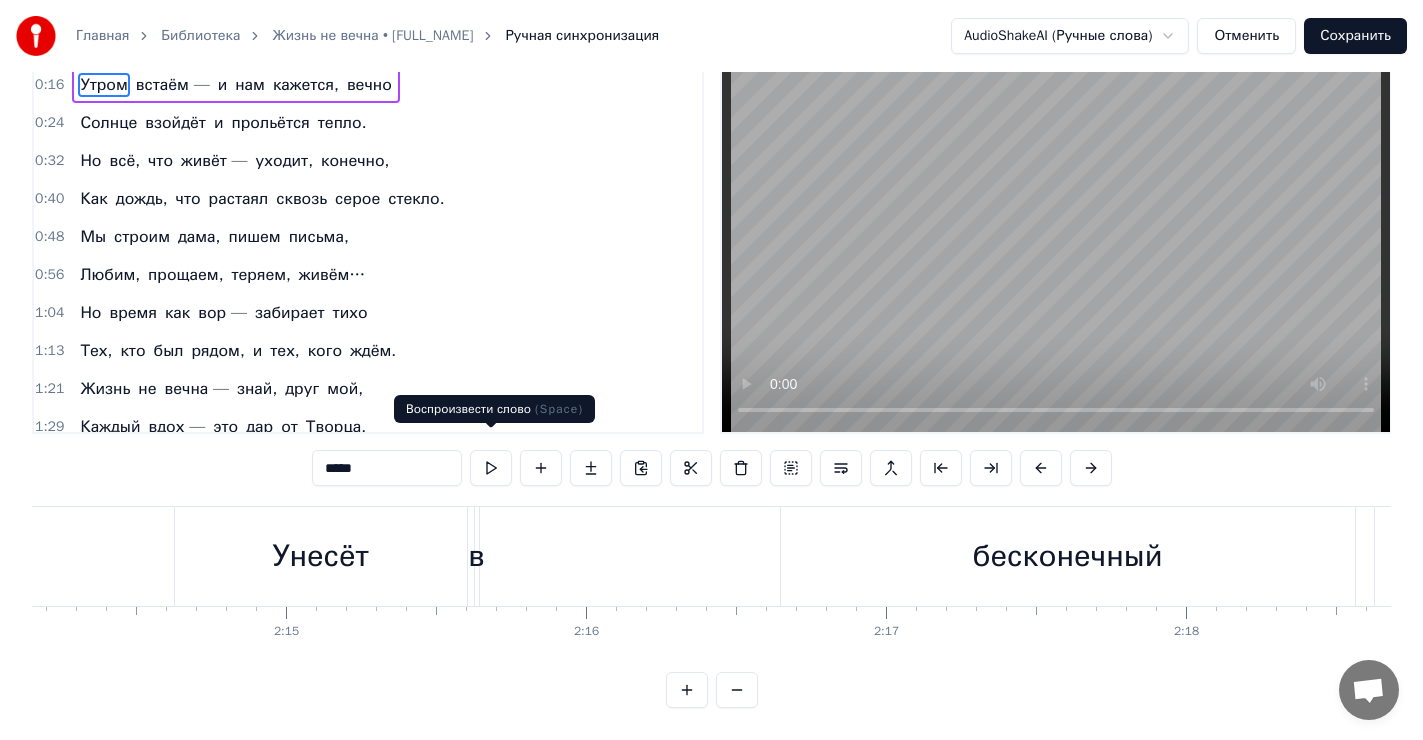 click at bounding box center (491, 468) 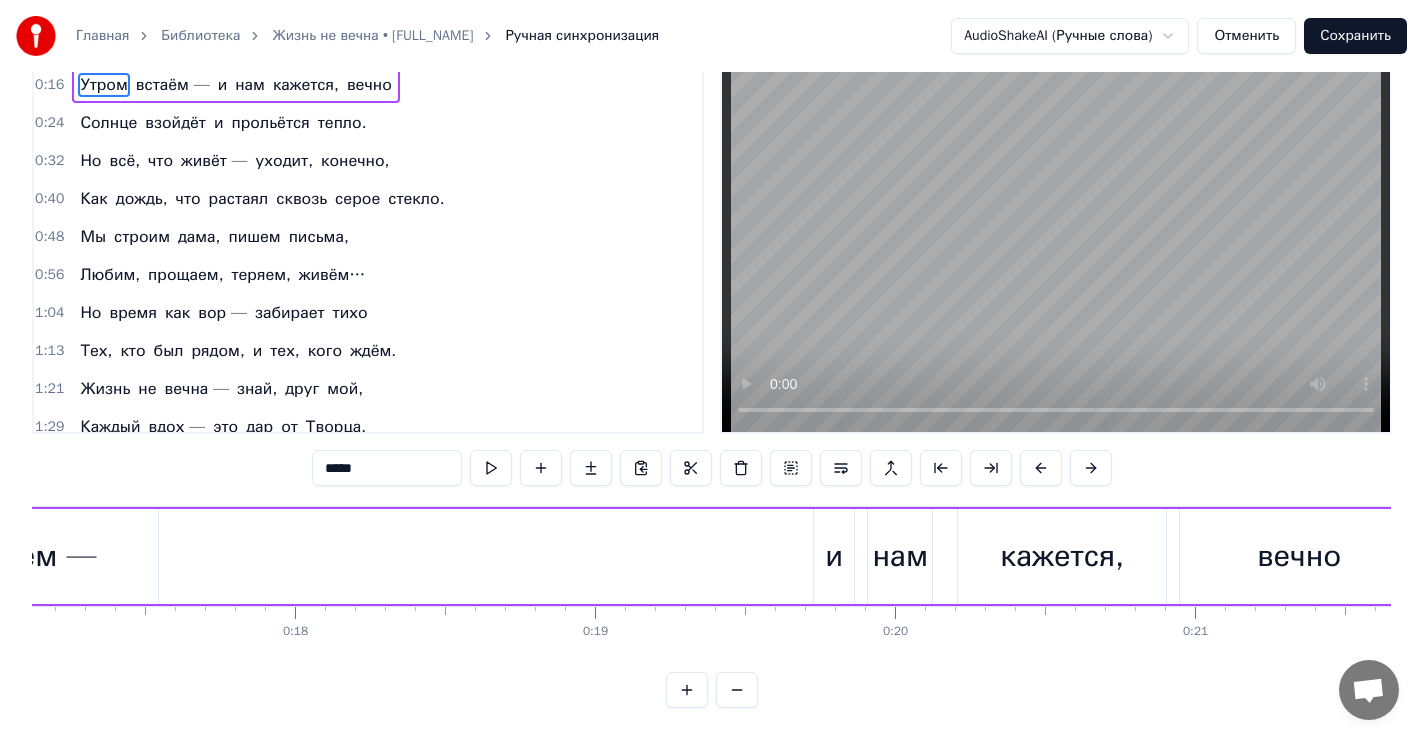 scroll, scrollTop: 0, scrollLeft: 4892, axis: horizontal 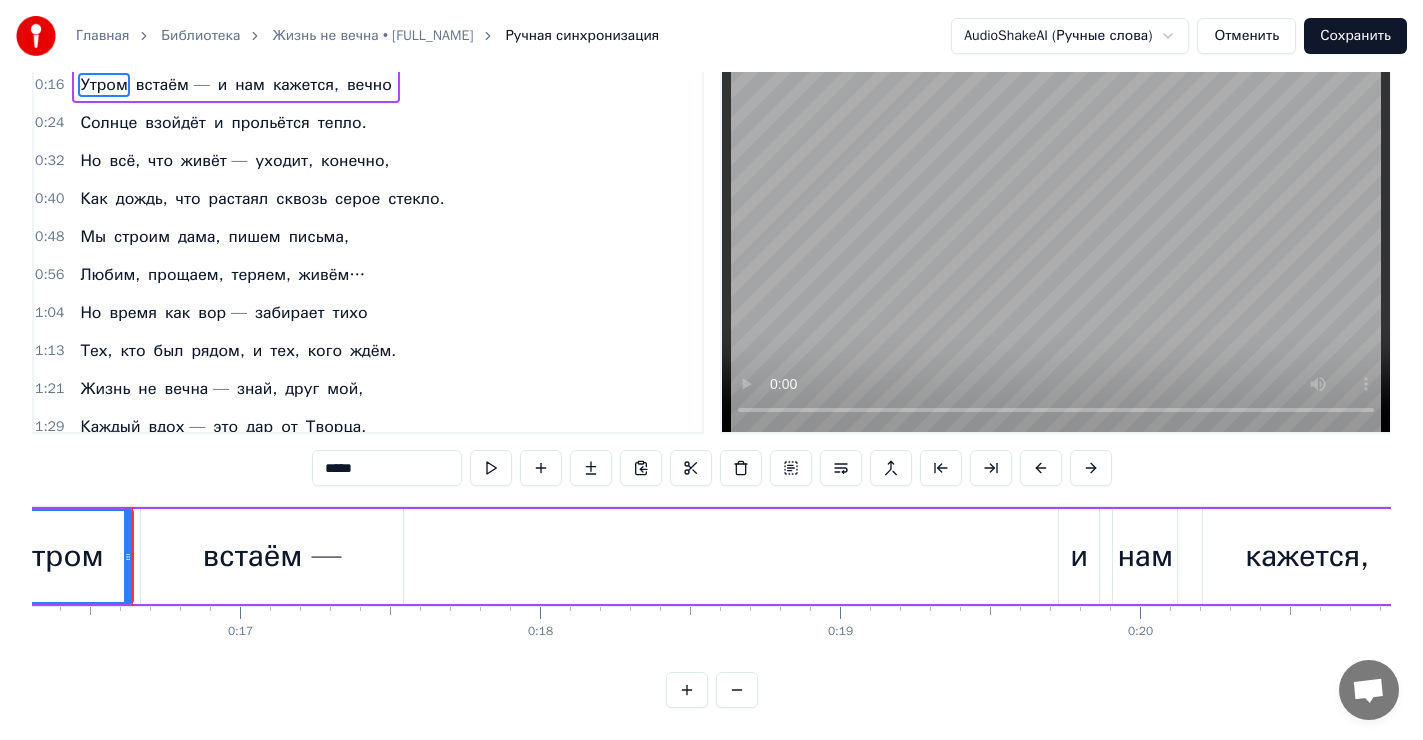 type 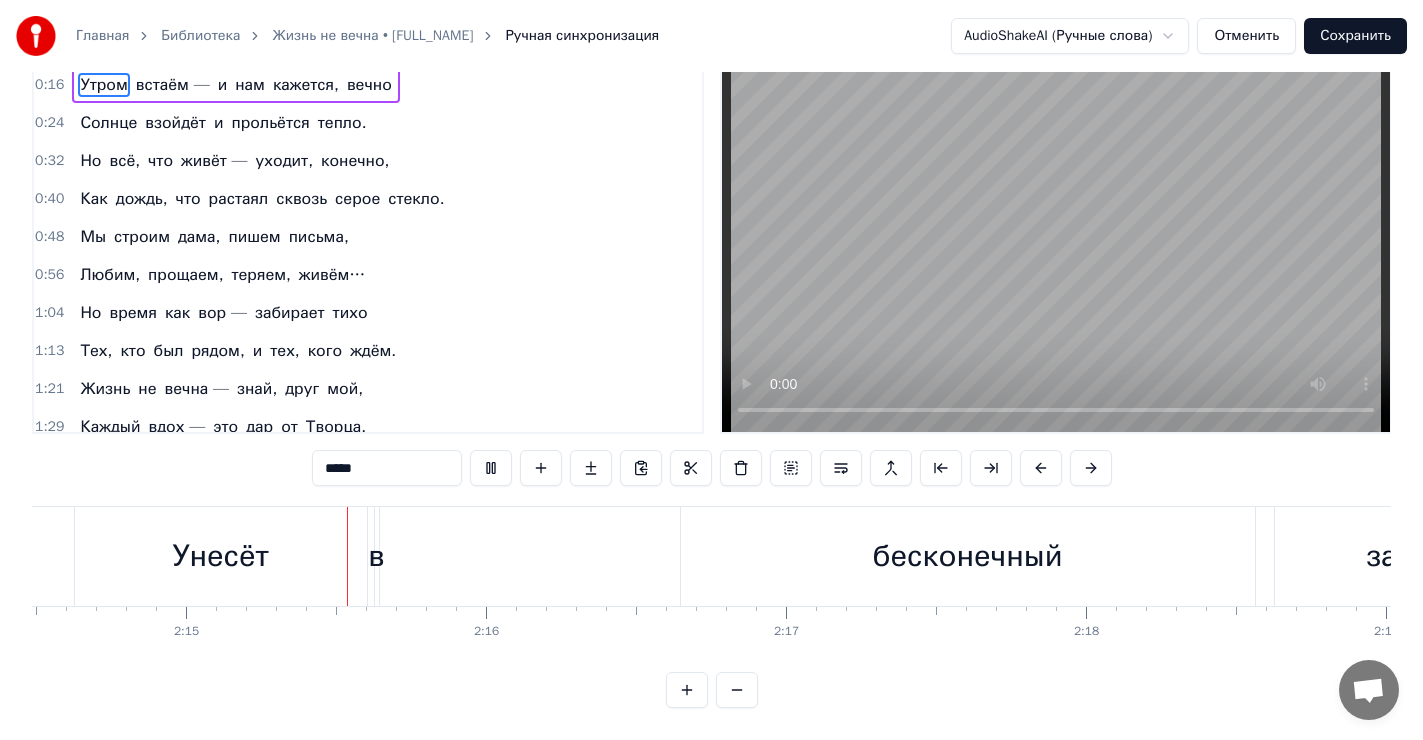 scroll, scrollTop: 0, scrollLeft: 40347, axis: horizontal 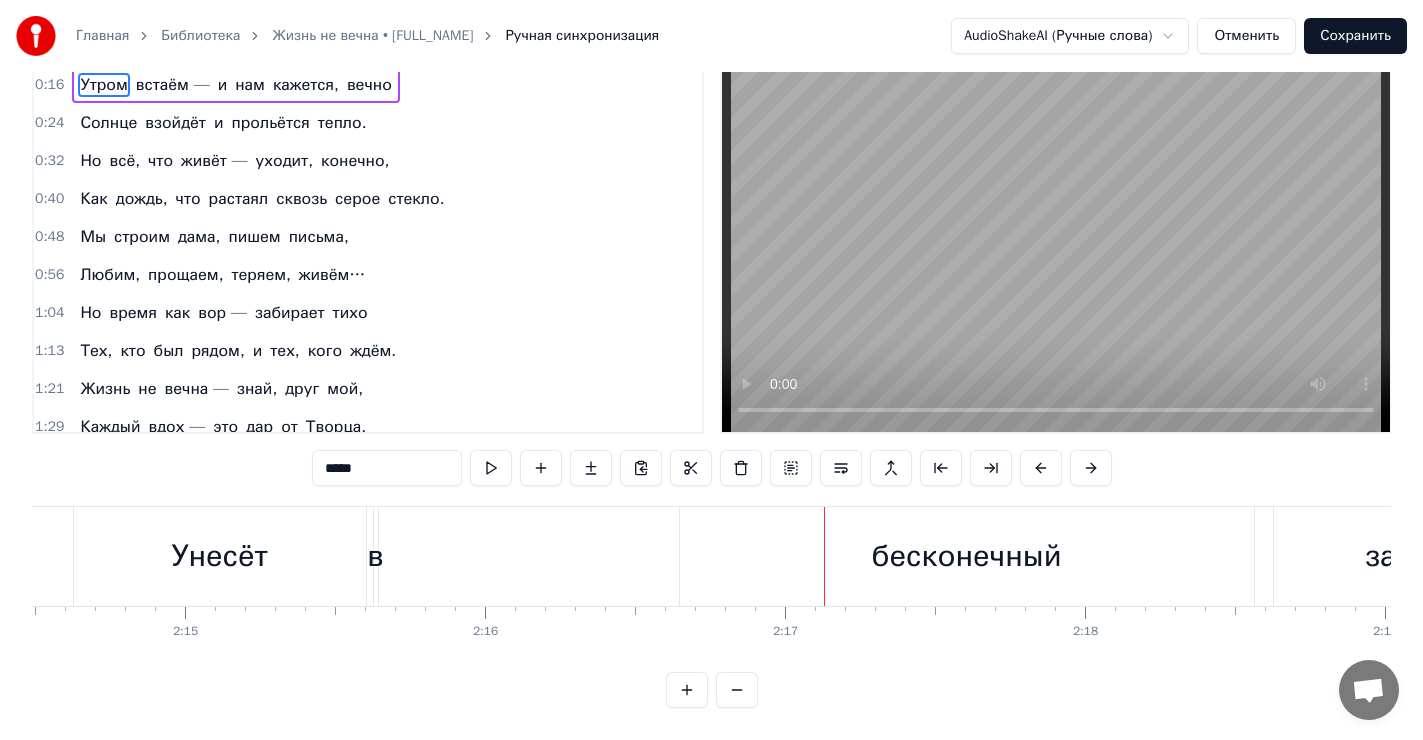 click on "в" at bounding box center (375, 556) 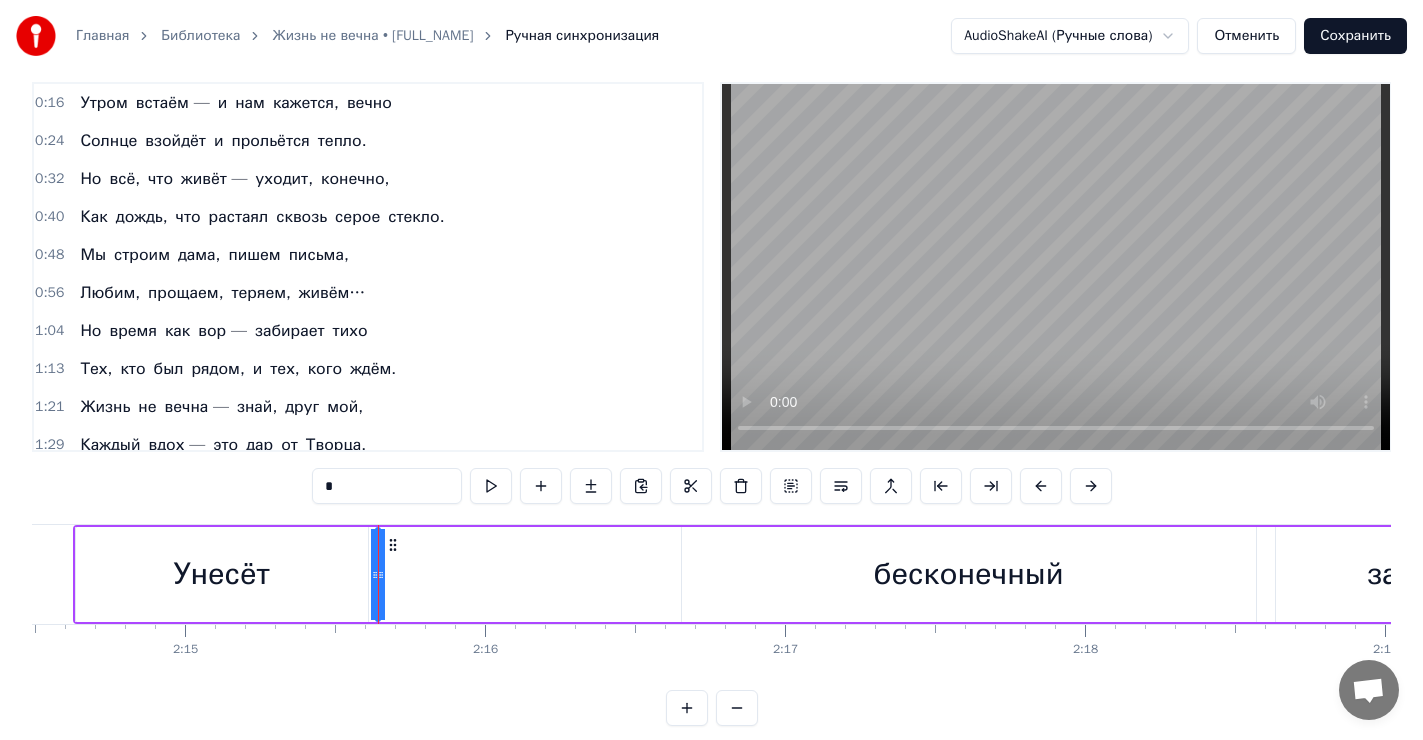 scroll, scrollTop: 0, scrollLeft: 0, axis: both 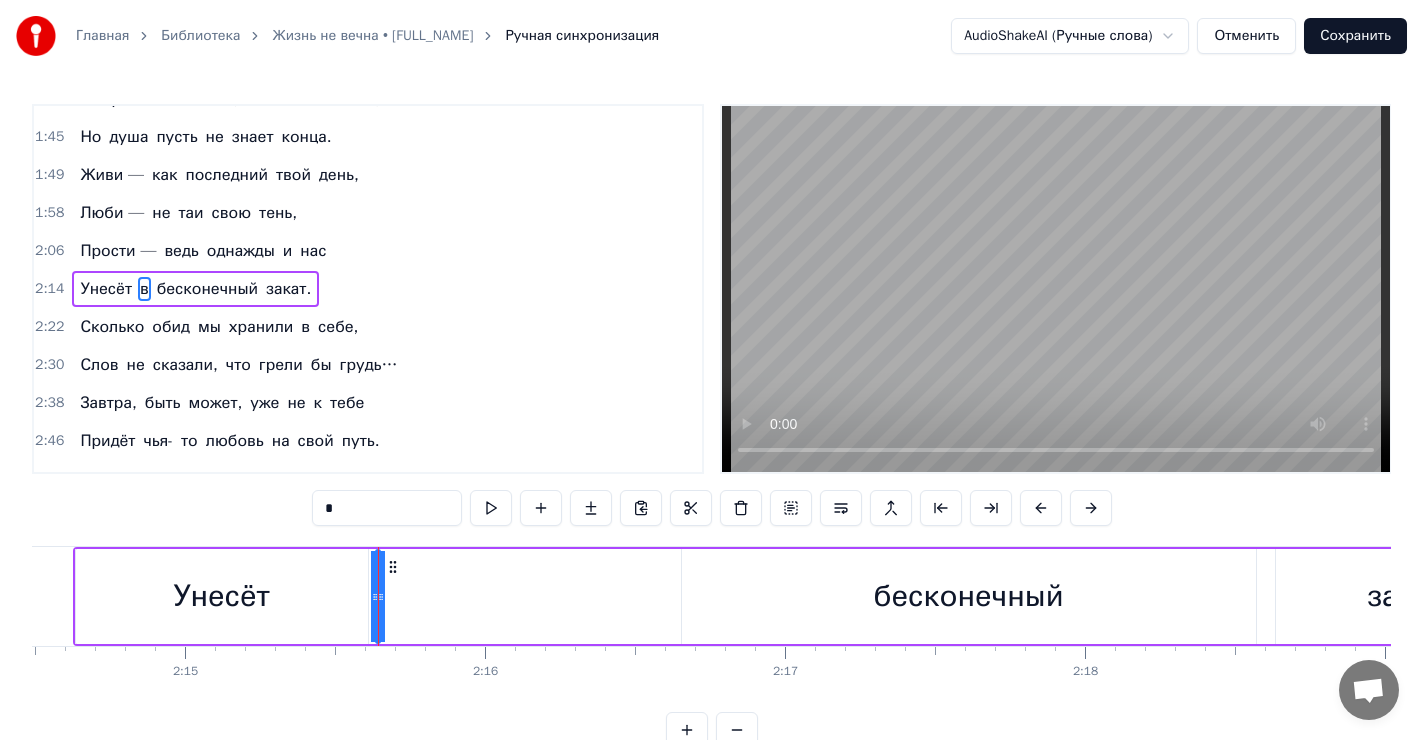 click 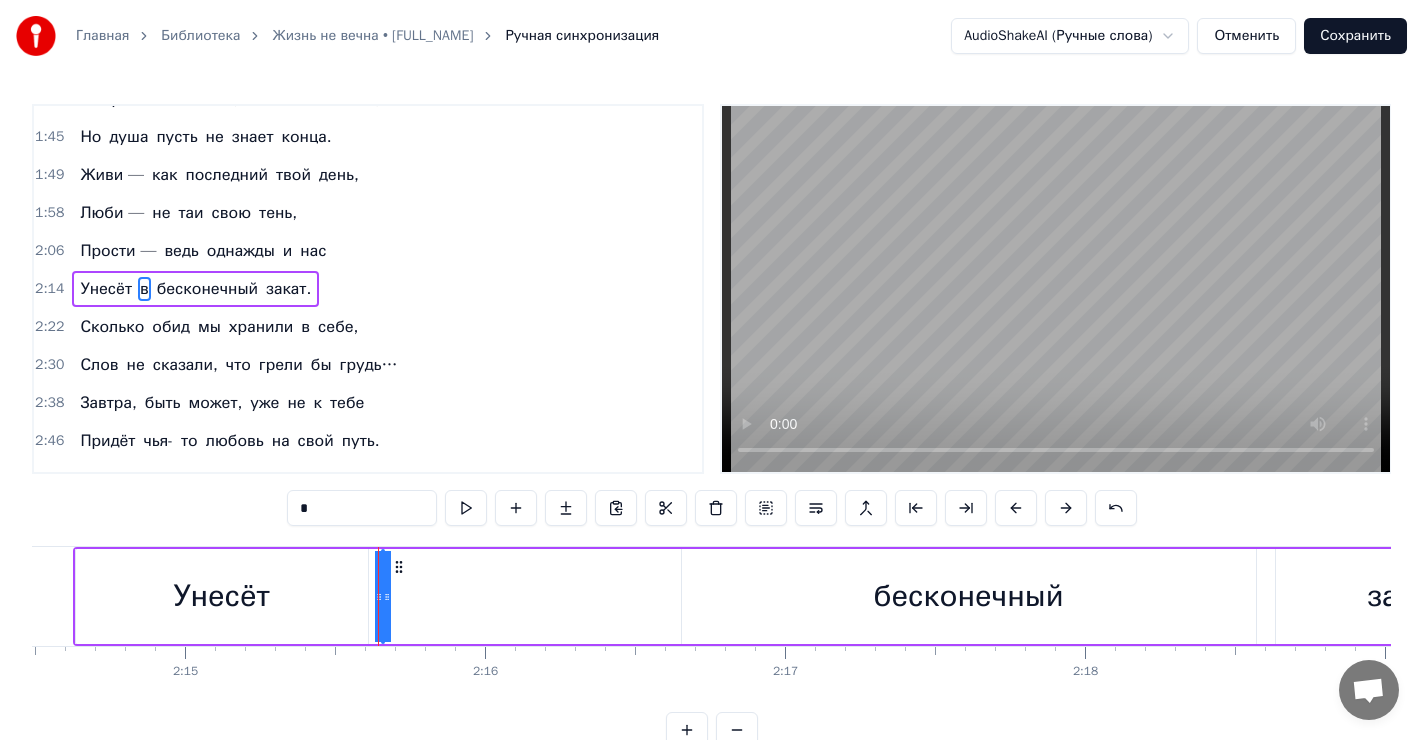 drag, startPoint x: 380, startPoint y: 596, endPoint x: 480, endPoint y: 599, distance: 100.04499 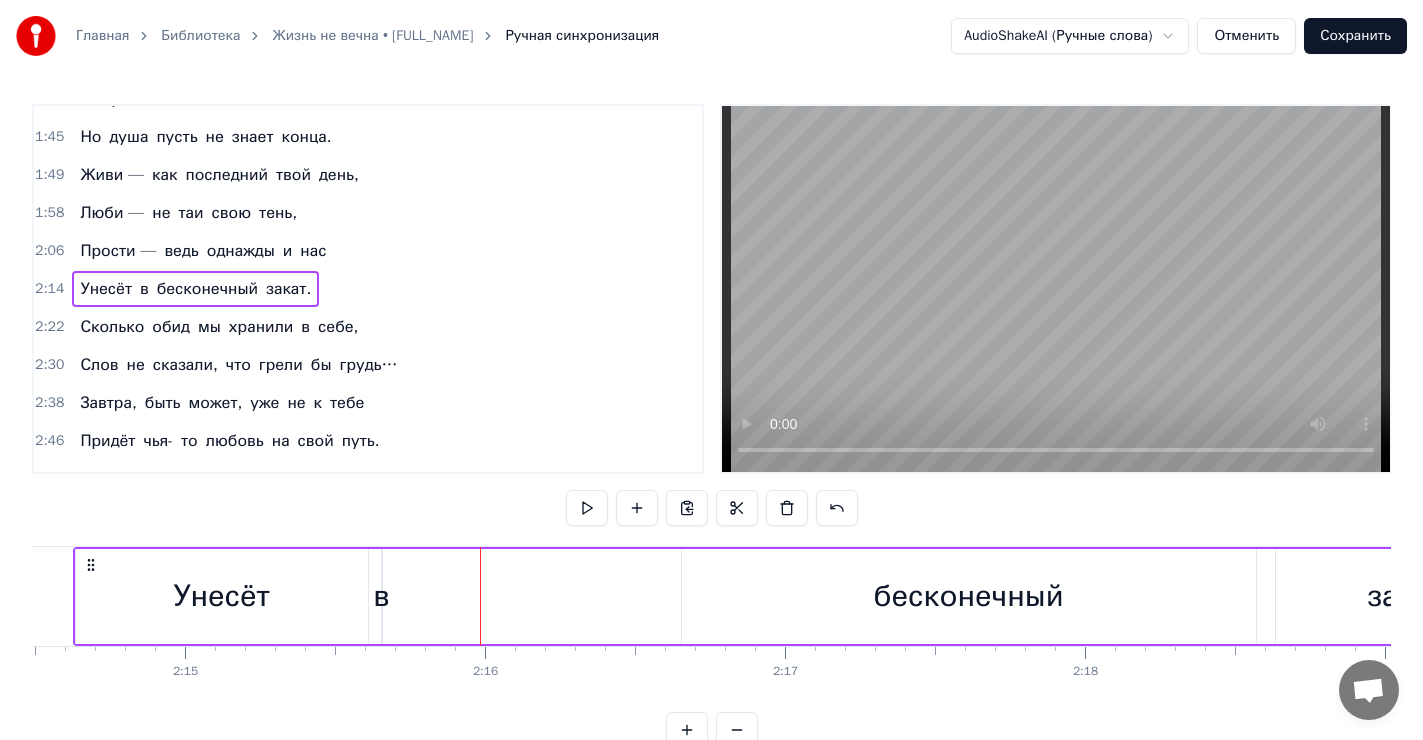 click on "Утром встаём — и нам кажется, вечно Солнце взойдёт и прольётся тепло. Но всё, что живёт — уходит, конечно, Как дождь, что растаял сквозь серое стекло. Мы строим дама, пишем письма, Любим, прощаем, теряем, живём… Но время как вор — забирает тихо Тех, кто был рядом, и тех, кого ждём. Жизнь не вечна — знай, друг мой, Каждый вдох — это дар от Творца. Смерть бесконечна, как вечная тьма, Но душа пусть не знает конца. Живи — как последний твой день, Люби — не таи свою тень, Прости — ведь однажды и нас Унесёт в бесконечный закат. Сколько обид мы хранили в себе, Слов не что к" at bounding box center [-3939, 596] 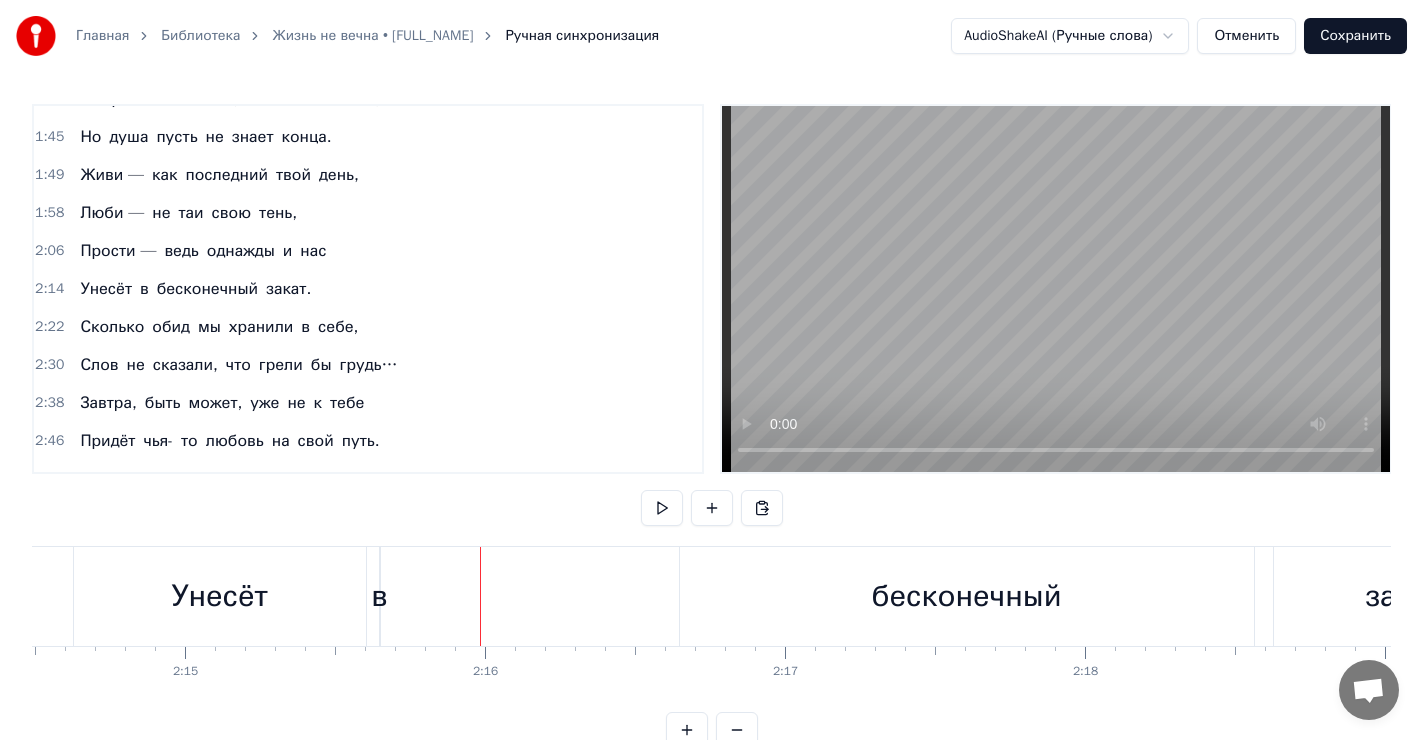 drag, startPoint x: 383, startPoint y: 601, endPoint x: 420, endPoint y: 592, distance: 38.078865 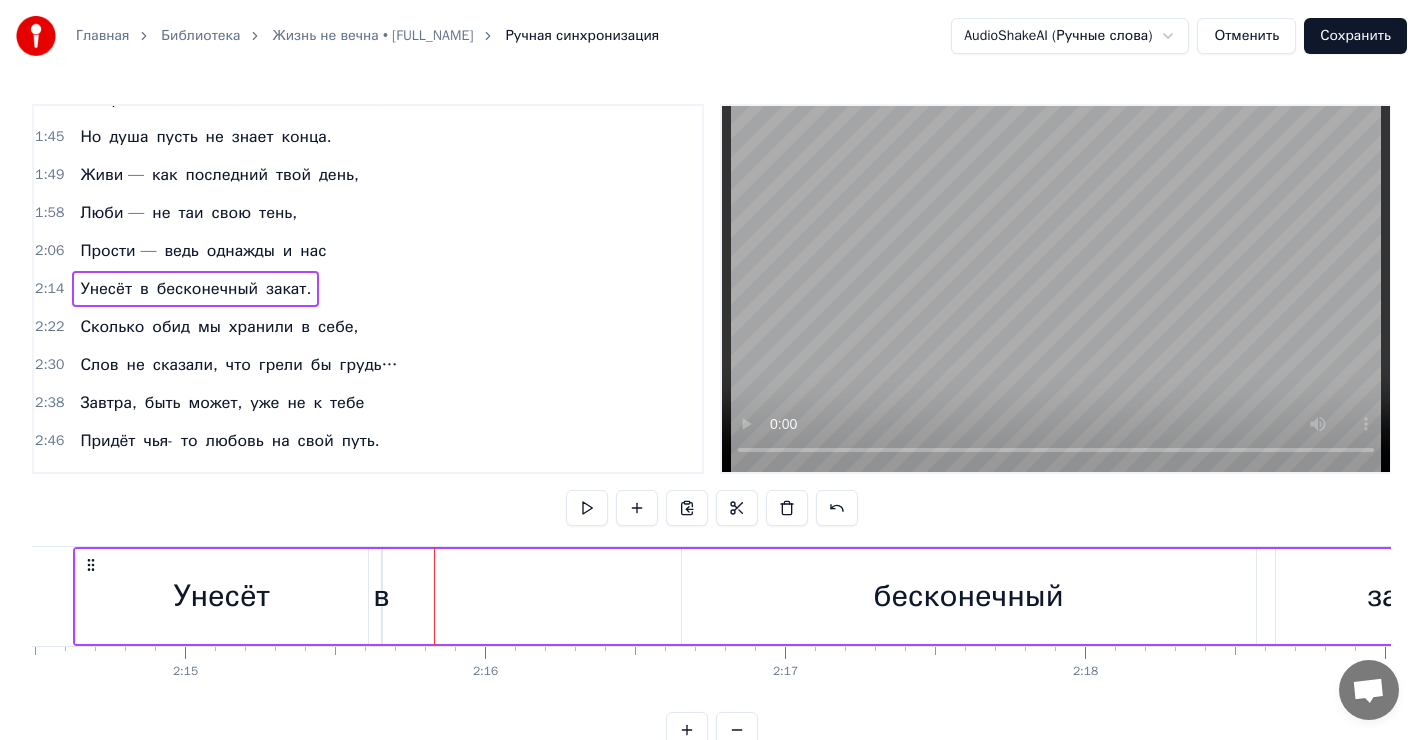 drag, startPoint x: 382, startPoint y: 600, endPoint x: 411, endPoint y: 599, distance: 29.017237 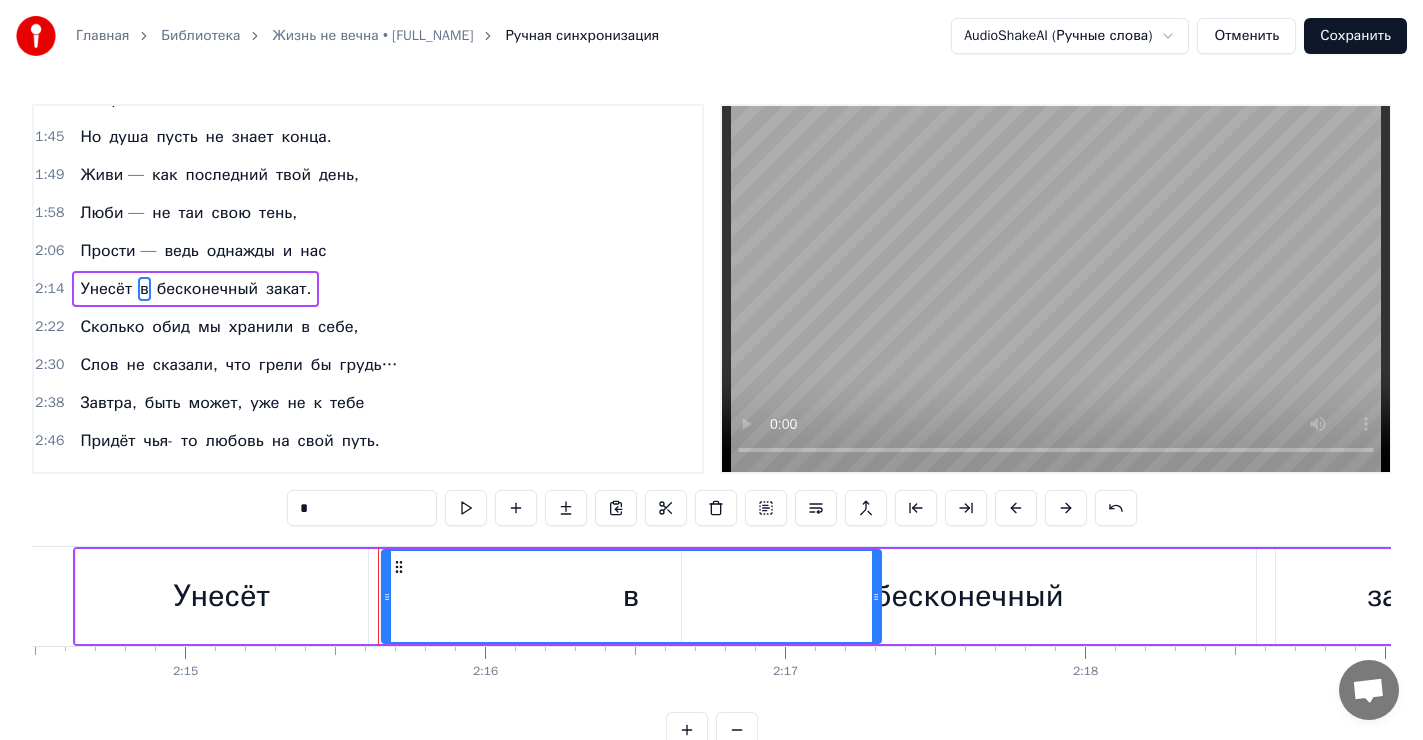 drag, startPoint x: 382, startPoint y: 597, endPoint x: 883, endPoint y: 597, distance: 501 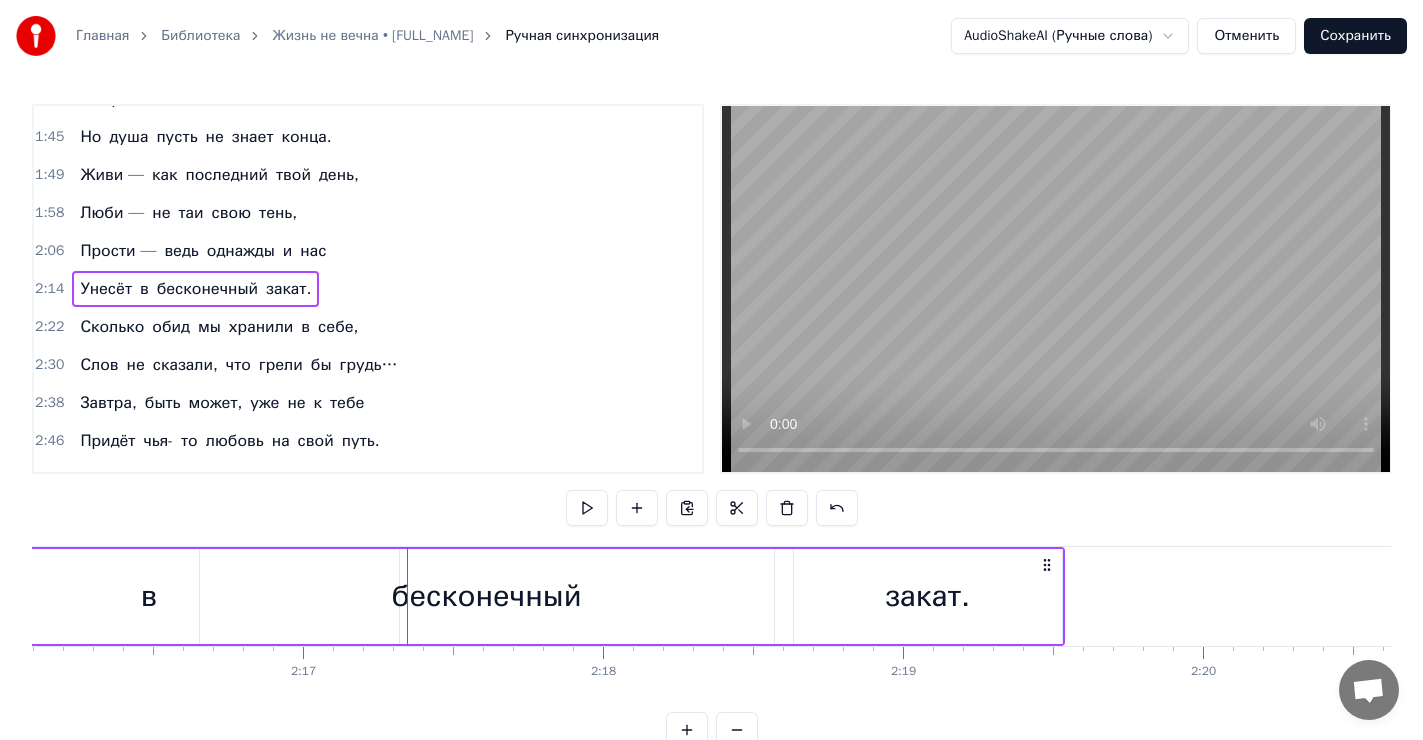 scroll, scrollTop: 0, scrollLeft: 40955, axis: horizontal 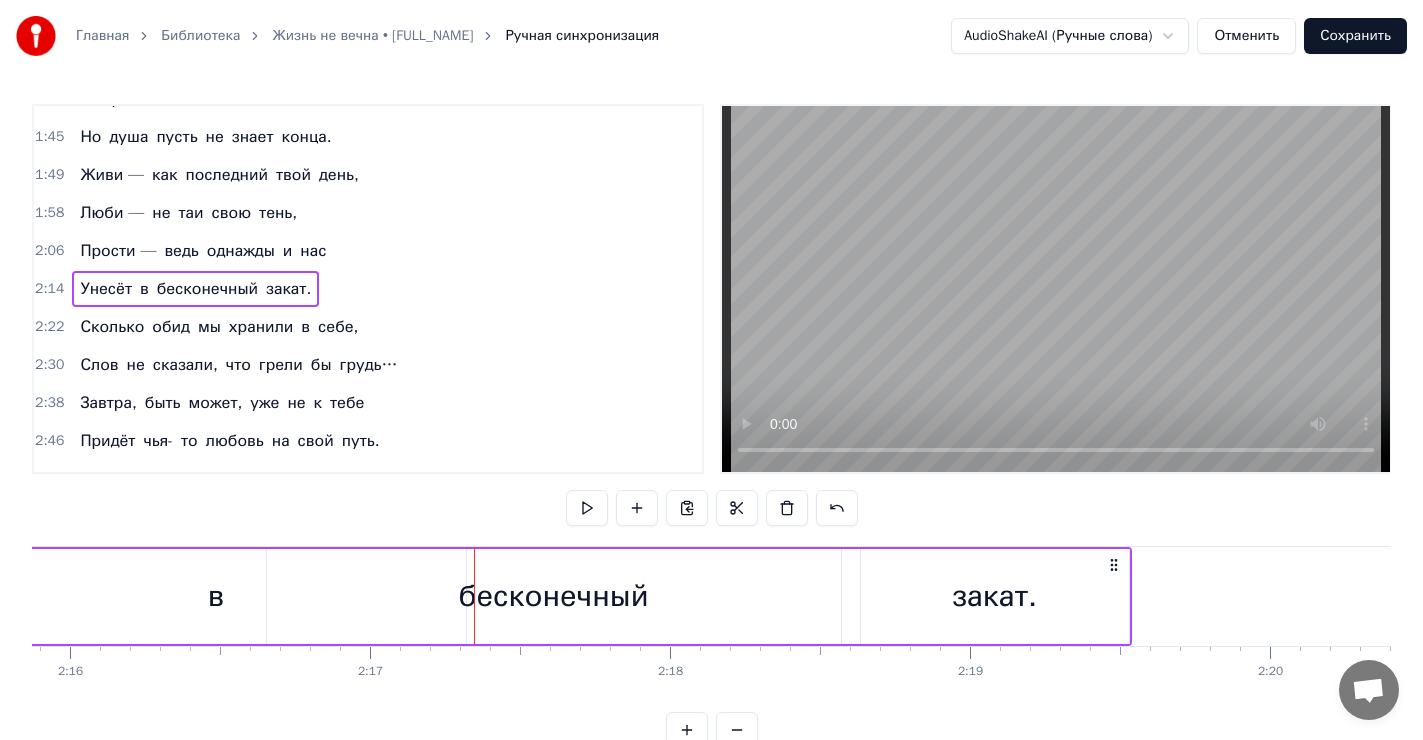 click on "в" at bounding box center (216, 596) 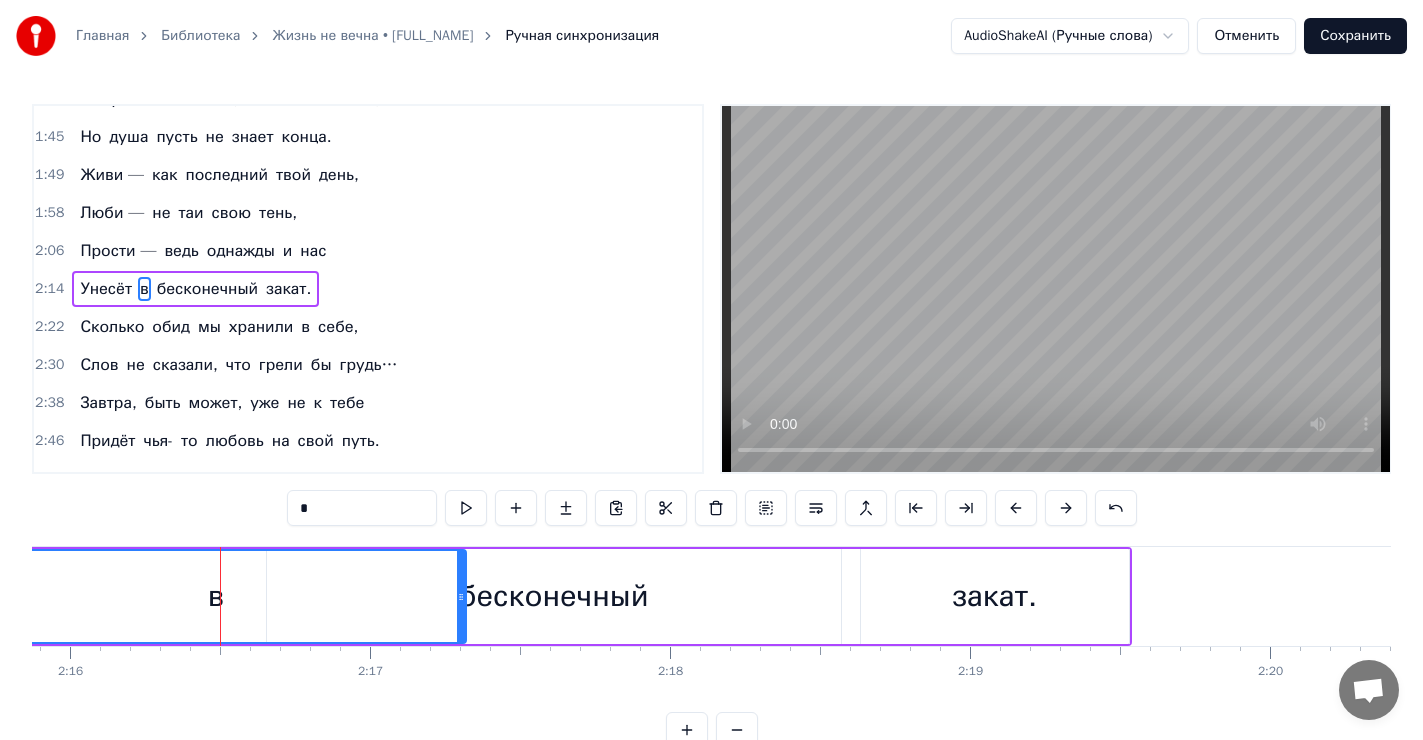 click on "в" at bounding box center [216, 596] 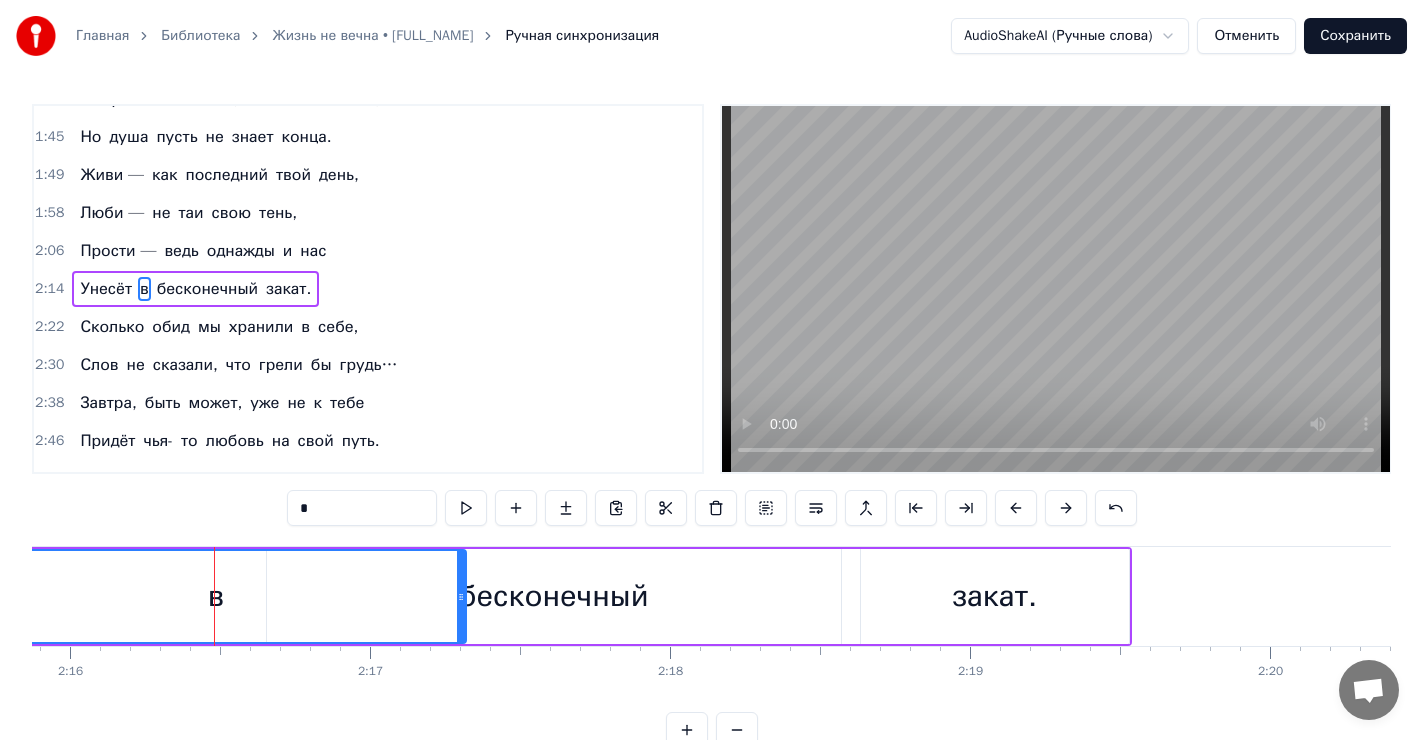 click on "в" at bounding box center [216, 596] 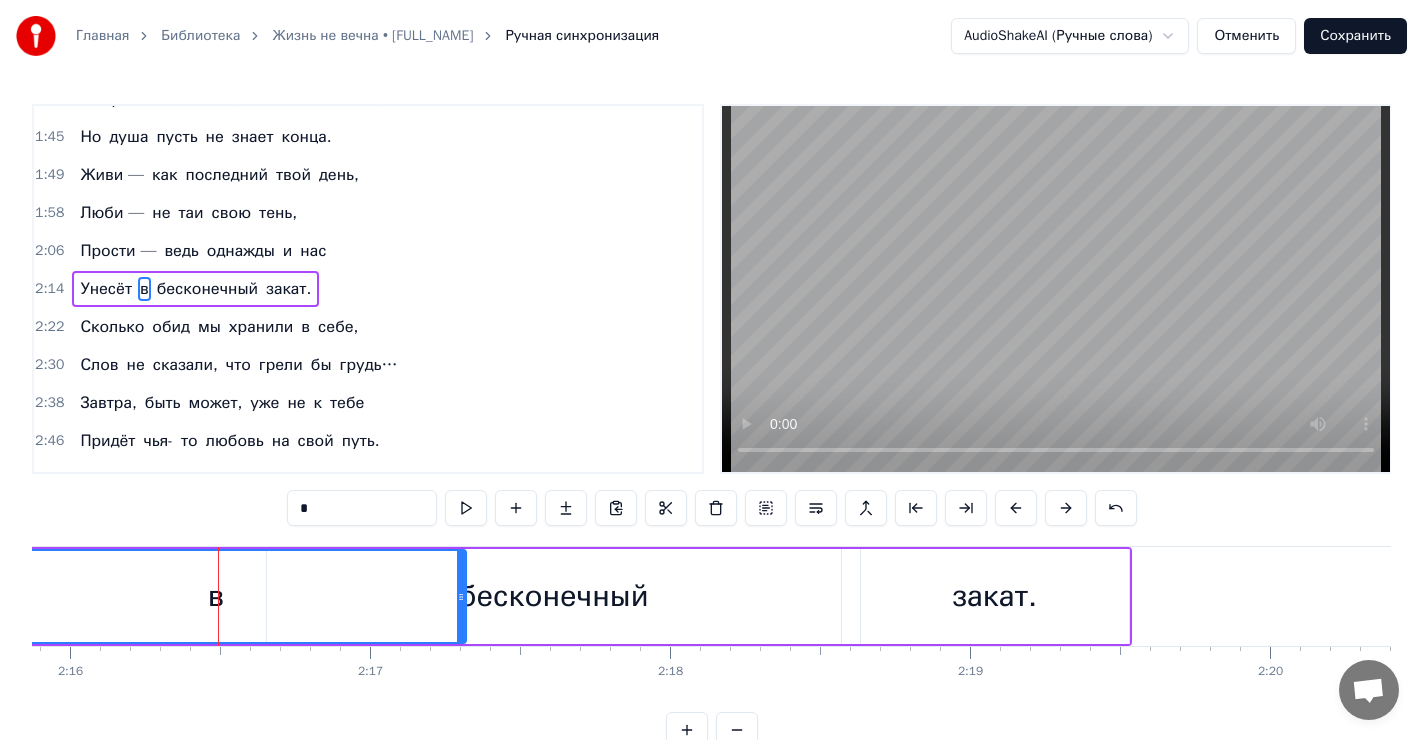 drag, startPoint x: 210, startPoint y: 602, endPoint x: 232, endPoint y: 599, distance: 22.203604 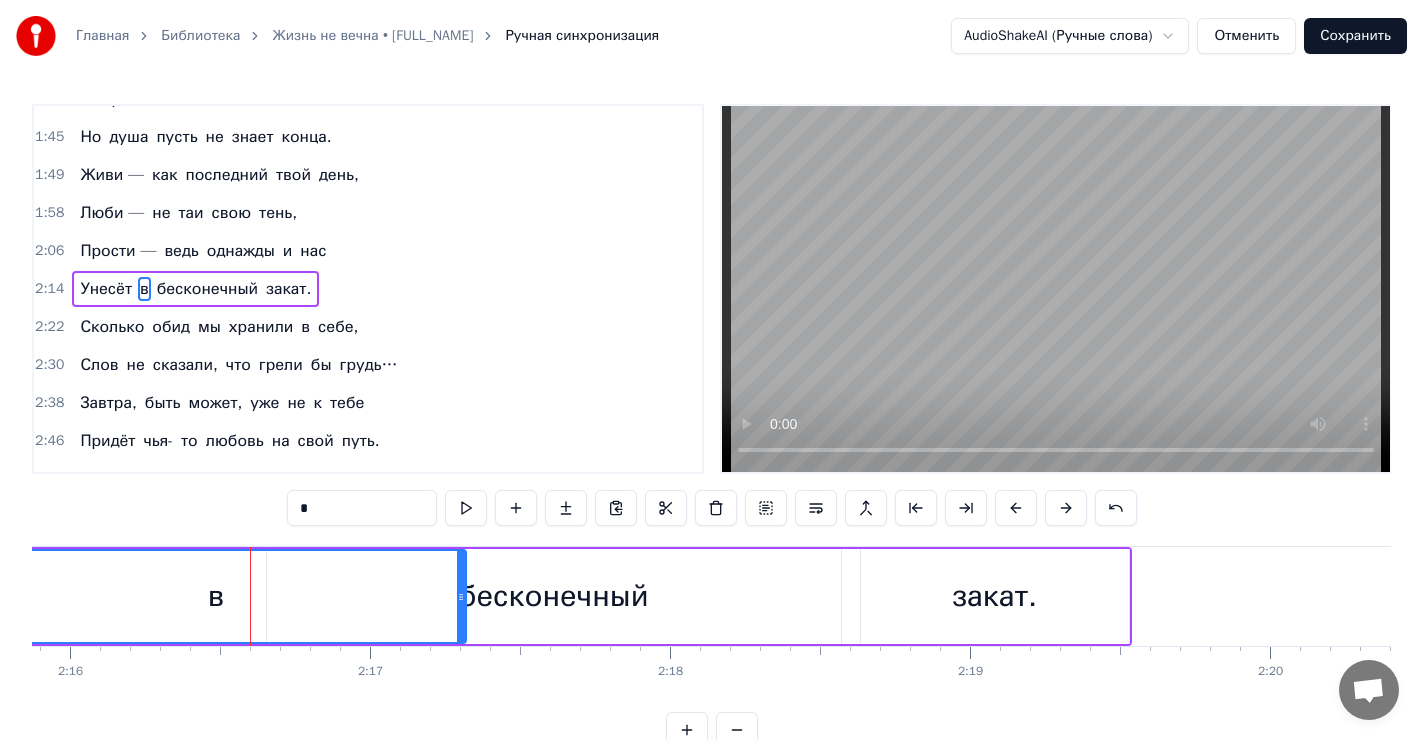 click on "в" at bounding box center (216, 596) 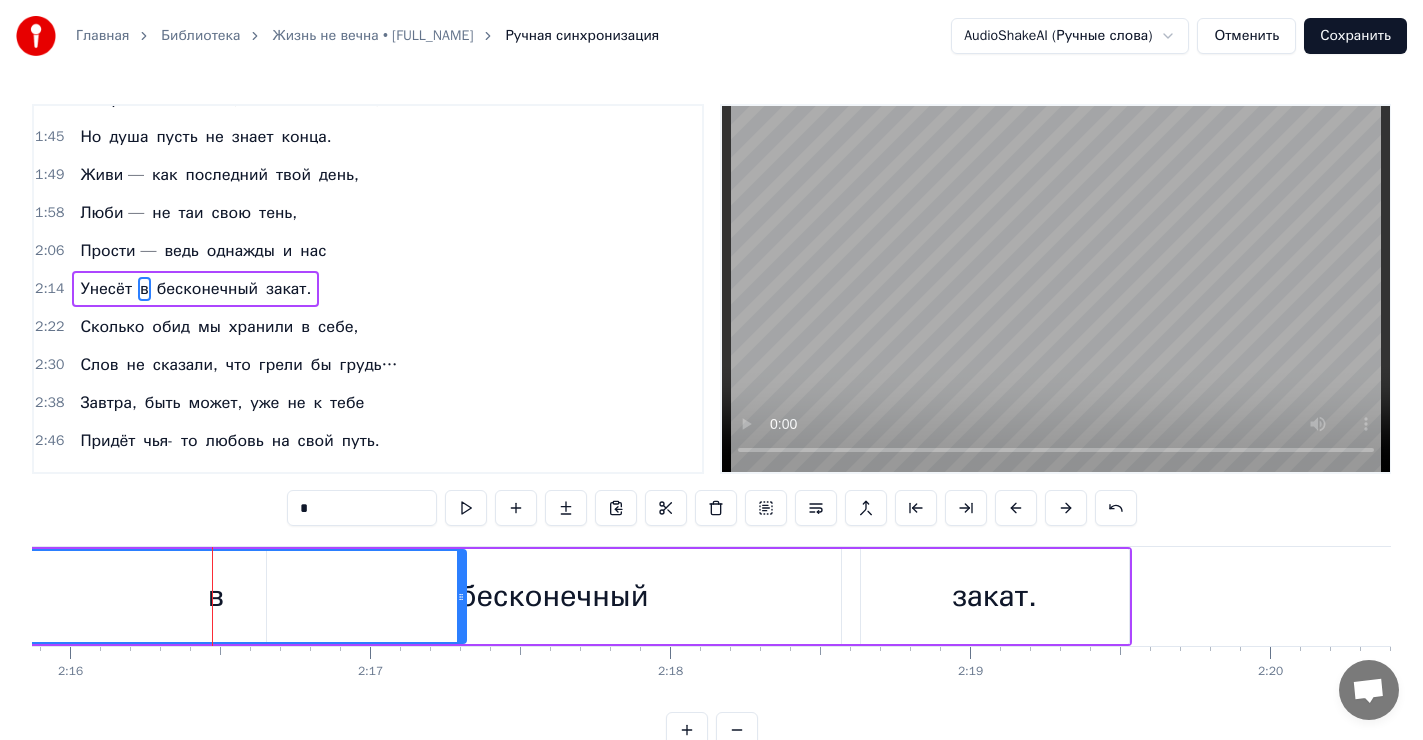 drag, startPoint x: 207, startPoint y: 602, endPoint x: 230, endPoint y: 598, distance: 23.345236 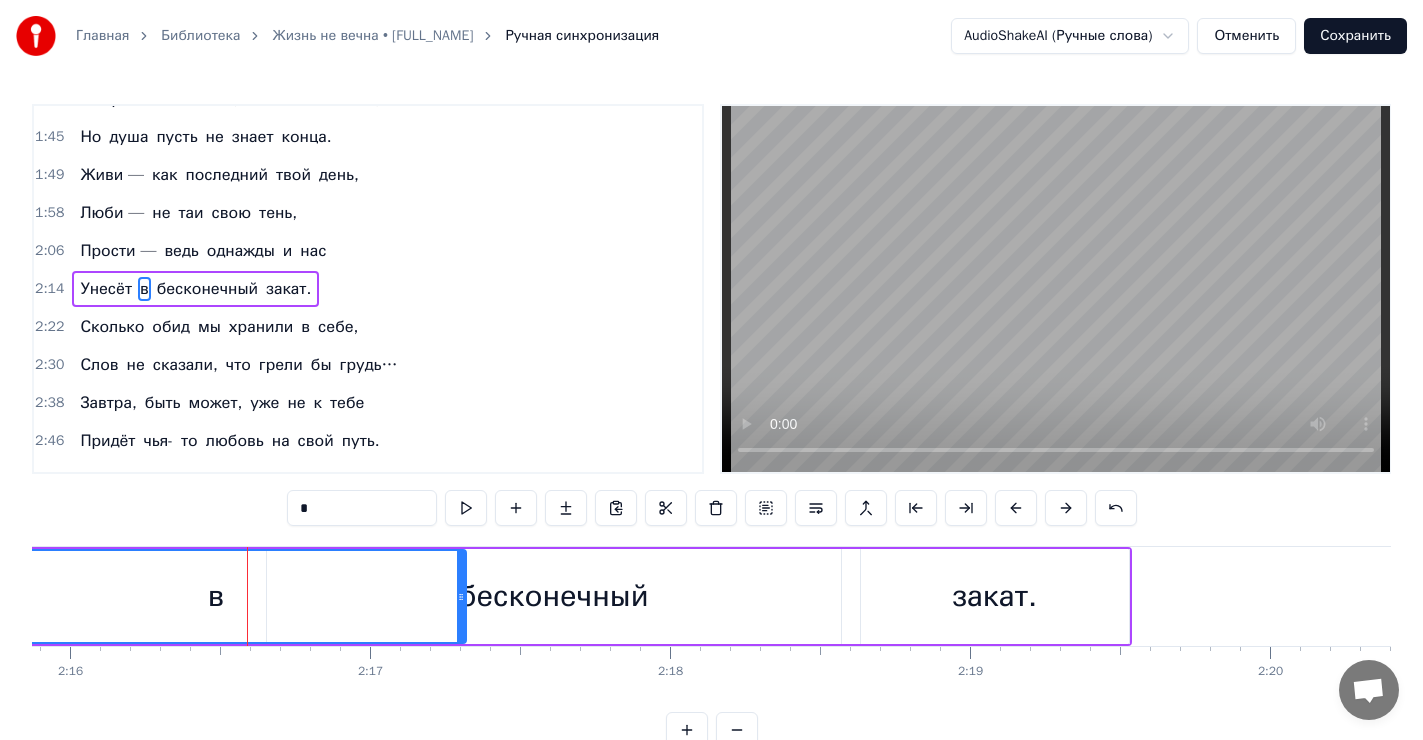 click on "в" at bounding box center (216, 596) 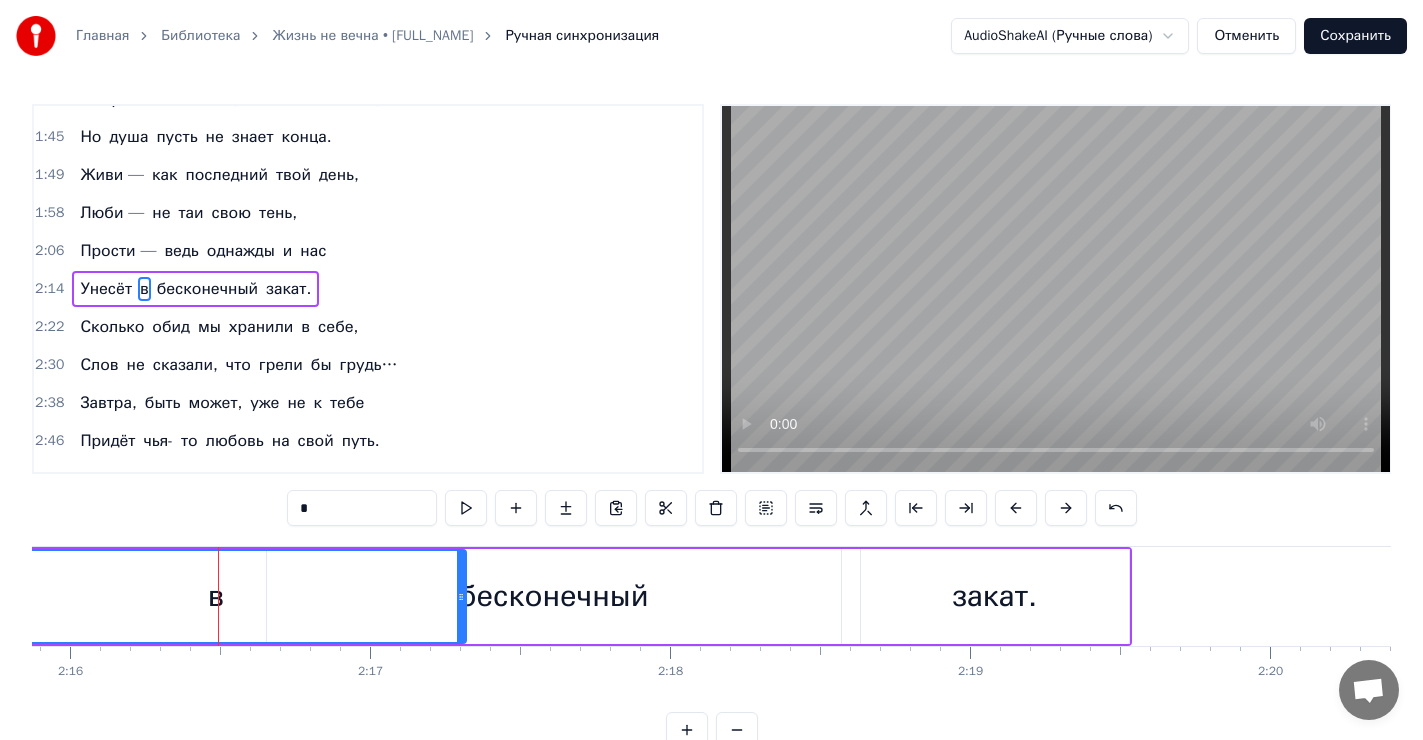 click at bounding box center [218, 596] 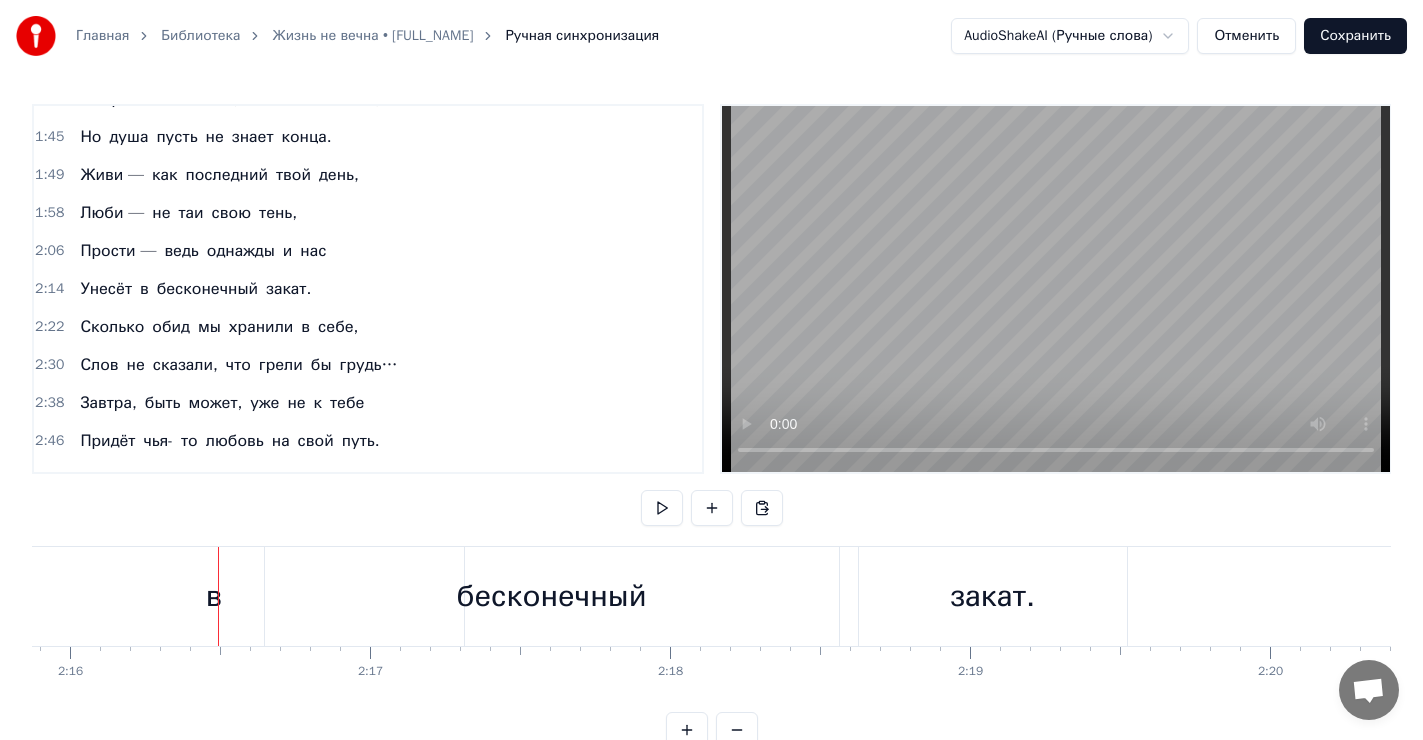 drag, startPoint x: 211, startPoint y: 597, endPoint x: 297, endPoint y: 602, distance: 86.145226 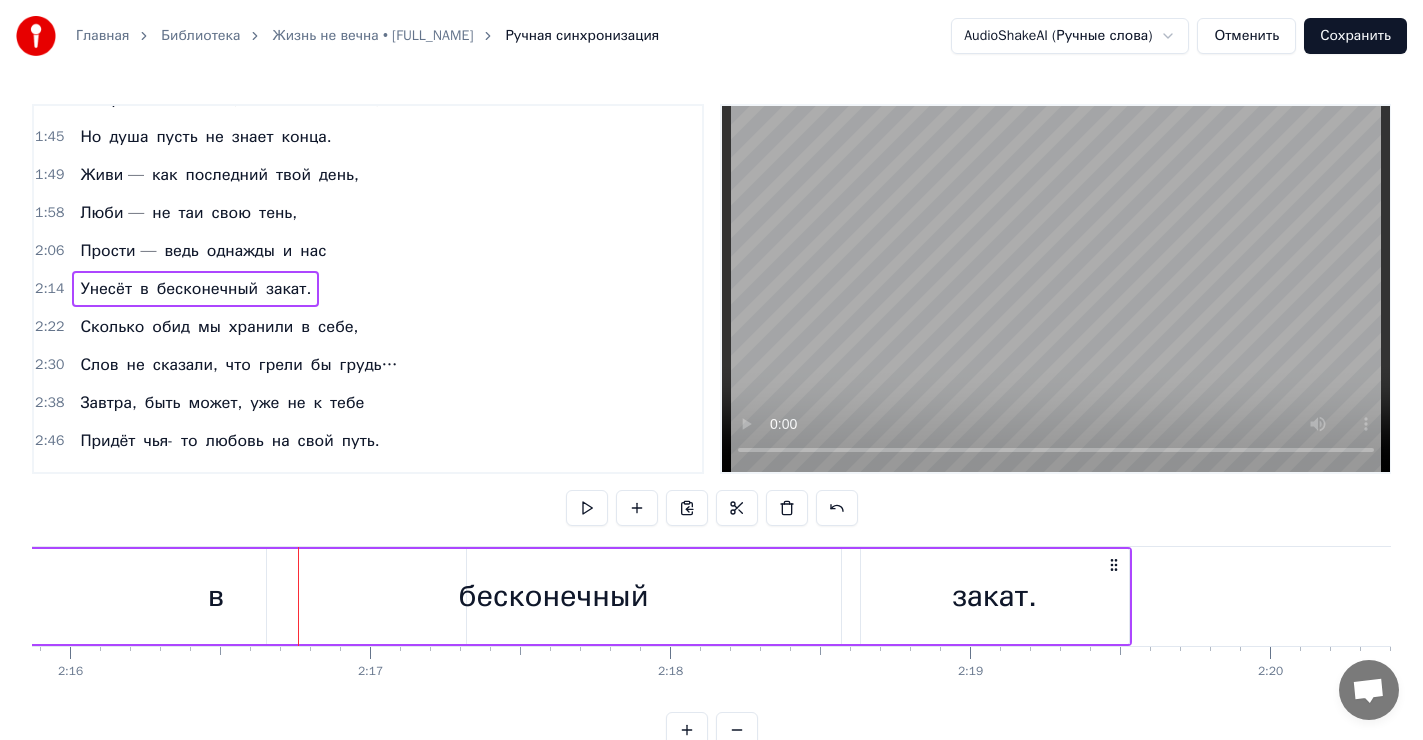 click on "в" at bounding box center [216, 596] 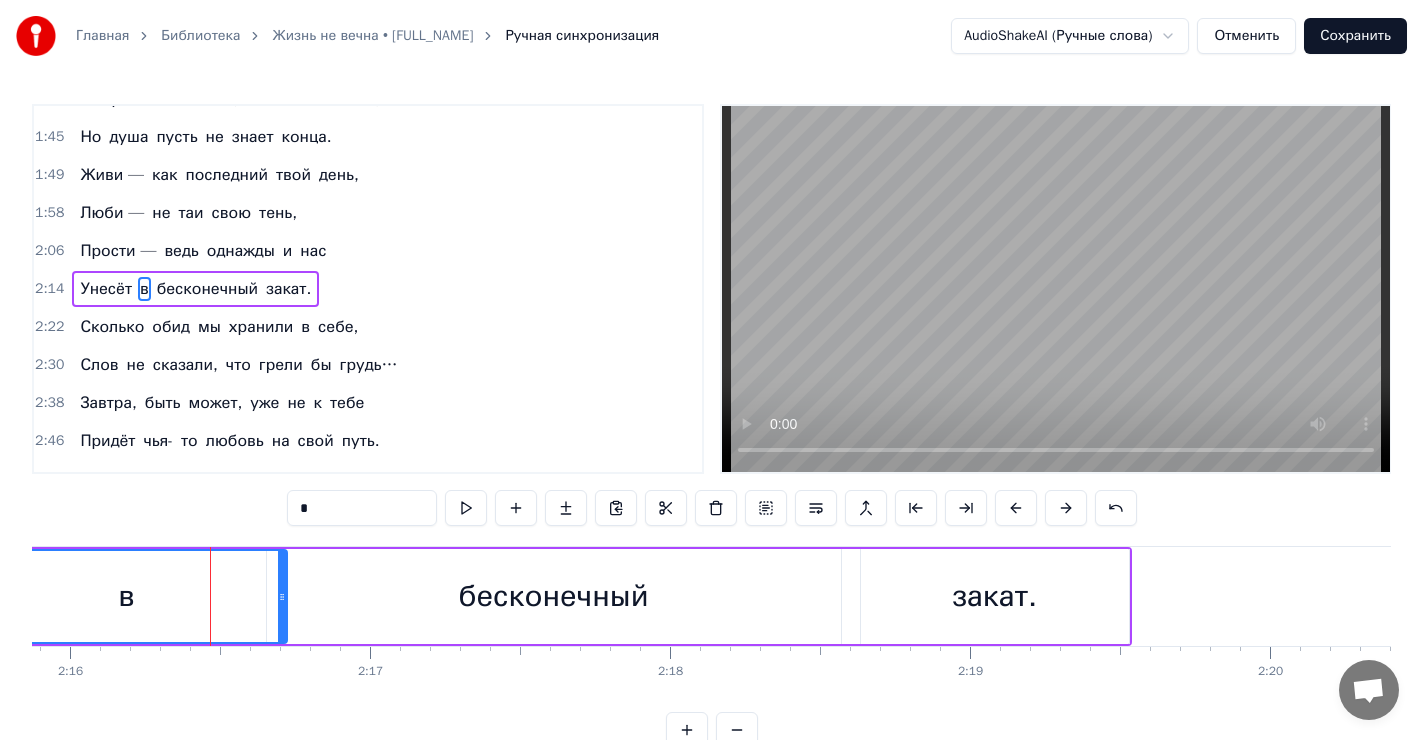 drag, startPoint x: 459, startPoint y: 592, endPoint x: 268, endPoint y: 612, distance: 192.04427 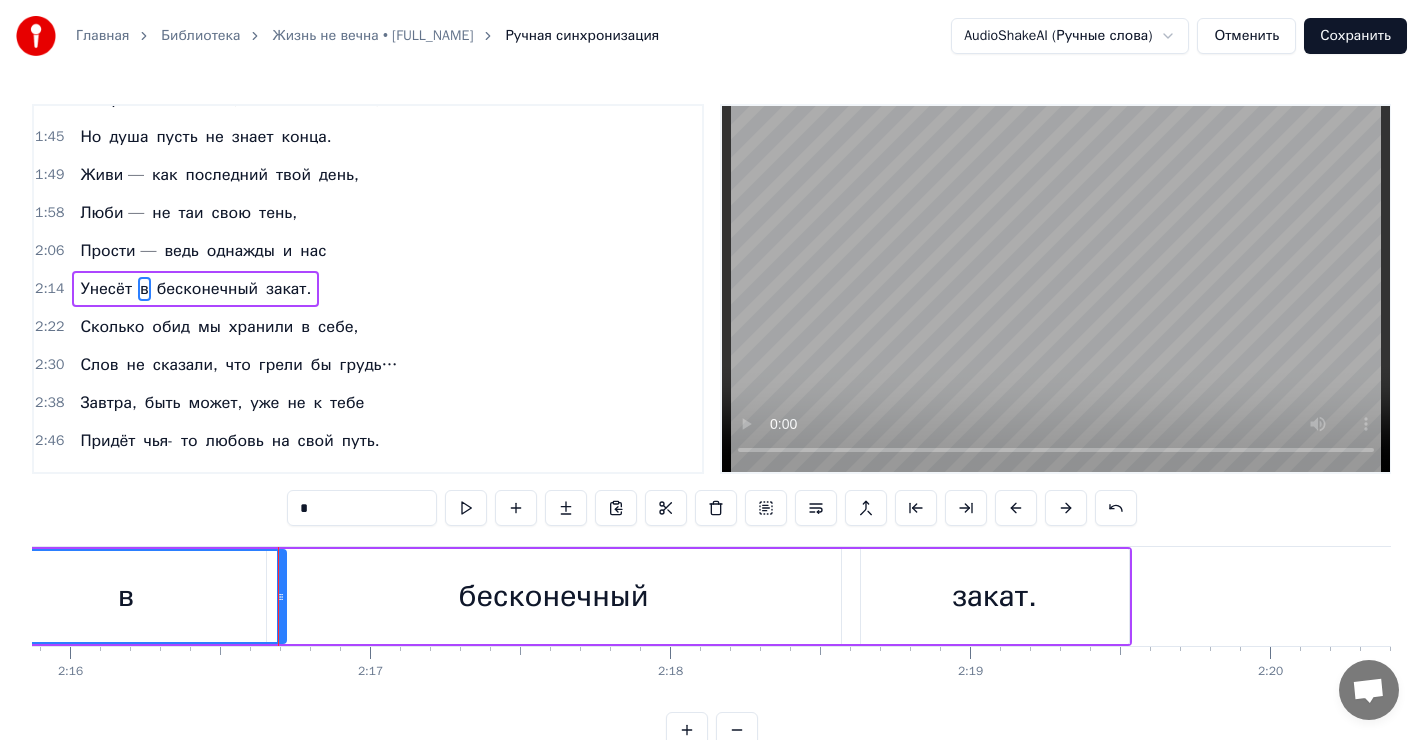 drag, startPoint x: 123, startPoint y: 600, endPoint x: 247, endPoint y: 604, distance: 124.0645 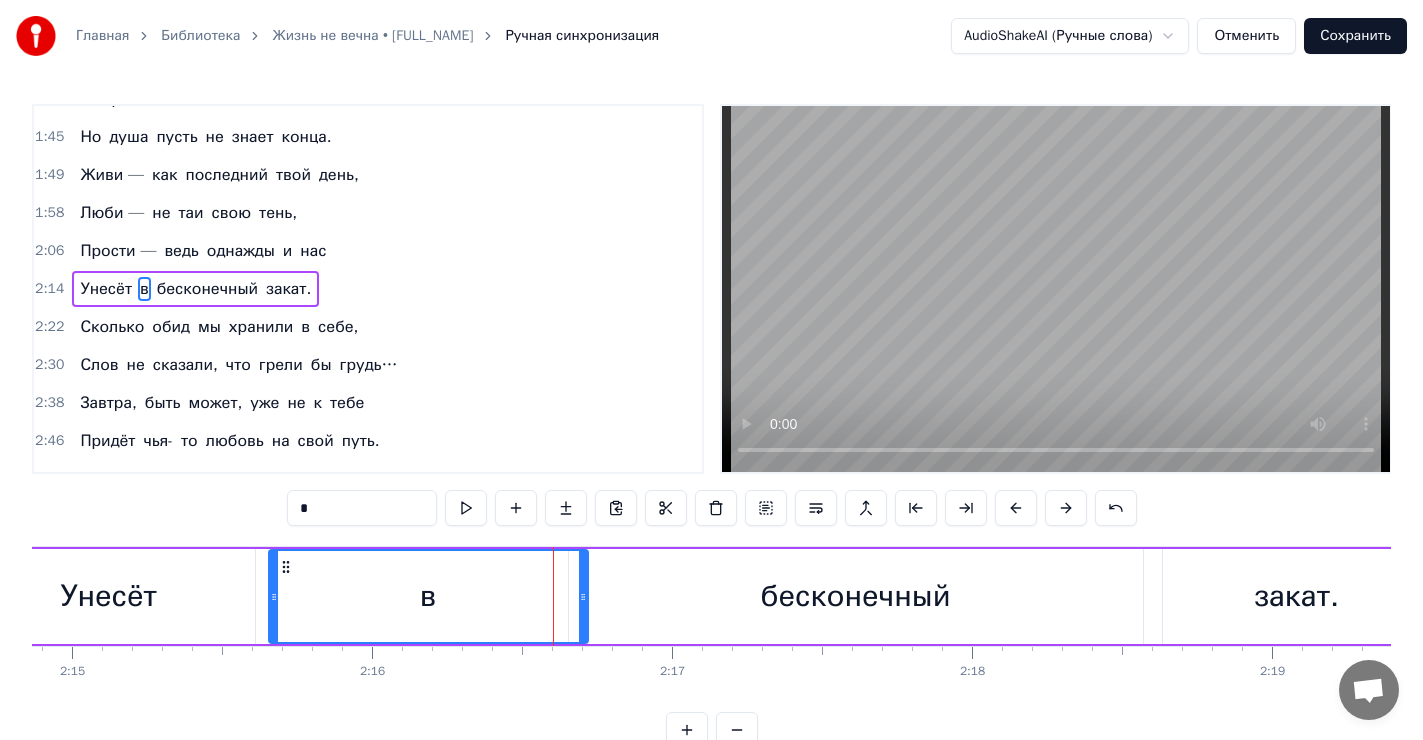 scroll, scrollTop: 0, scrollLeft: 40433, axis: horizontal 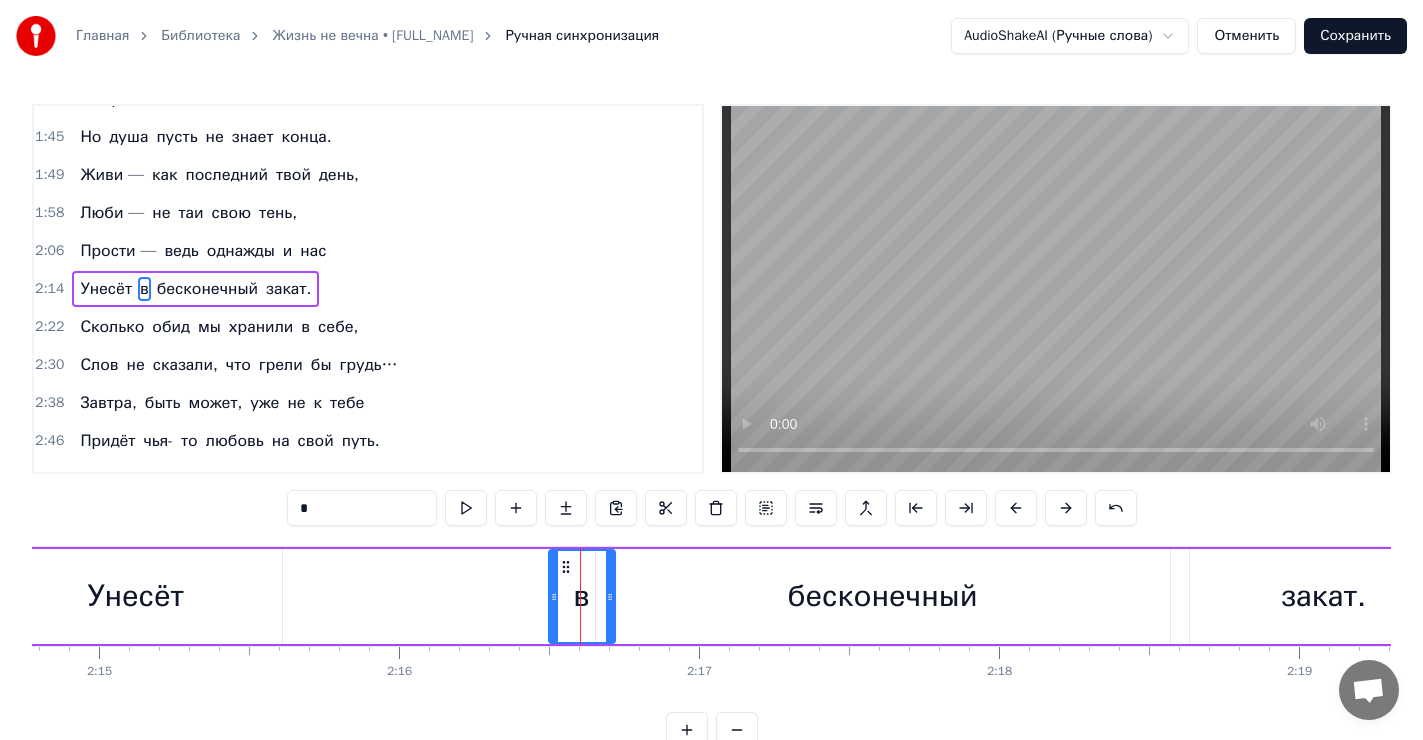 drag, startPoint x: 298, startPoint y: 599, endPoint x: 551, endPoint y: 614, distance: 253.44427 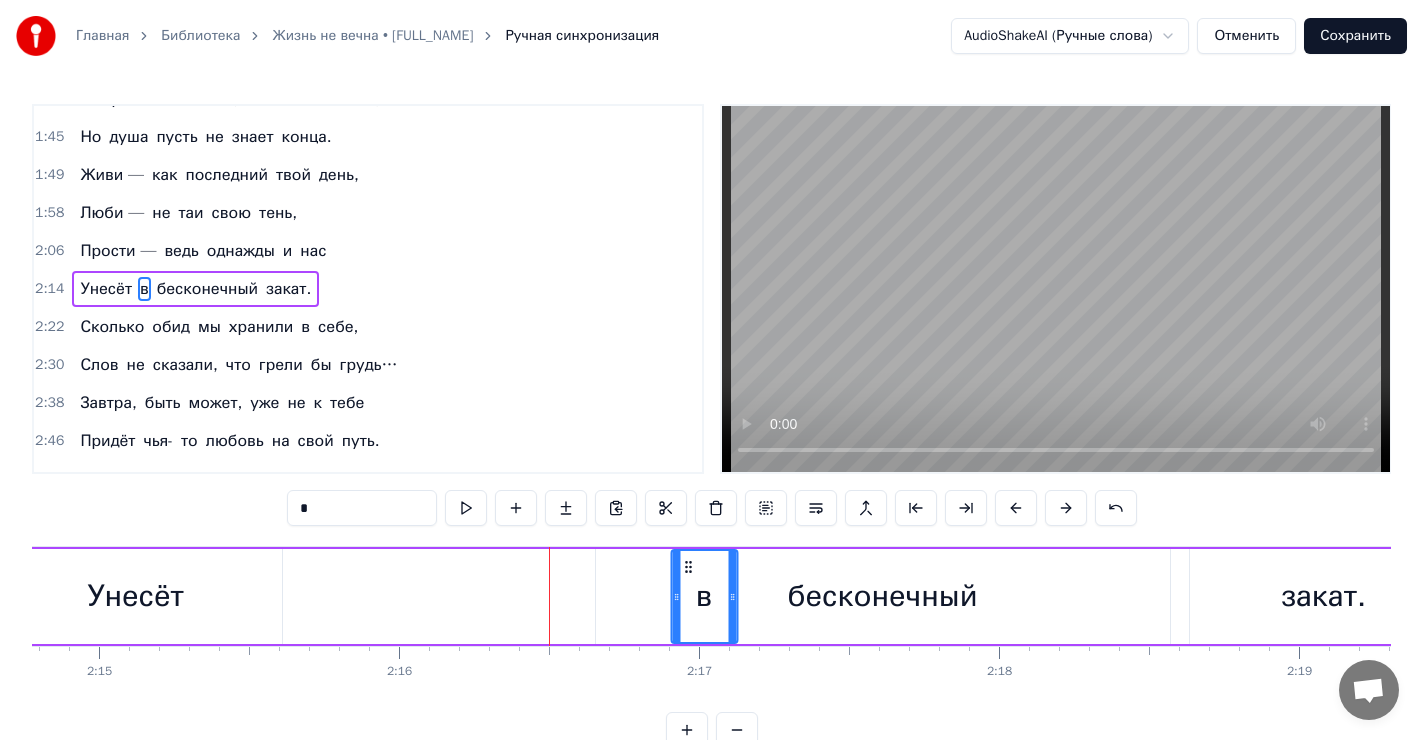 drag, startPoint x: 572, startPoint y: 564, endPoint x: 695, endPoint y: 563, distance: 123.00407 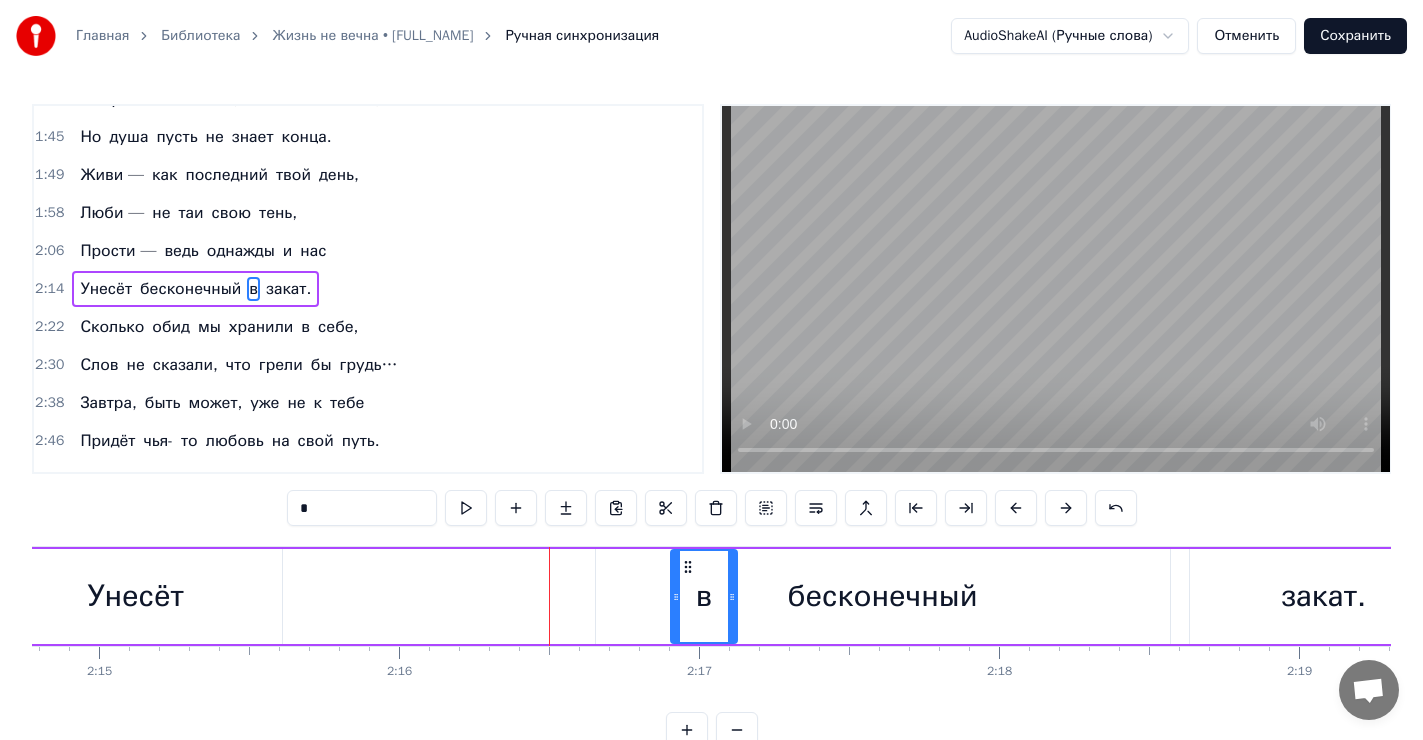 drag, startPoint x: 702, startPoint y: 601, endPoint x: 680, endPoint y: 607, distance: 22.803509 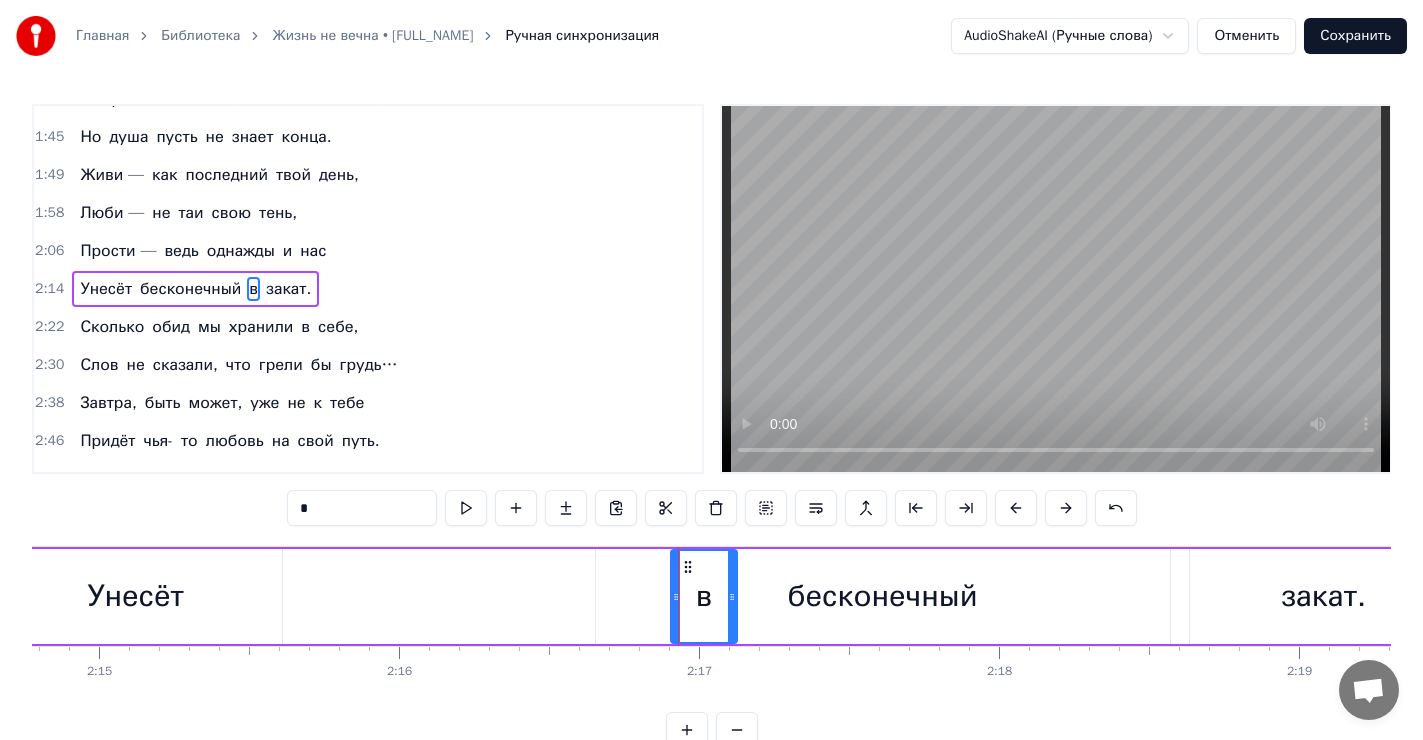 drag, startPoint x: 687, startPoint y: 587, endPoint x: 672, endPoint y: 590, distance: 15.297058 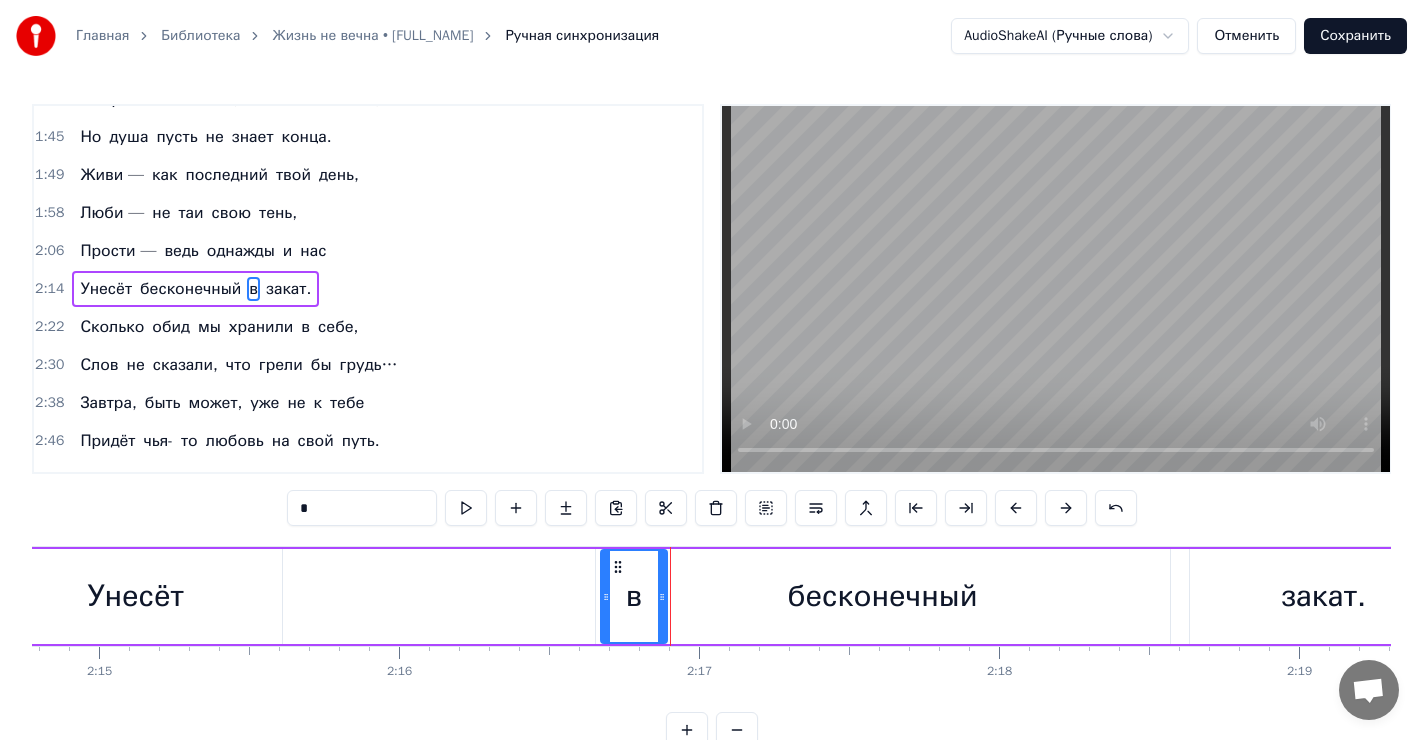 drag, startPoint x: 685, startPoint y: 569, endPoint x: 625, endPoint y: 578, distance: 60.671246 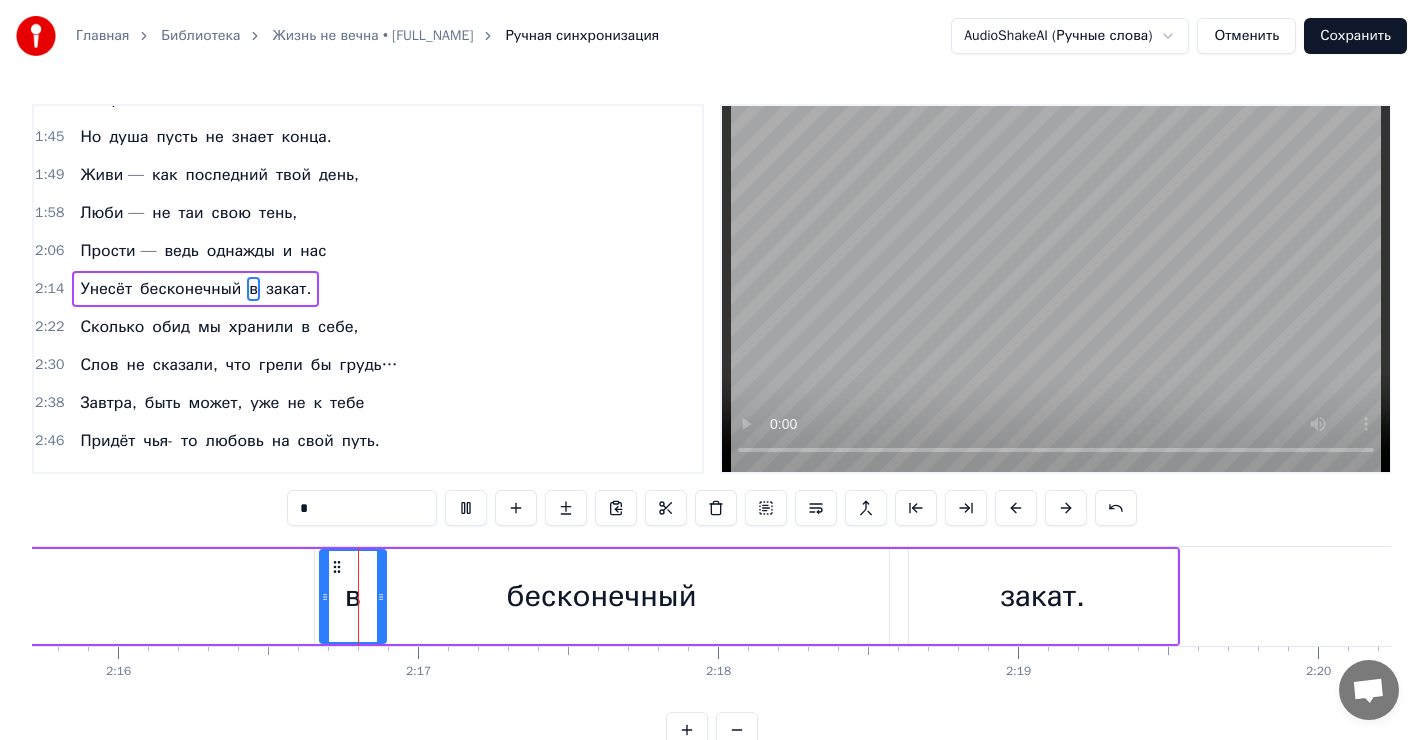 scroll, scrollTop: 0, scrollLeft: 40717, axis: horizontal 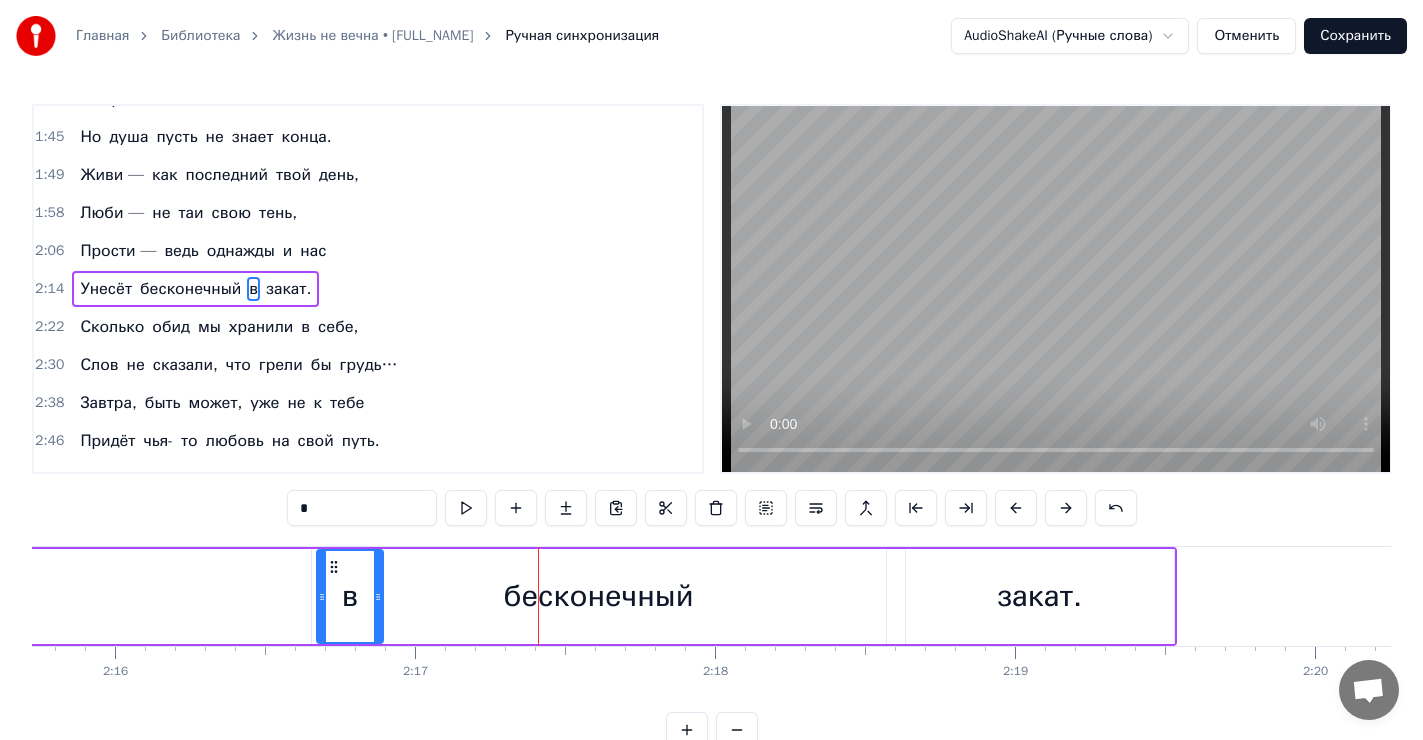 click on "Сохранить" at bounding box center [1355, 36] 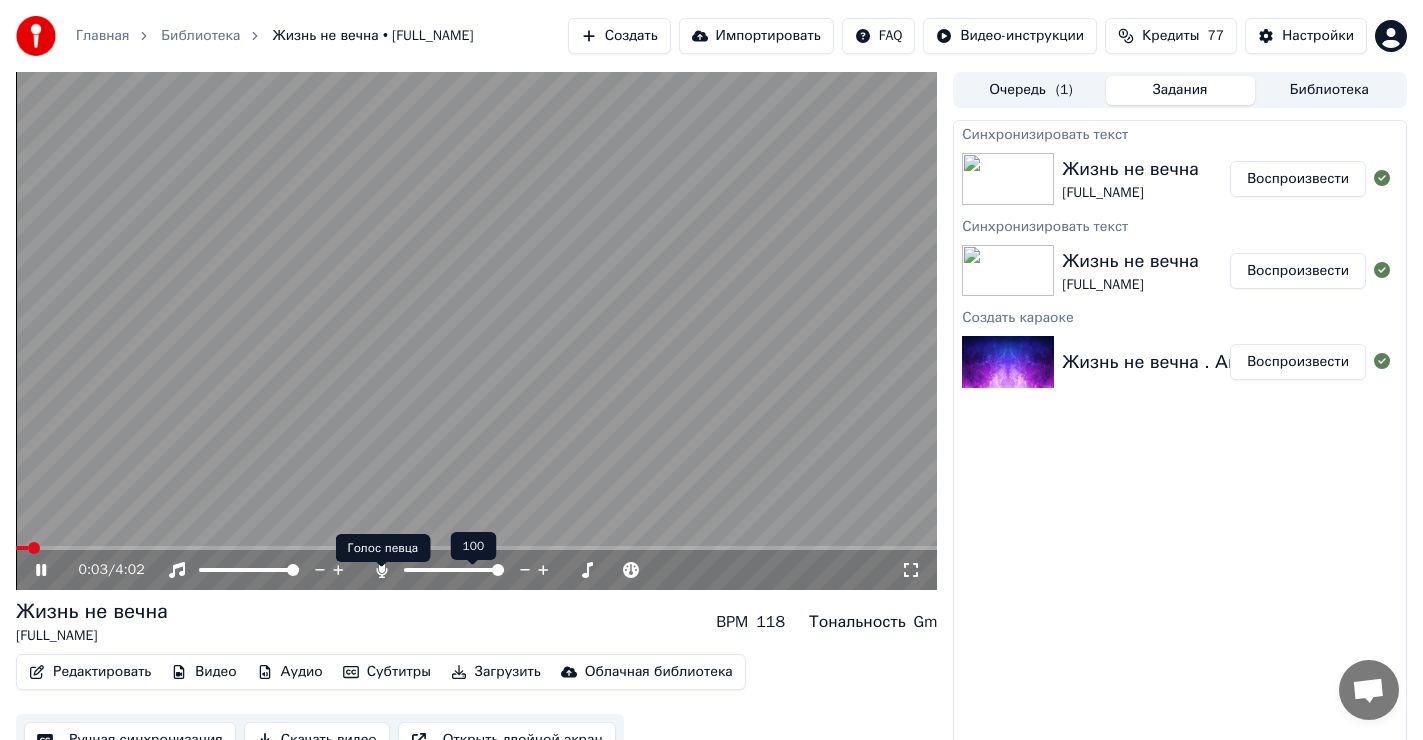 click 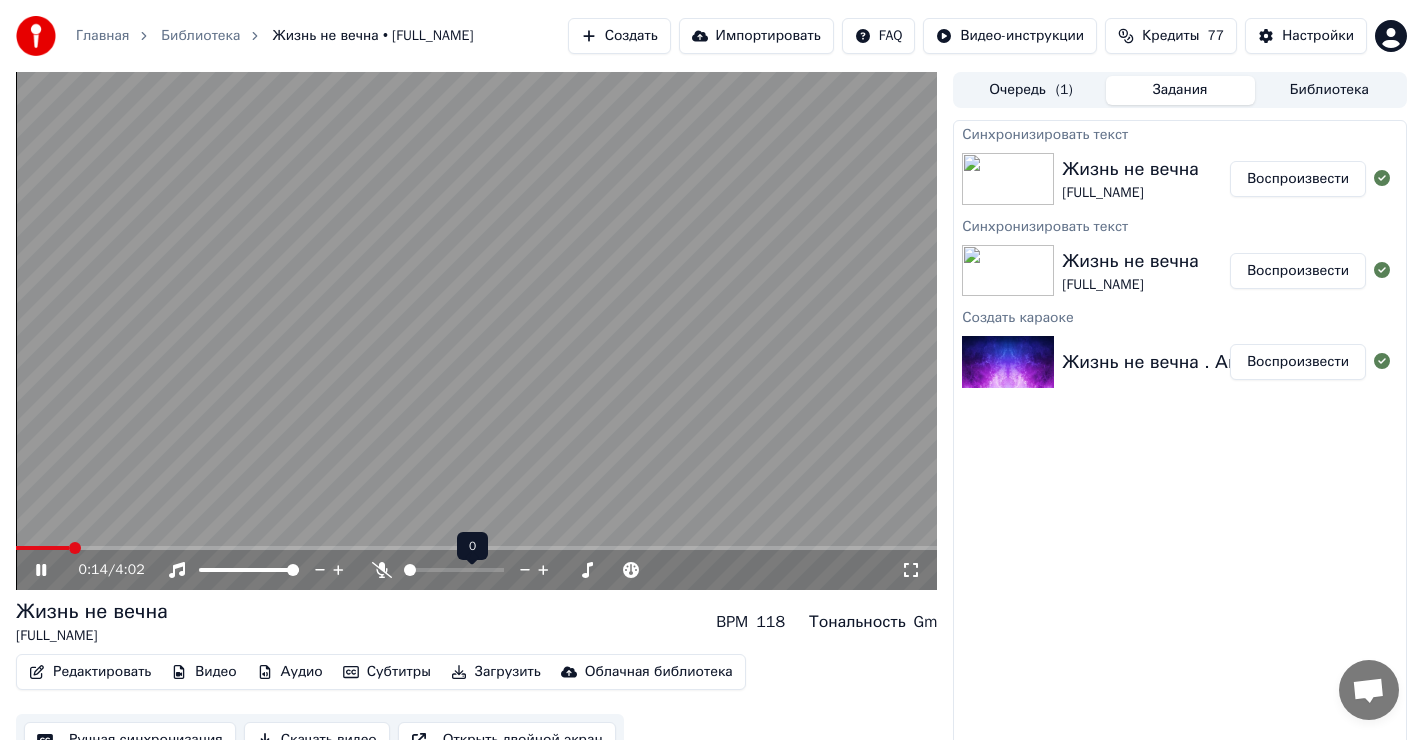 click 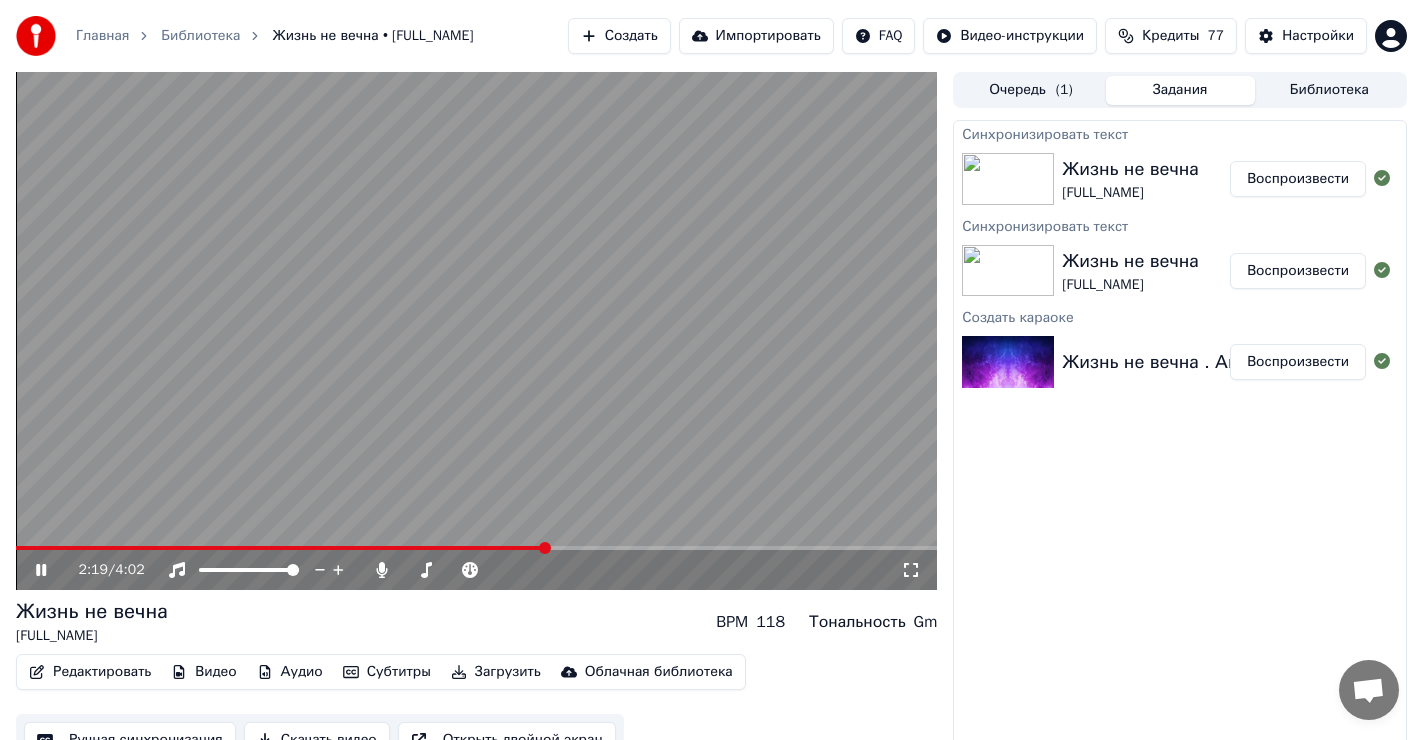 click 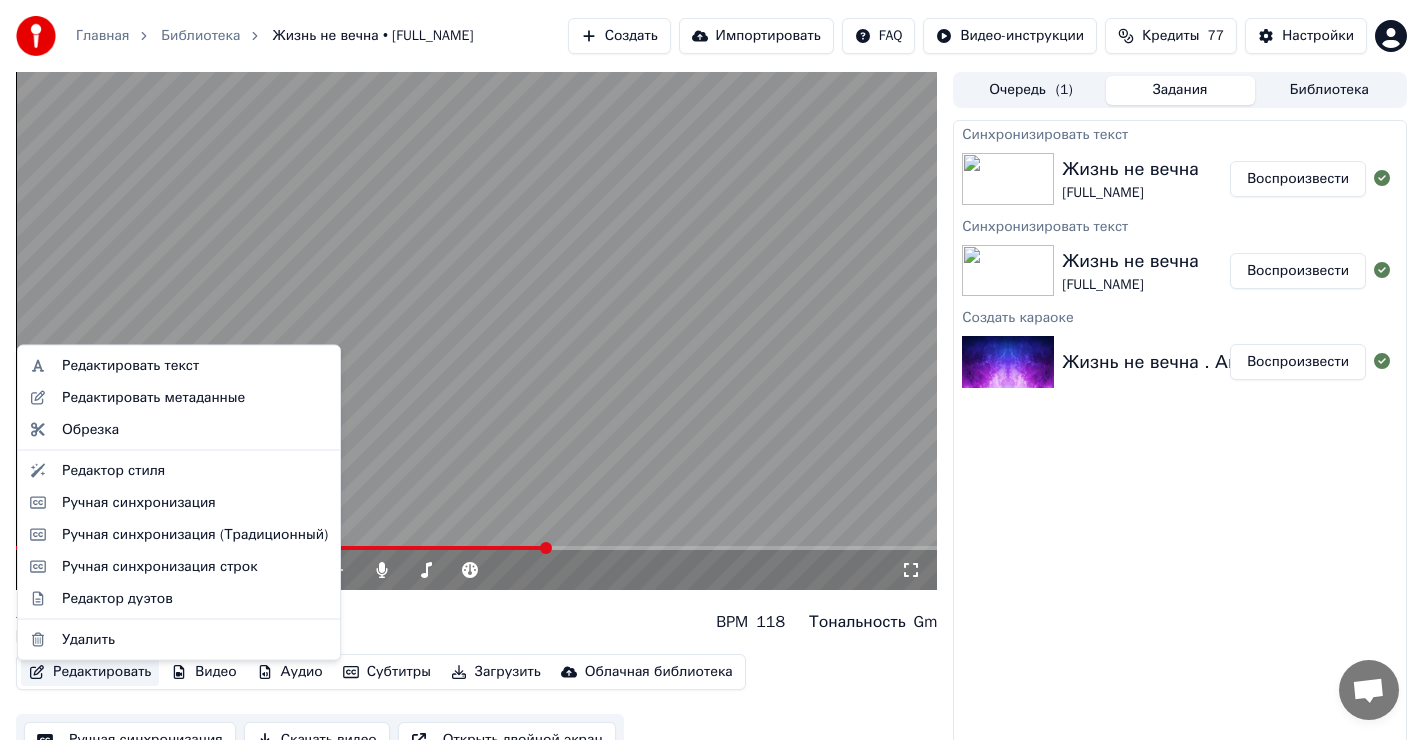 click on "Редактировать" at bounding box center [90, 672] 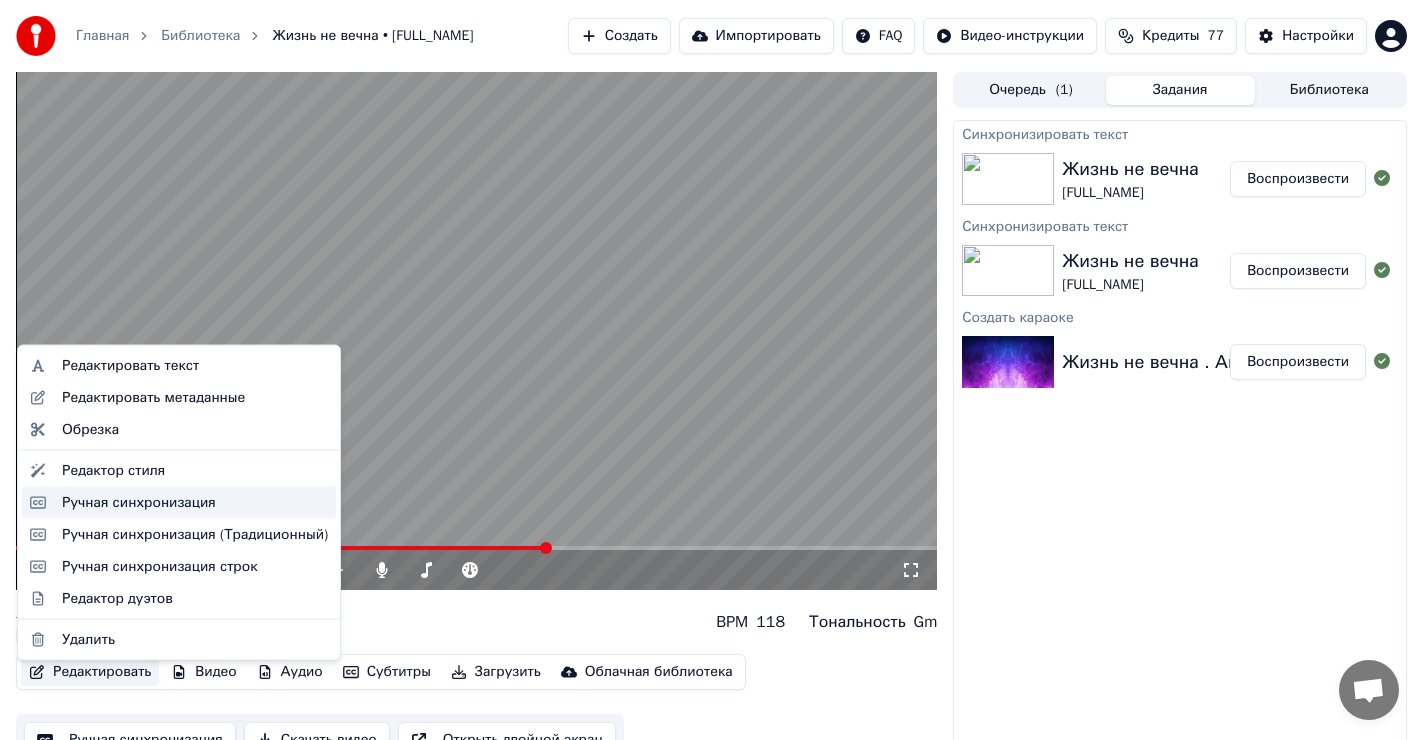 click on "Ручная синхронизация" at bounding box center (139, 502) 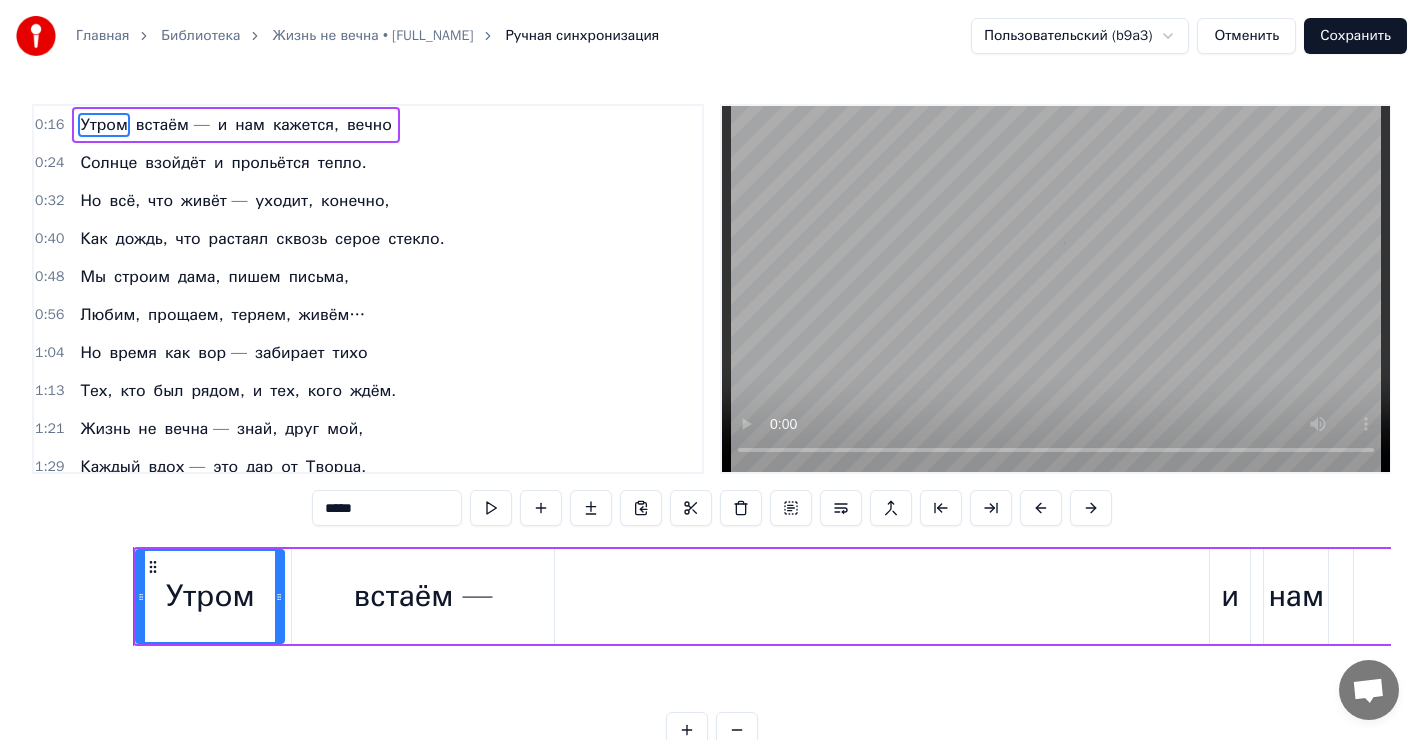 scroll, scrollTop: 0, scrollLeft: 4742, axis: horizontal 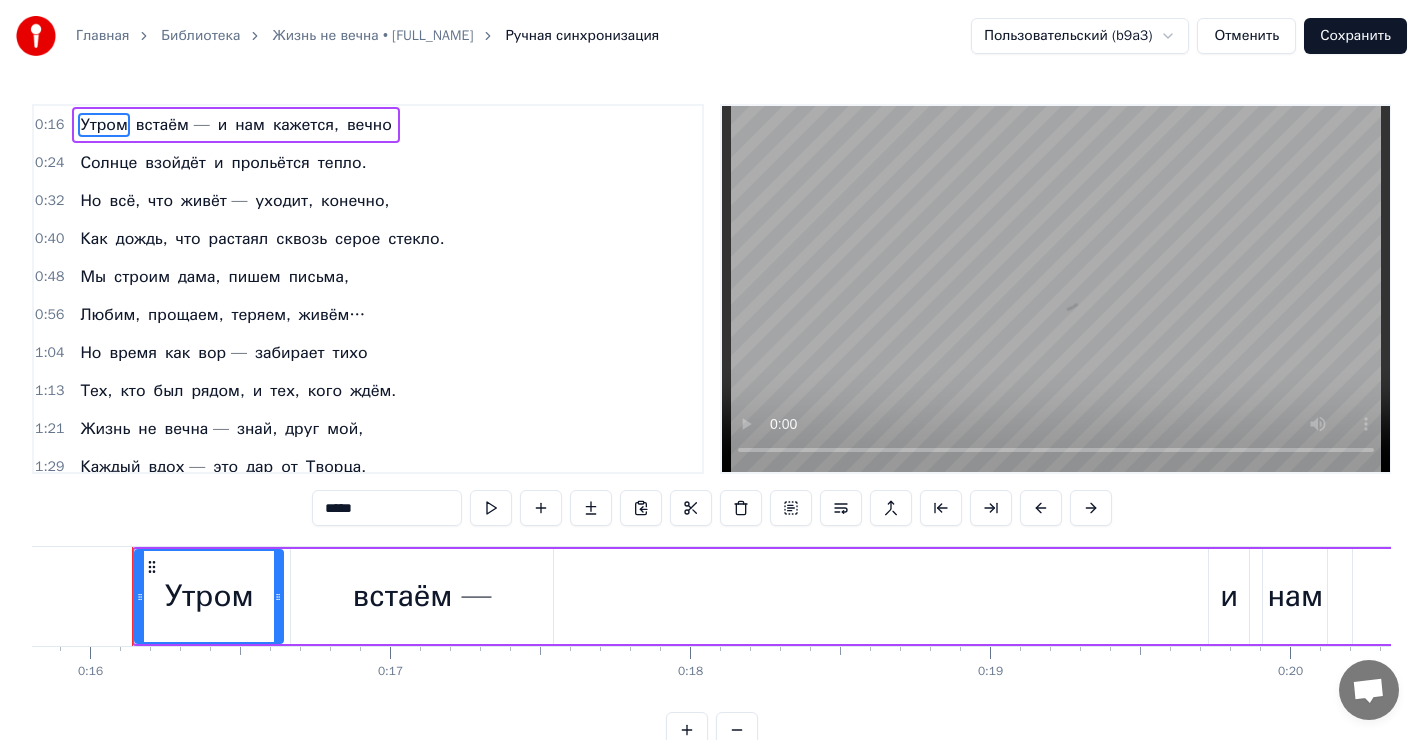 type 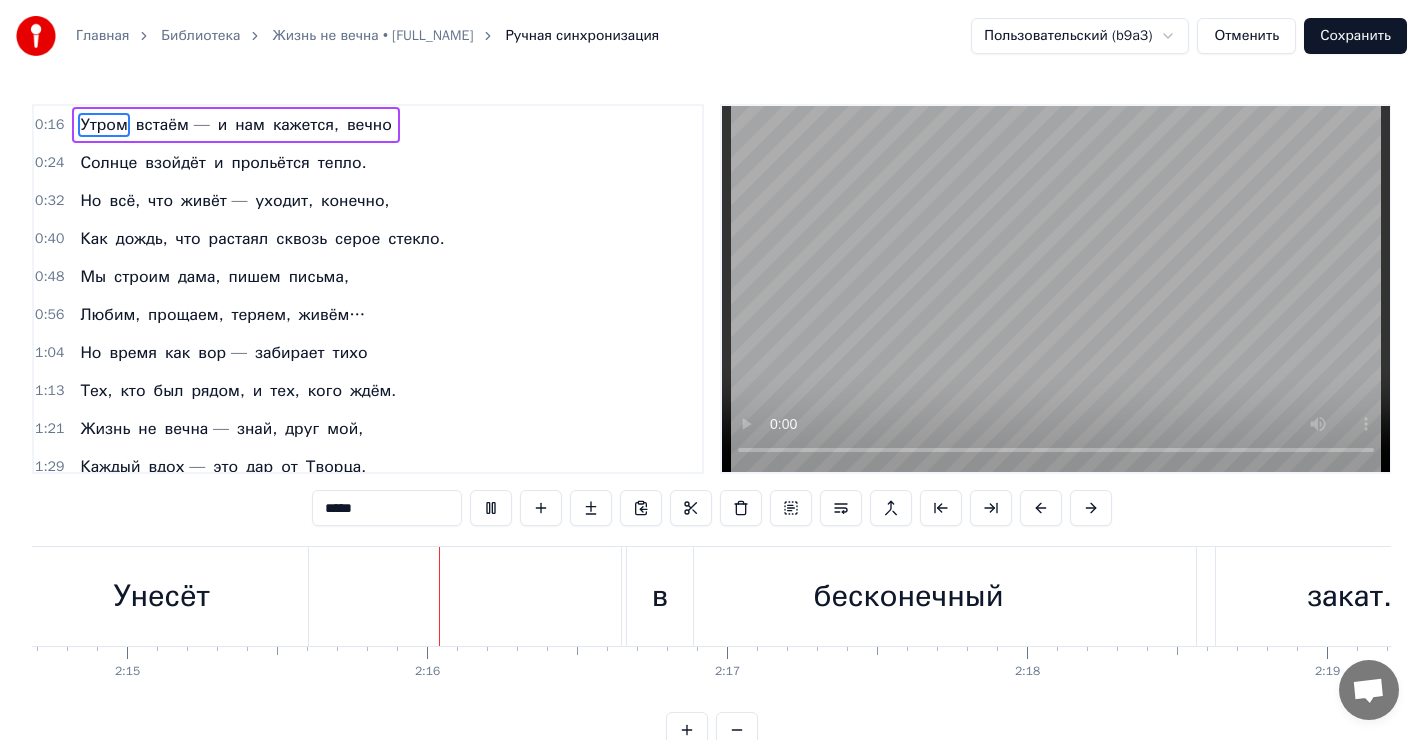 scroll, scrollTop: 0, scrollLeft: 40531, axis: horizontal 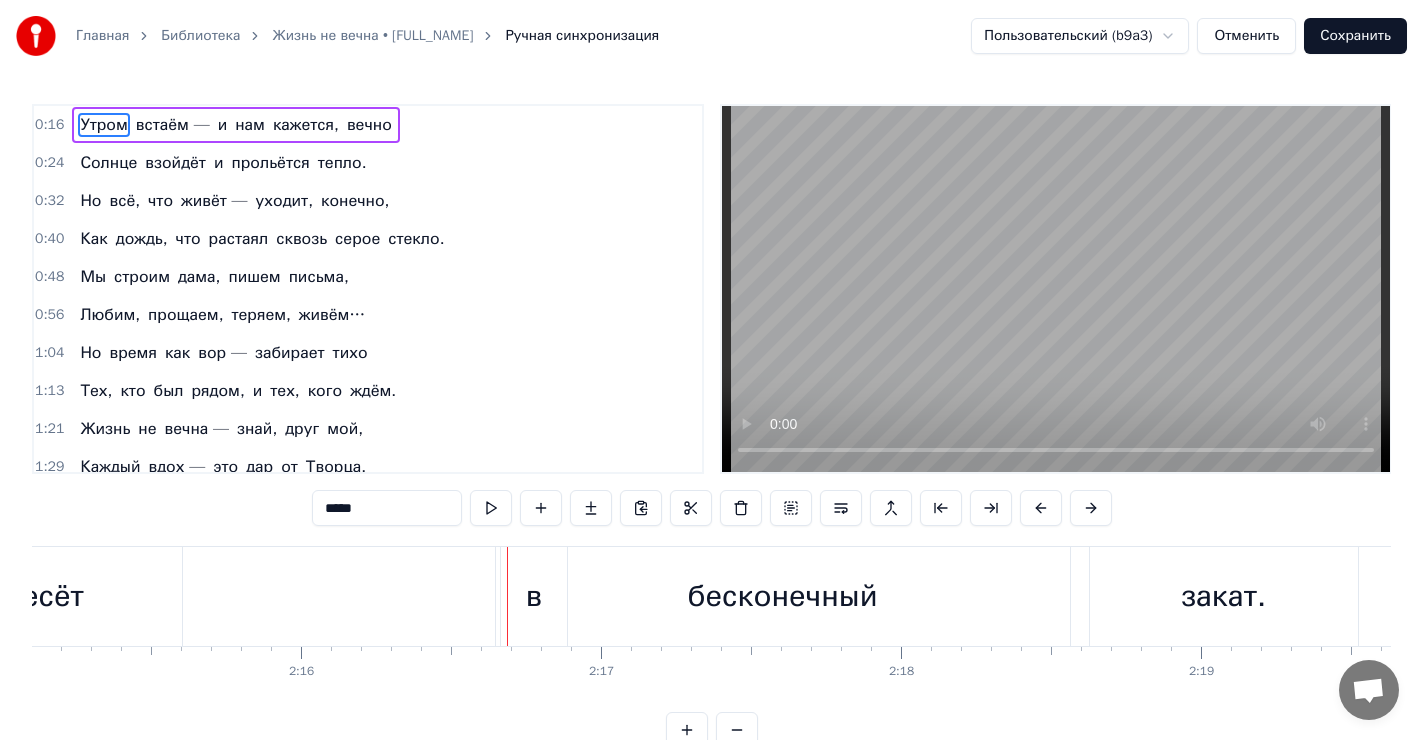 click on "в" at bounding box center (534, 596) 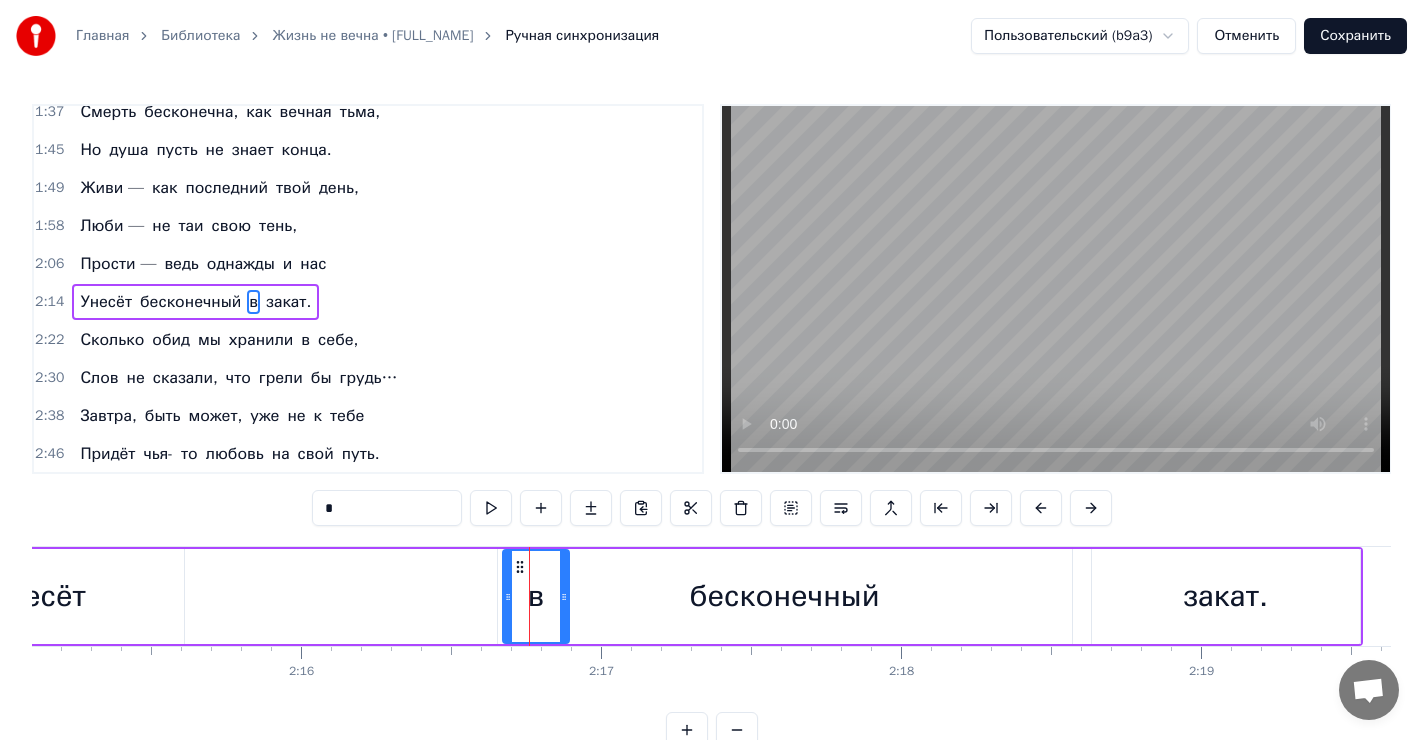 scroll, scrollTop: 406, scrollLeft: 0, axis: vertical 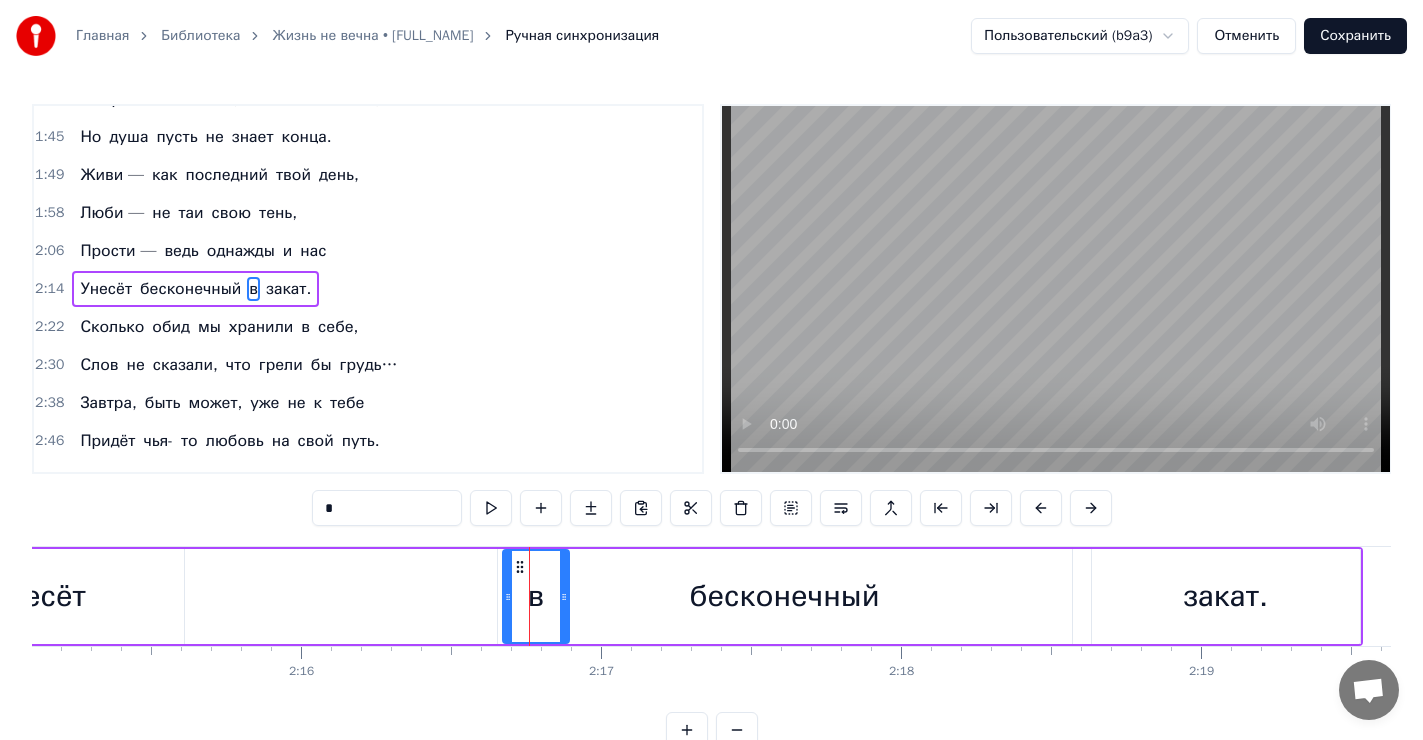 drag, startPoint x: 532, startPoint y: 565, endPoint x: 538, endPoint y: 581, distance: 17.088007 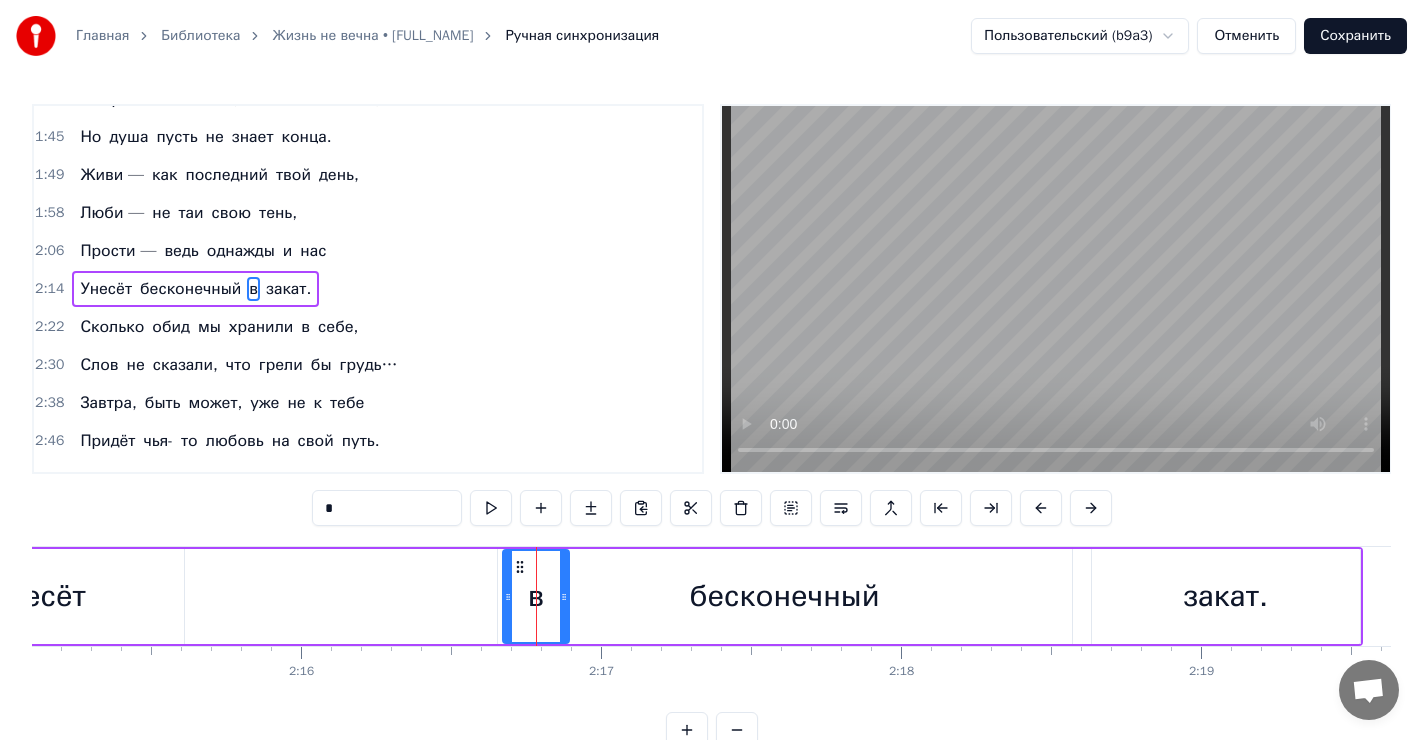 drag, startPoint x: 520, startPoint y: 555, endPoint x: 546, endPoint y: 573, distance: 31.622776 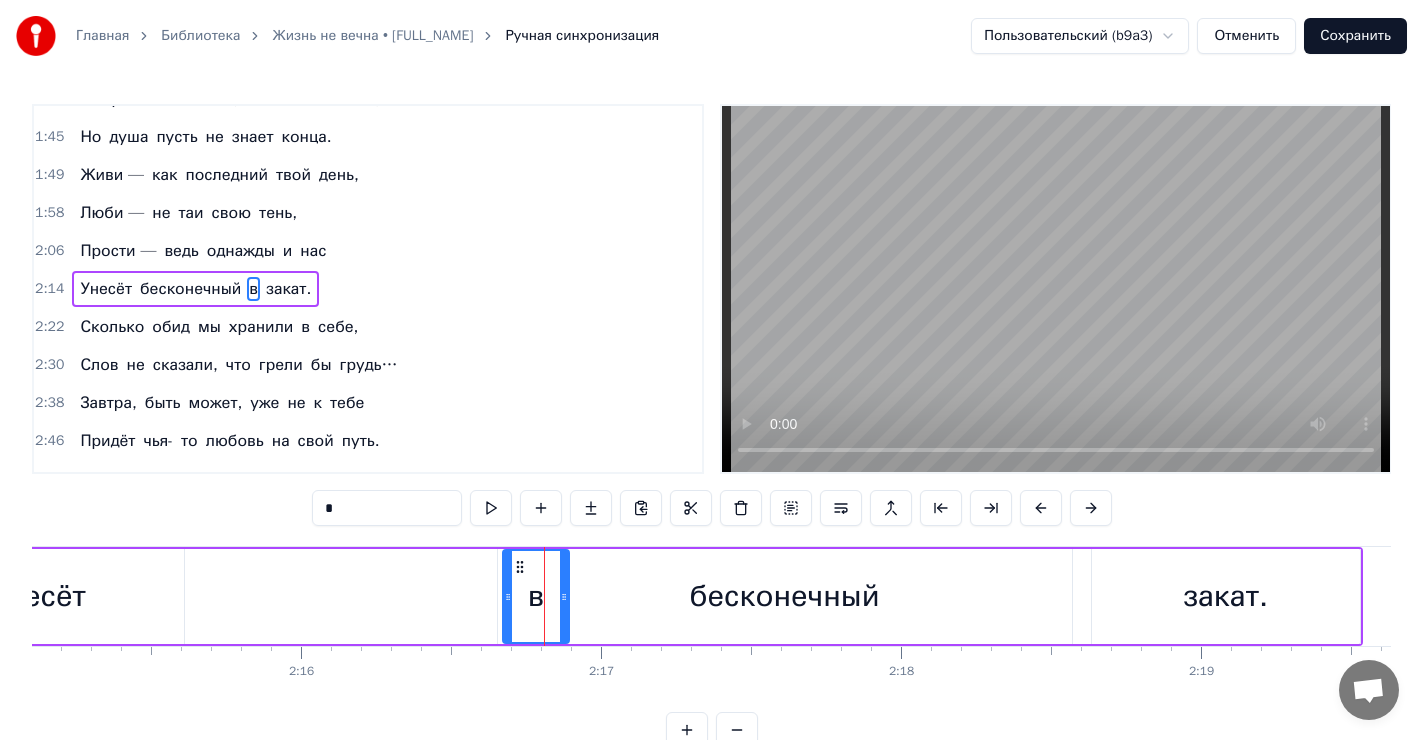 drag, startPoint x: 552, startPoint y: 561, endPoint x: 548, endPoint y: 578, distance: 17.464249 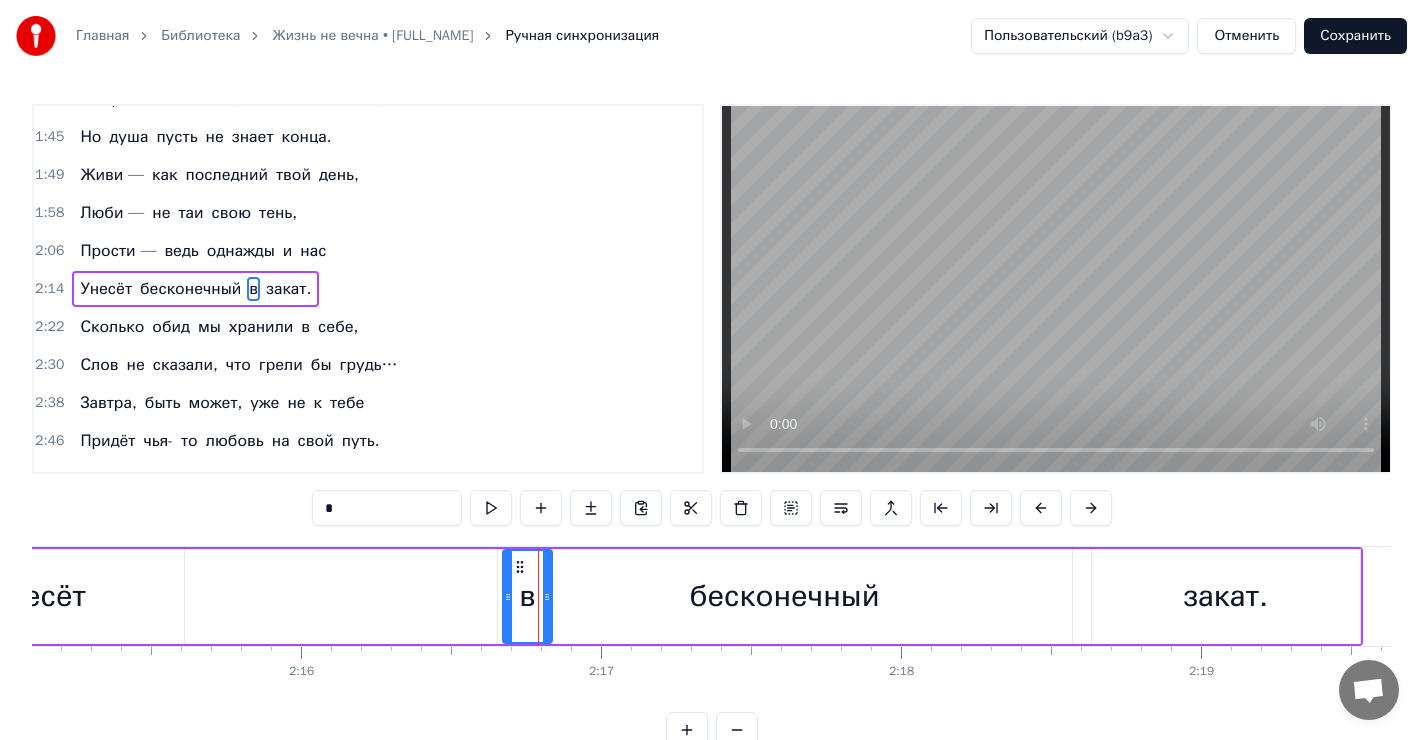 drag, startPoint x: 563, startPoint y: 593, endPoint x: 528, endPoint y: 572, distance: 40.81666 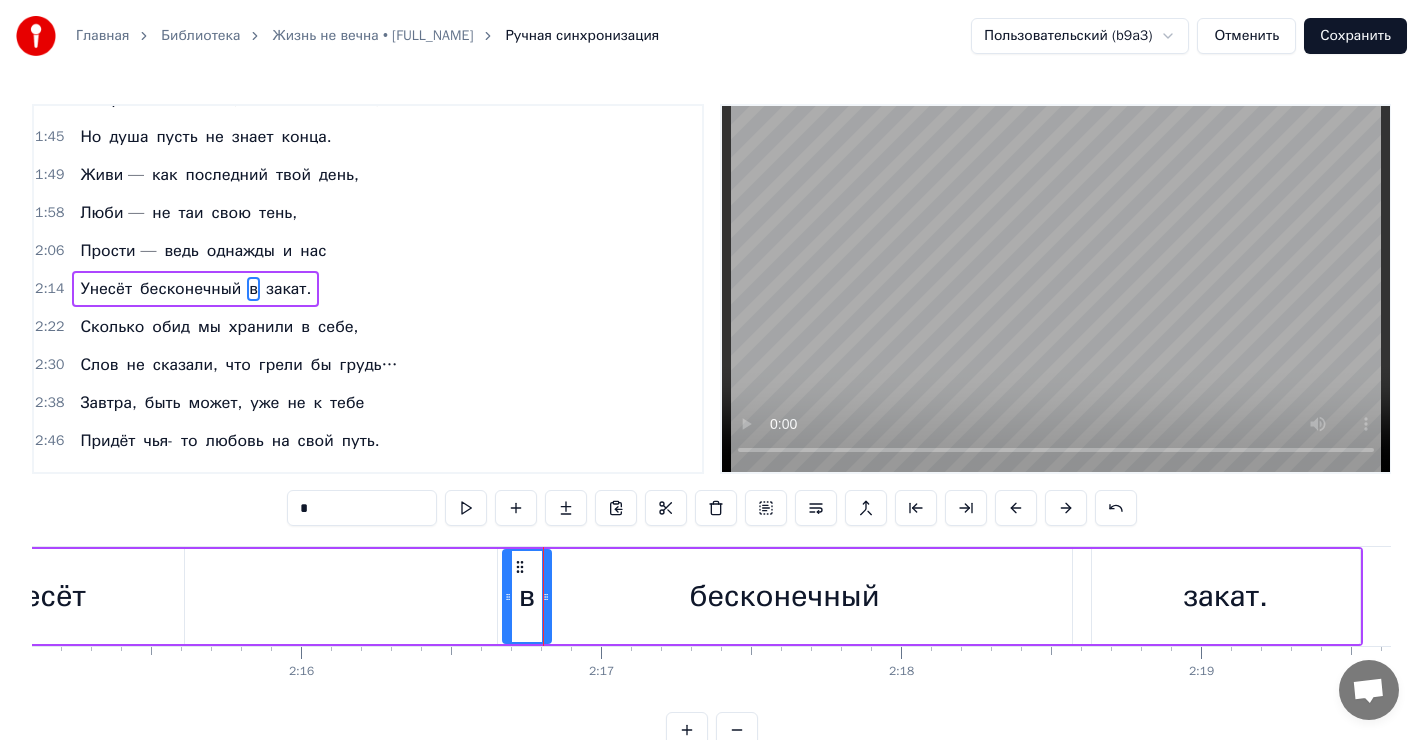 drag, startPoint x: 528, startPoint y: 558, endPoint x: 534, endPoint y: 570, distance: 13.416408 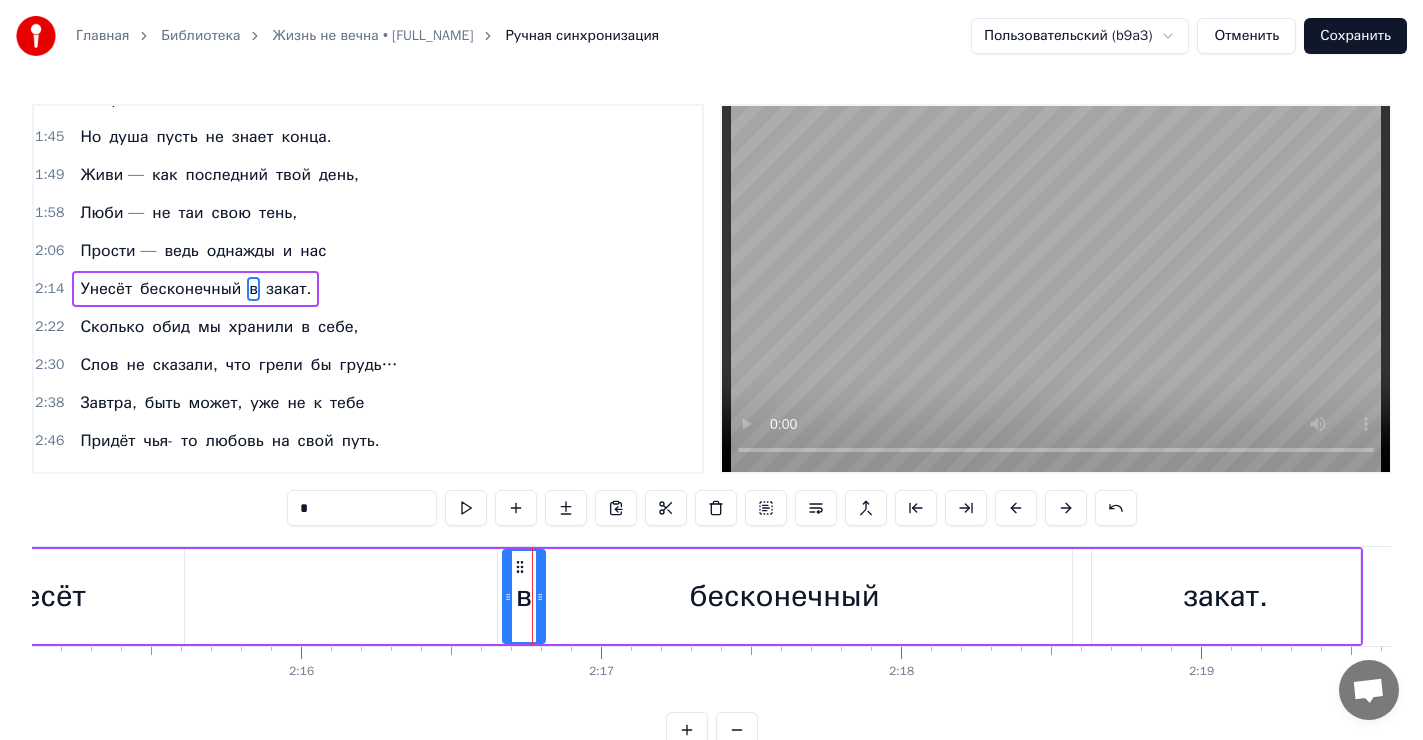 drag, startPoint x: 545, startPoint y: 561, endPoint x: 539, endPoint y: 571, distance: 11.661903 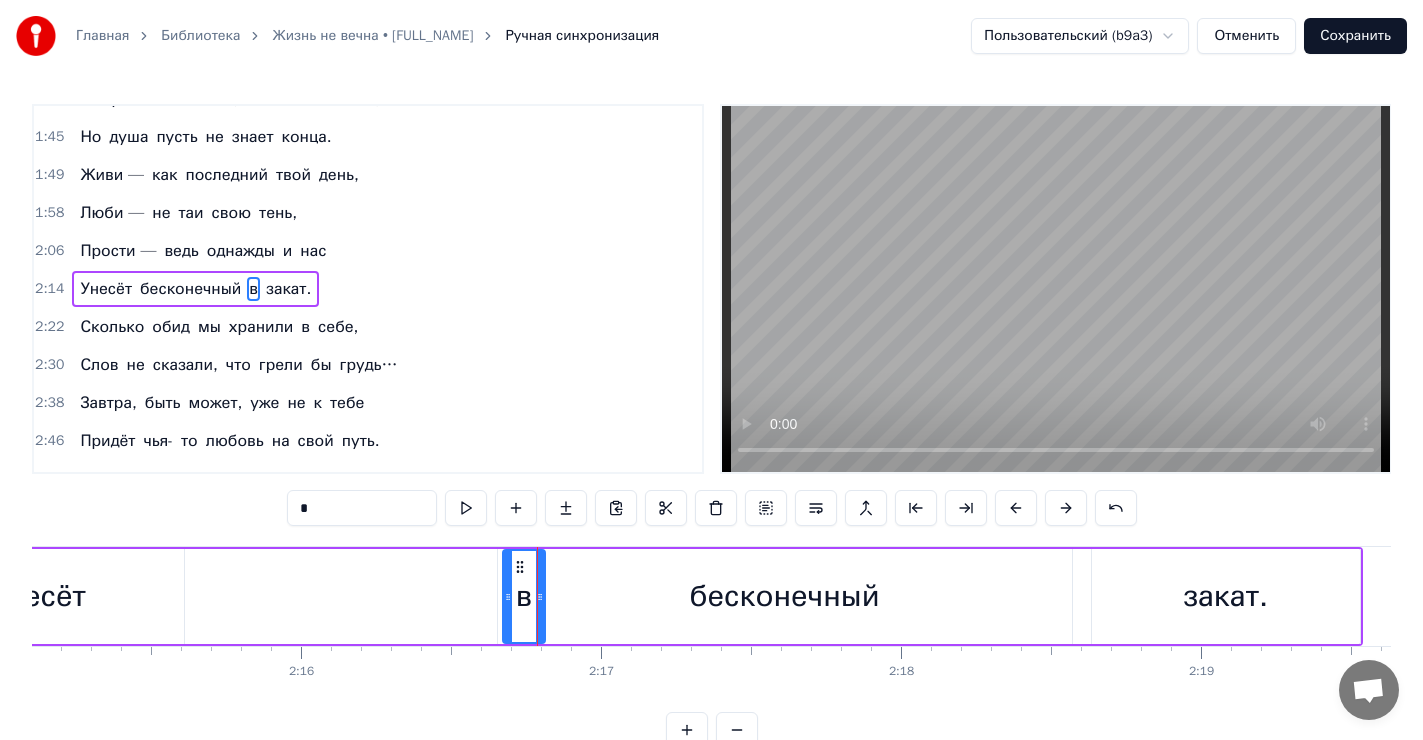click on "в" at bounding box center [524, 596] 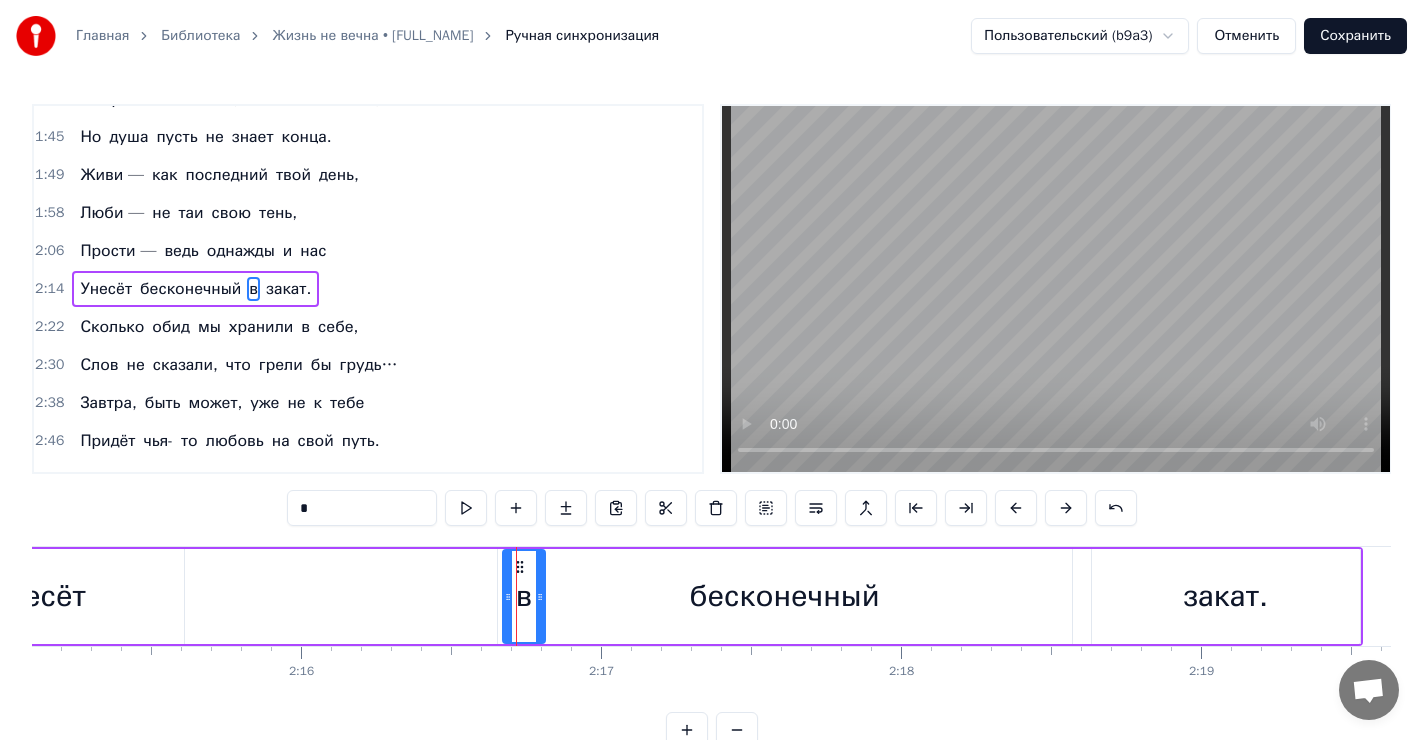 click on "Унесёт бесконечный в закат." at bounding box center (626, 596) 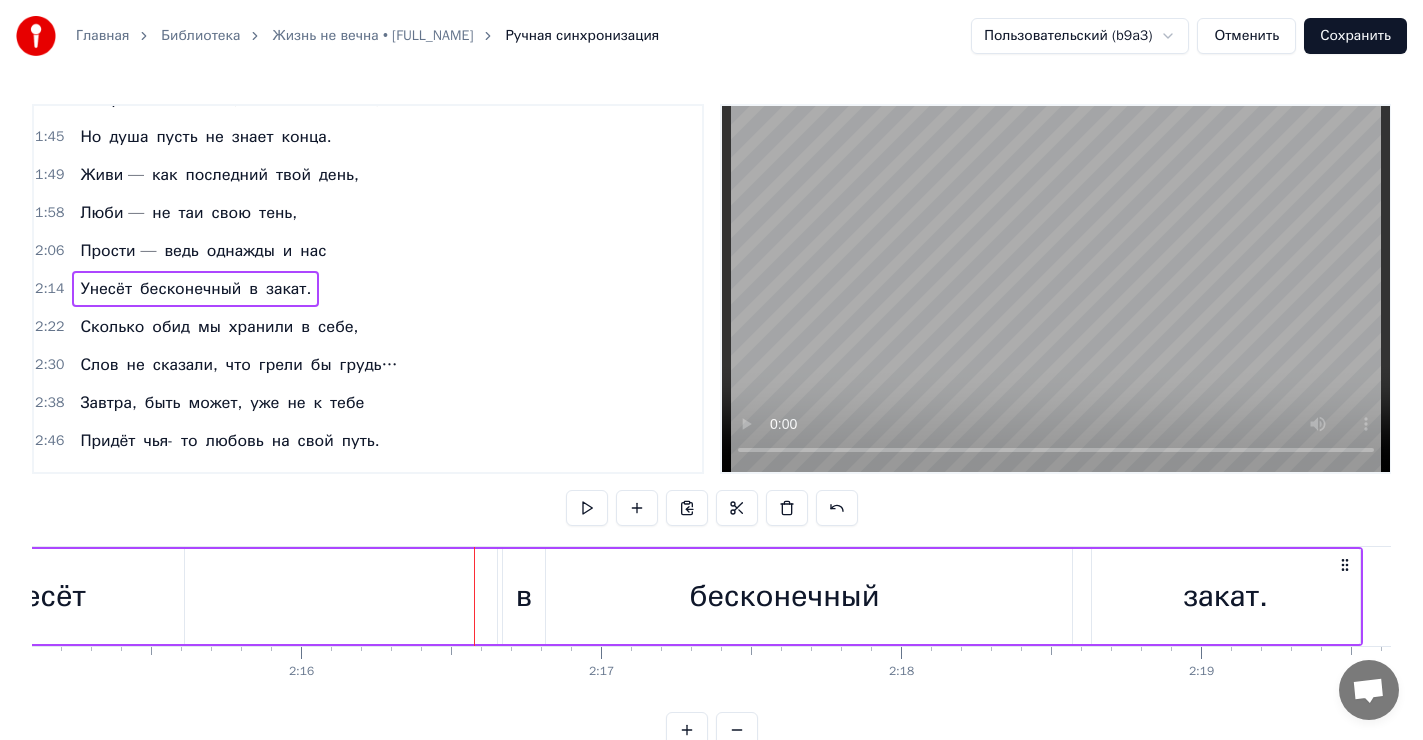 drag, startPoint x: 517, startPoint y: 565, endPoint x: 529, endPoint y: 572, distance: 13.892444 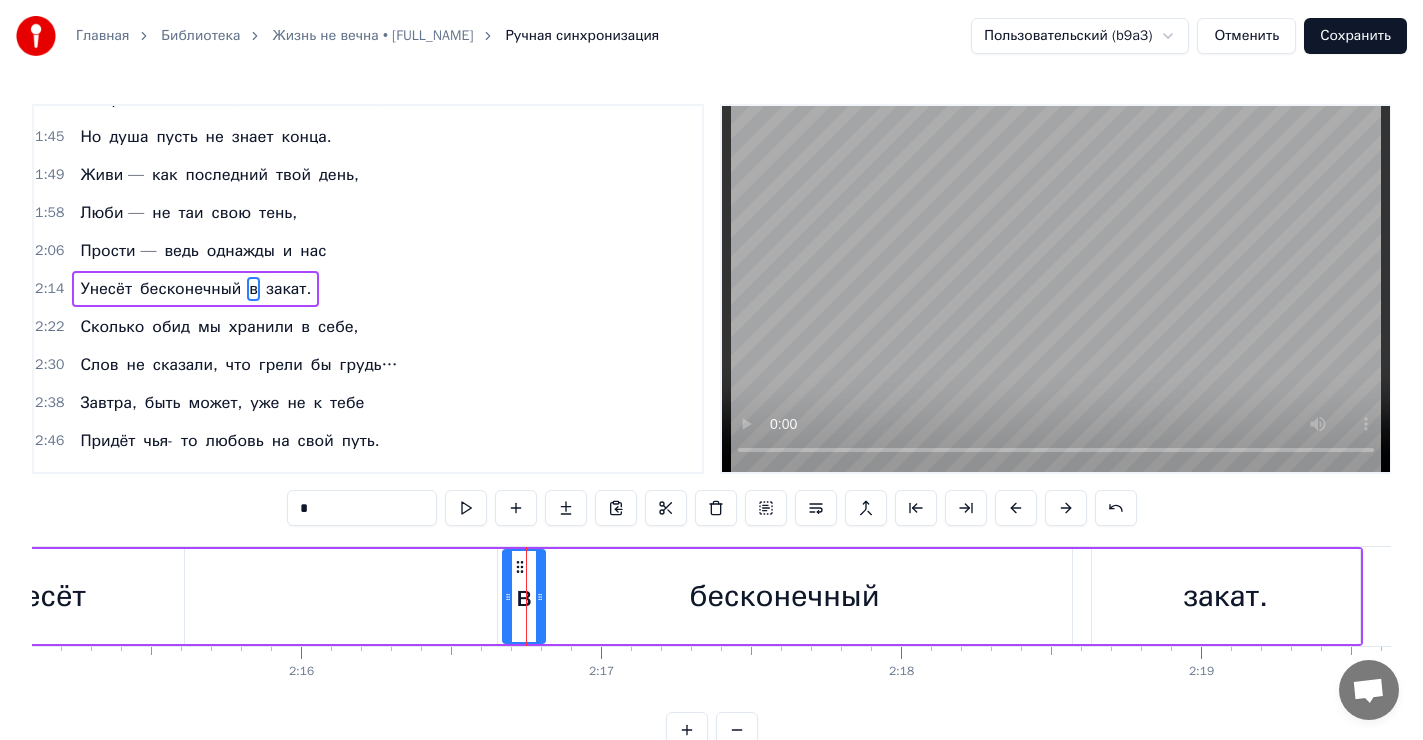 drag, startPoint x: 515, startPoint y: 555, endPoint x: 530, endPoint y: 567, distance: 19.209373 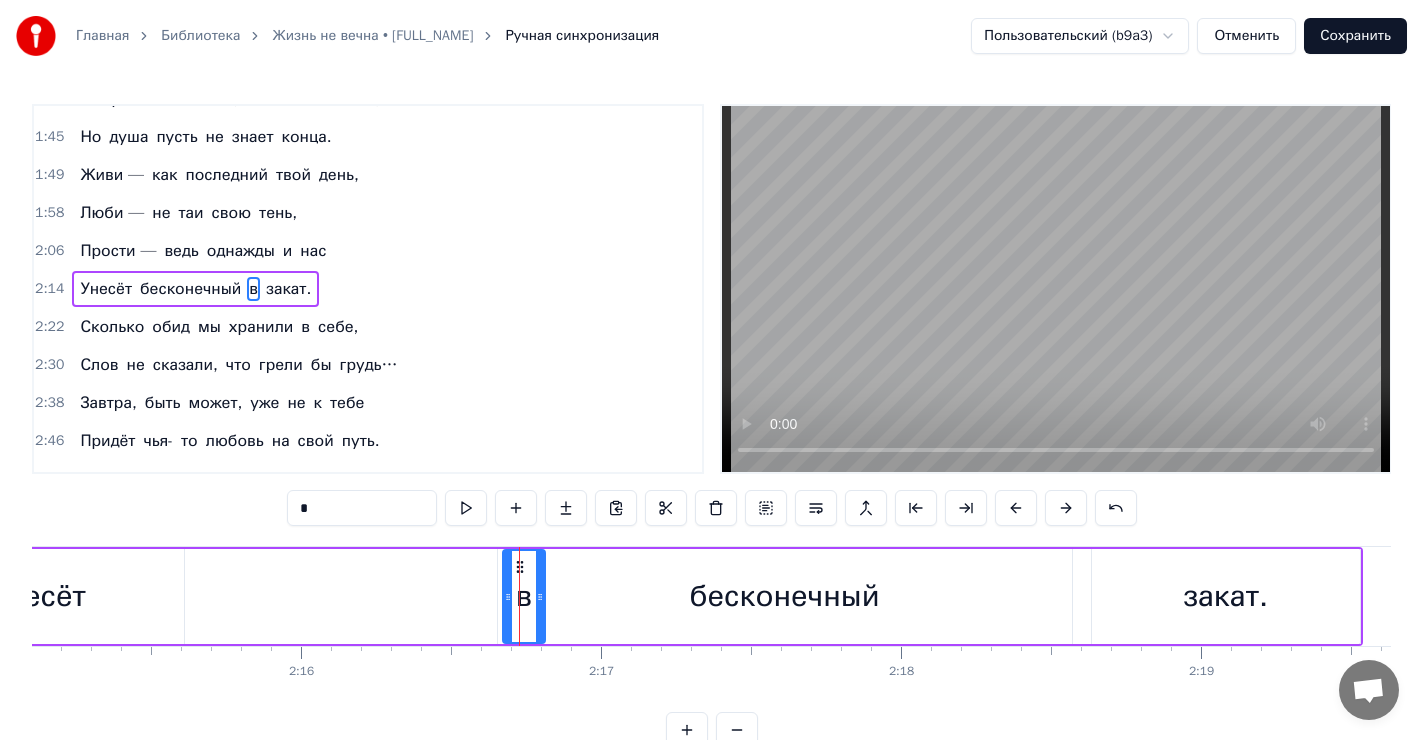 drag, startPoint x: 527, startPoint y: 557, endPoint x: 505, endPoint y: 567, distance: 24.166092 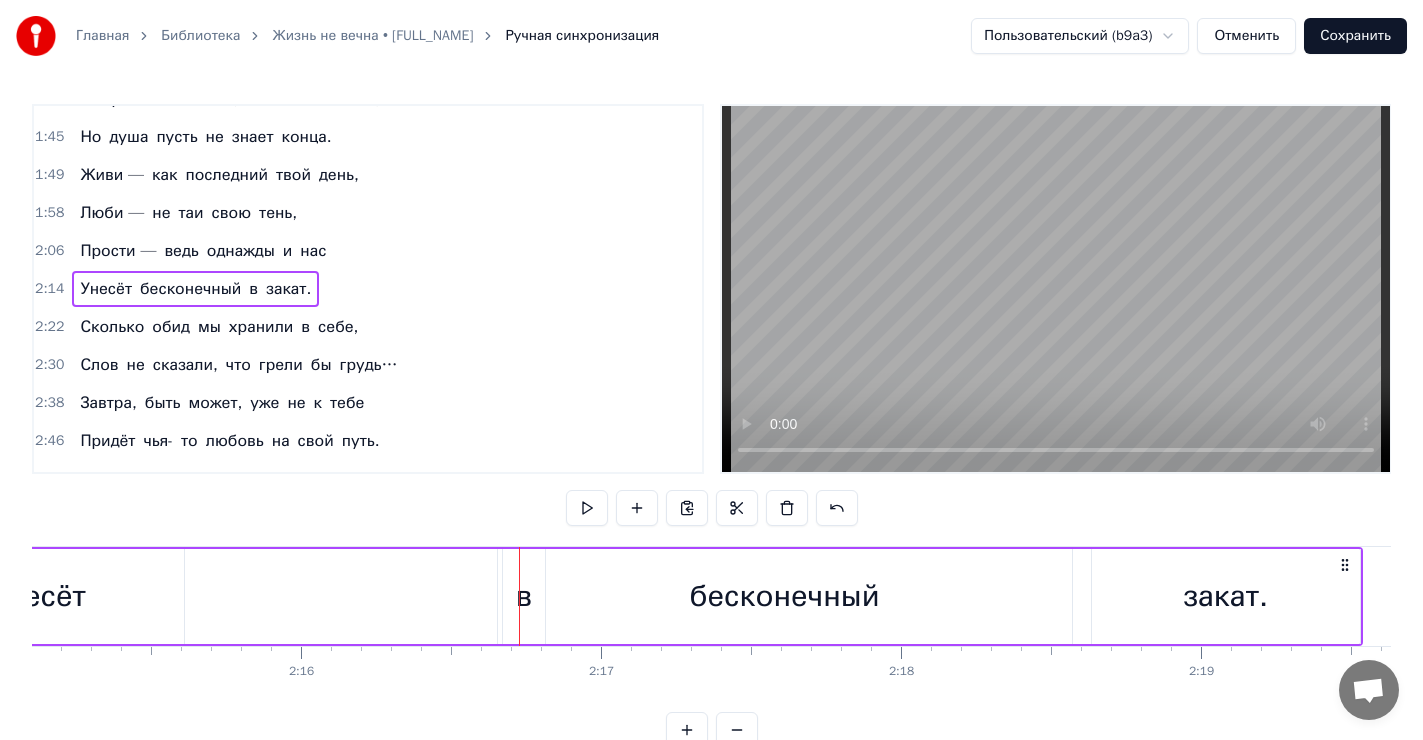 drag, startPoint x: 510, startPoint y: 607, endPoint x: 477, endPoint y: 610, distance: 33.13608 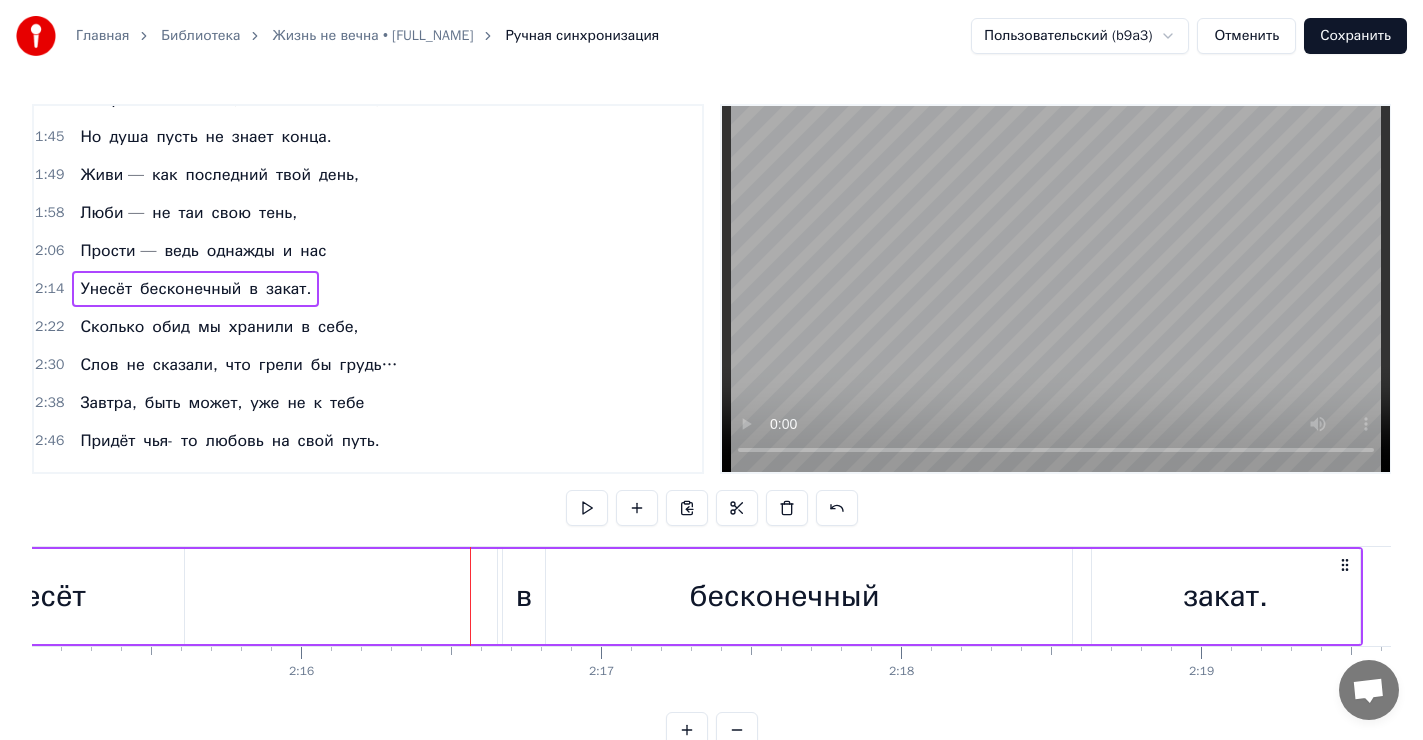 drag, startPoint x: 532, startPoint y: 598, endPoint x: 507, endPoint y: 602, distance: 25.317978 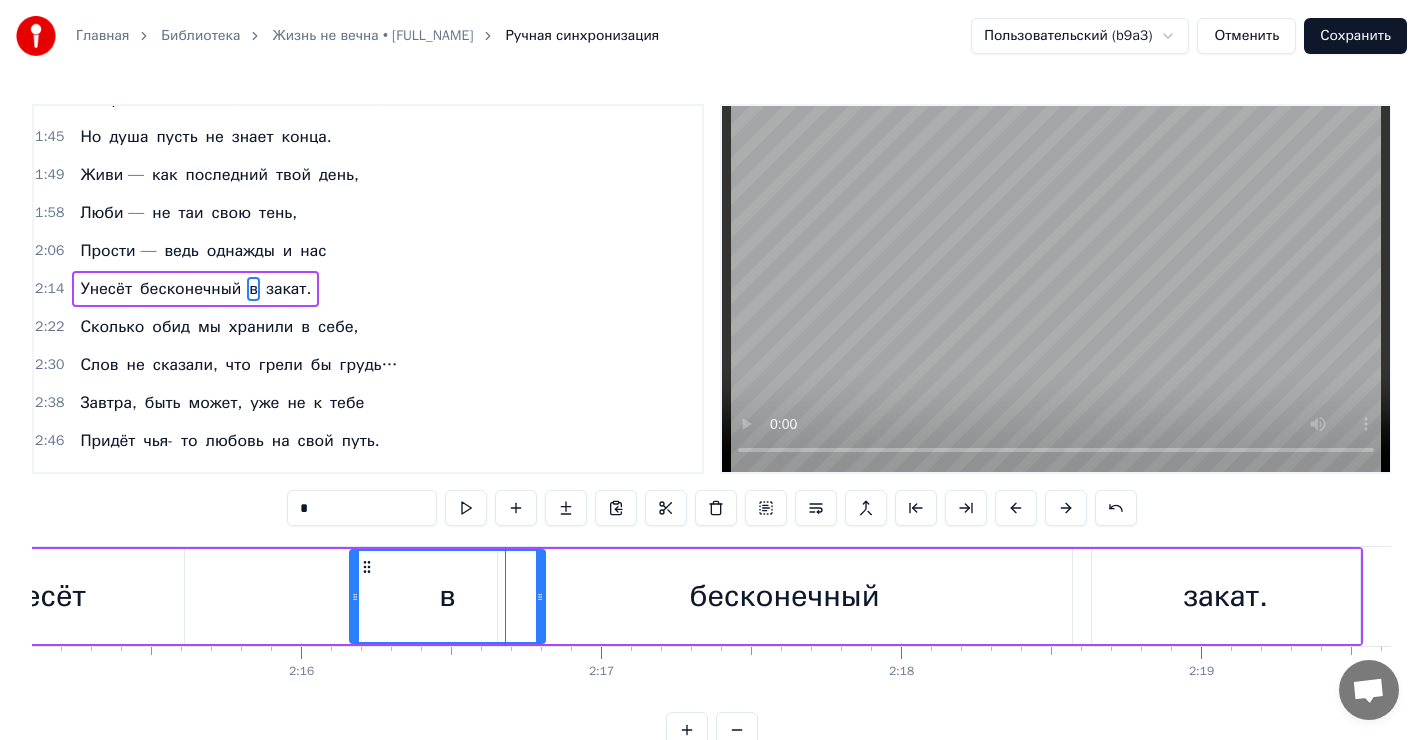 drag, startPoint x: 508, startPoint y: 581, endPoint x: 378, endPoint y: 584, distance: 130.0346 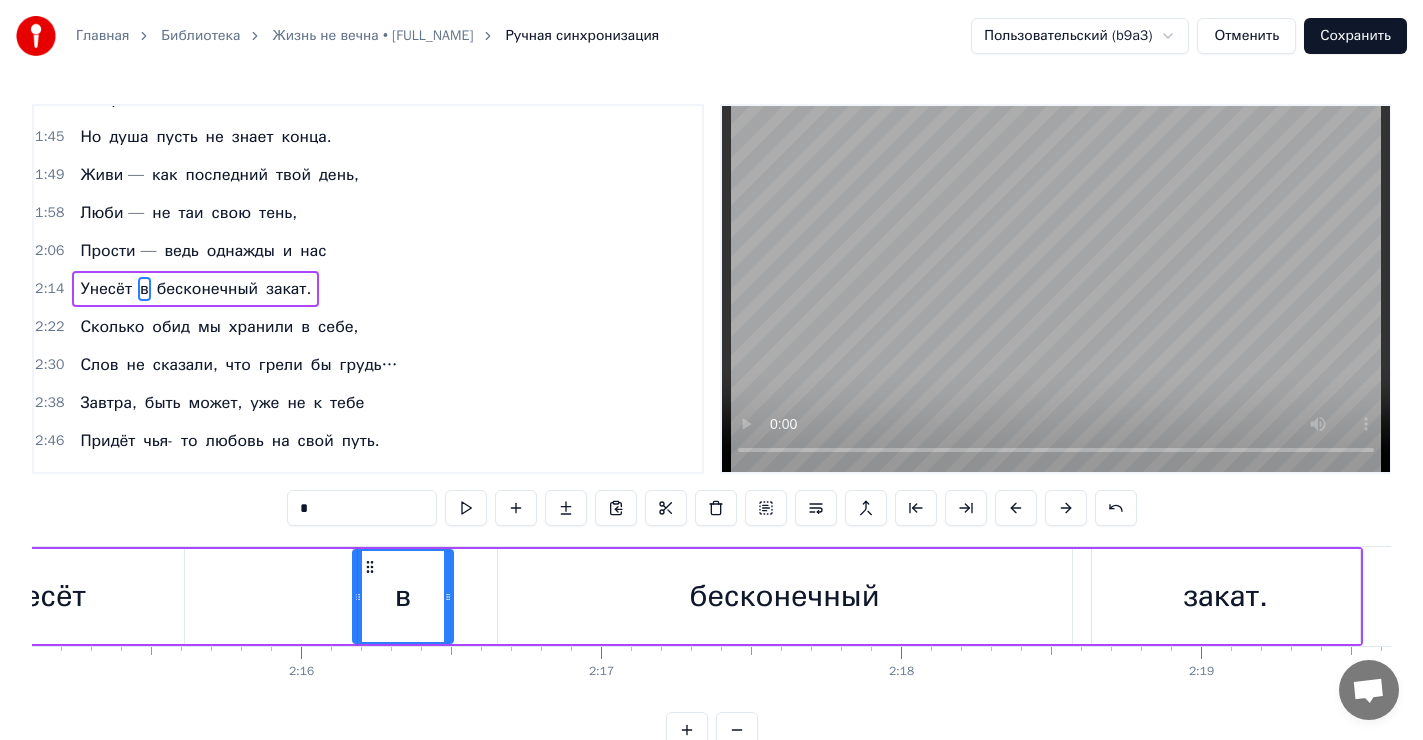 drag, startPoint x: 543, startPoint y: 593, endPoint x: 405, endPoint y: 589, distance: 138.05795 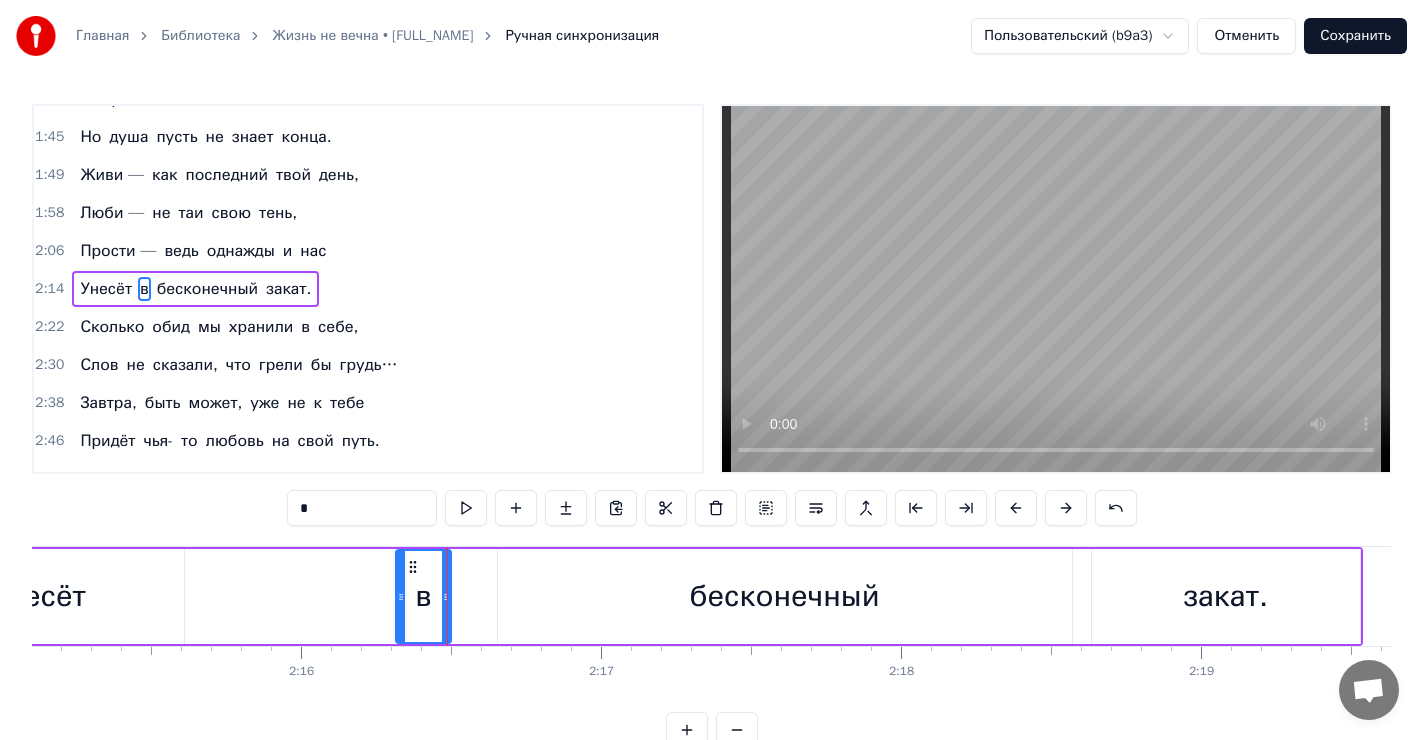 drag, startPoint x: 370, startPoint y: 591, endPoint x: 399, endPoint y: 594, distance: 29.15476 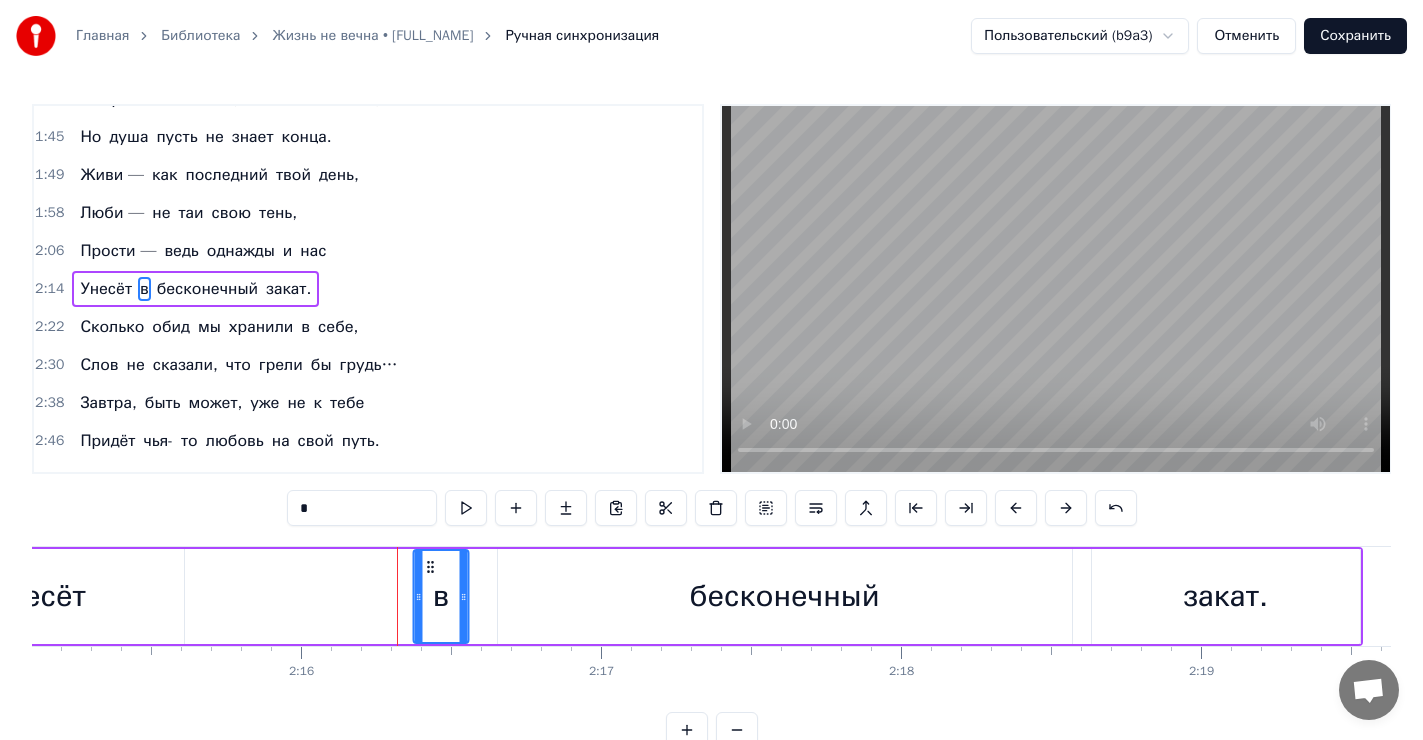 drag, startPoint x: 417, startPoint y: 569, endPoint x: 434, endPoint y: 573, distance: 17.464249 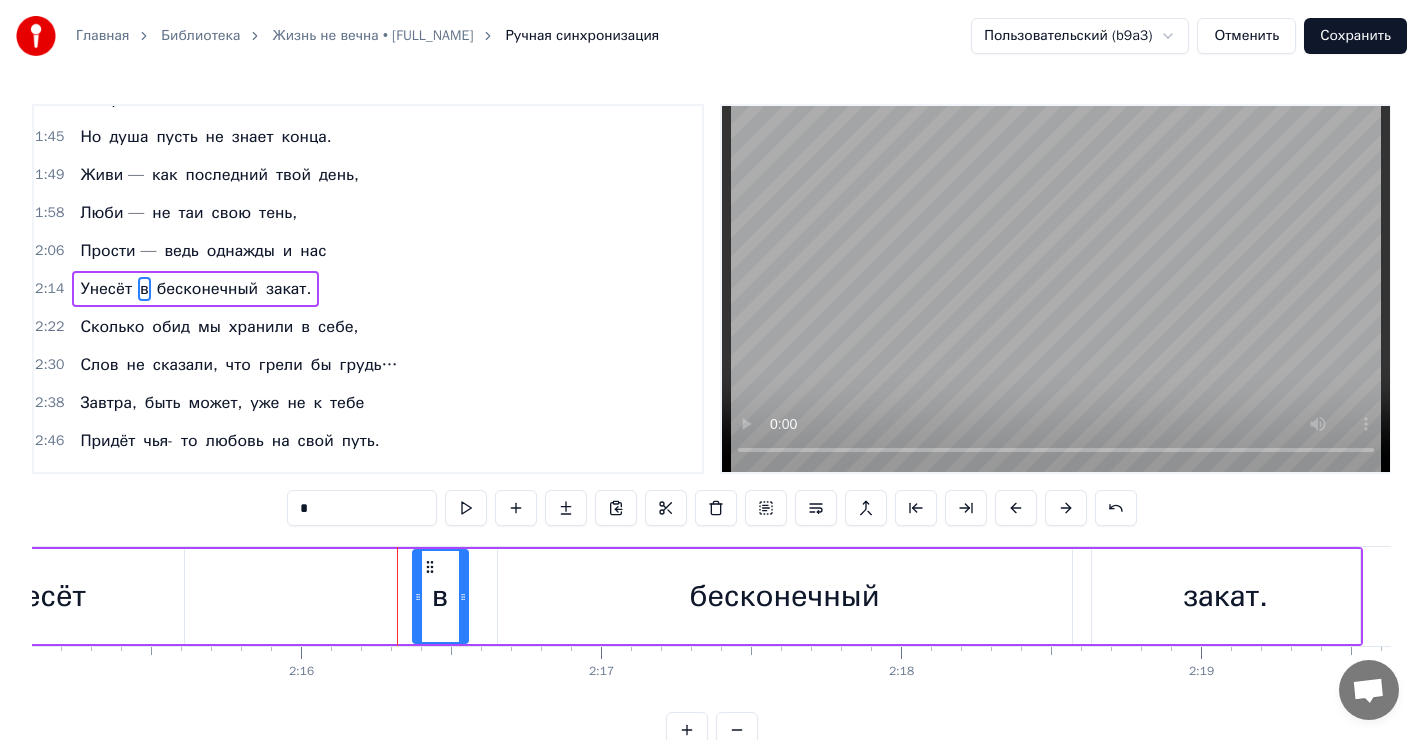 click on "Унесёт в бесконечный закат." at bounding box center (626, 596) 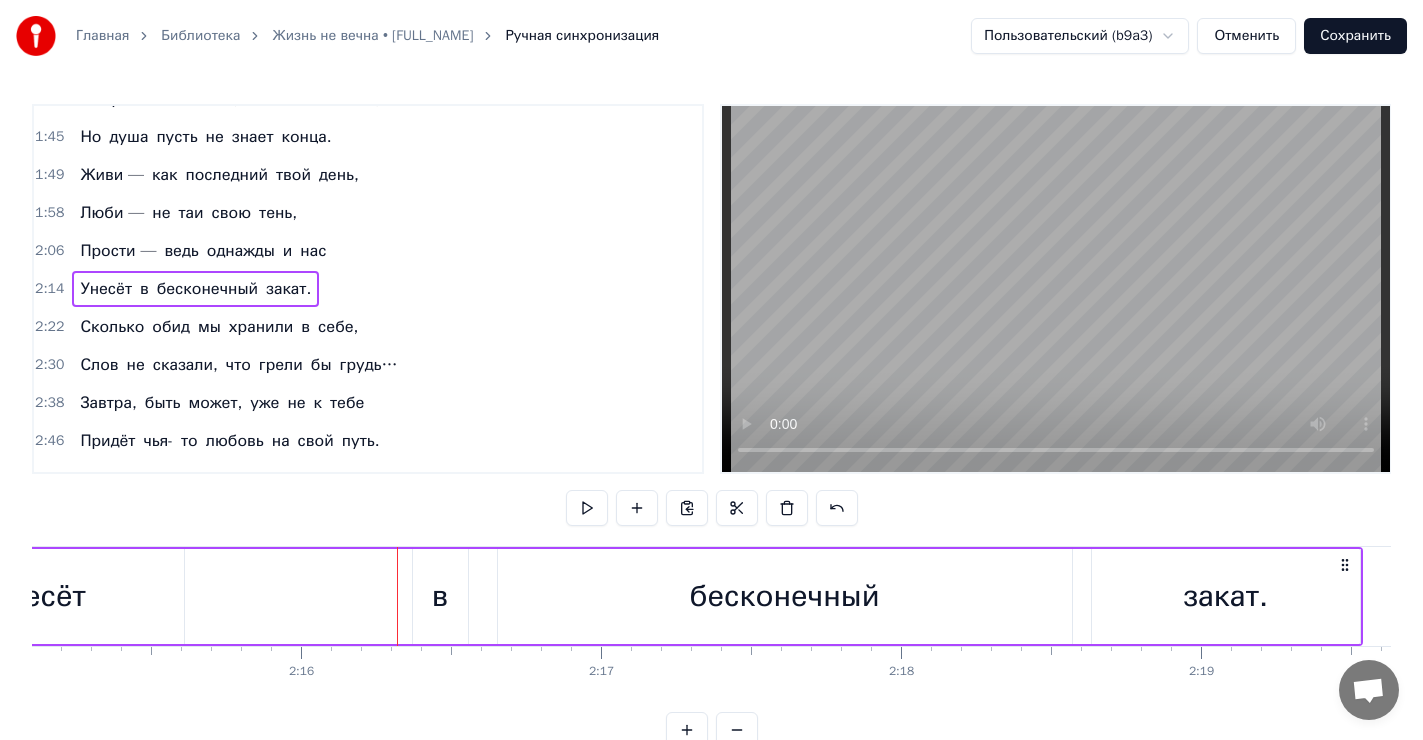 click on "в" at bounding box center [440, 596] 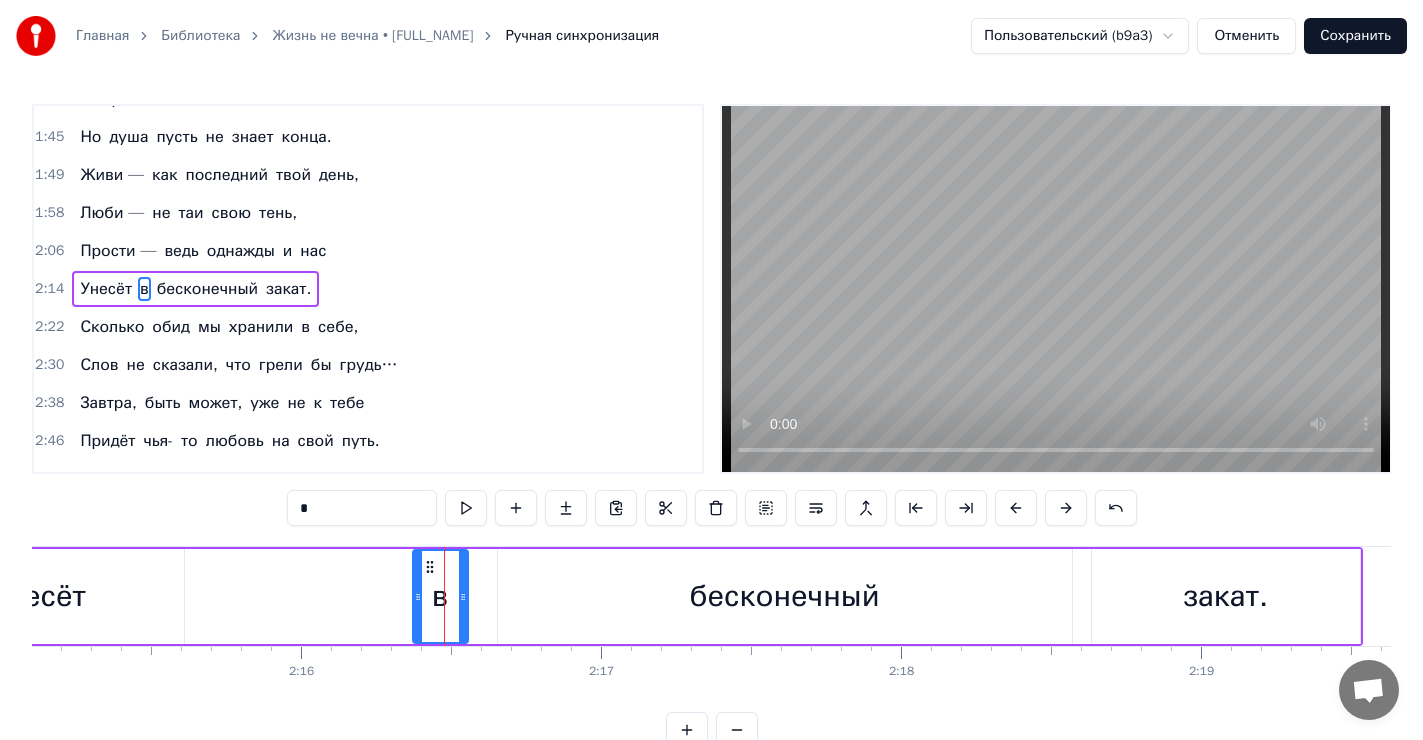 click on "Сохранить" at bounding box center (1355, 36) 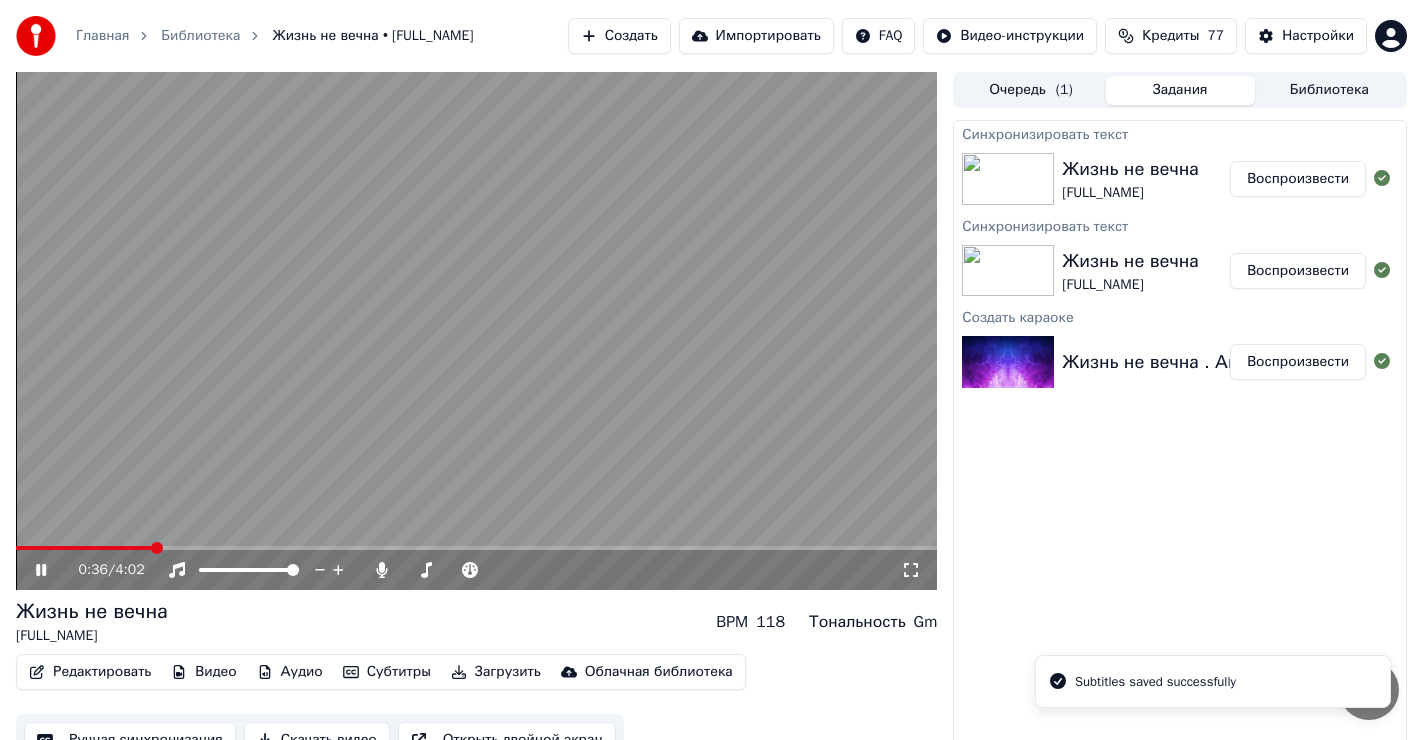 click at bounding box center (476, 548) 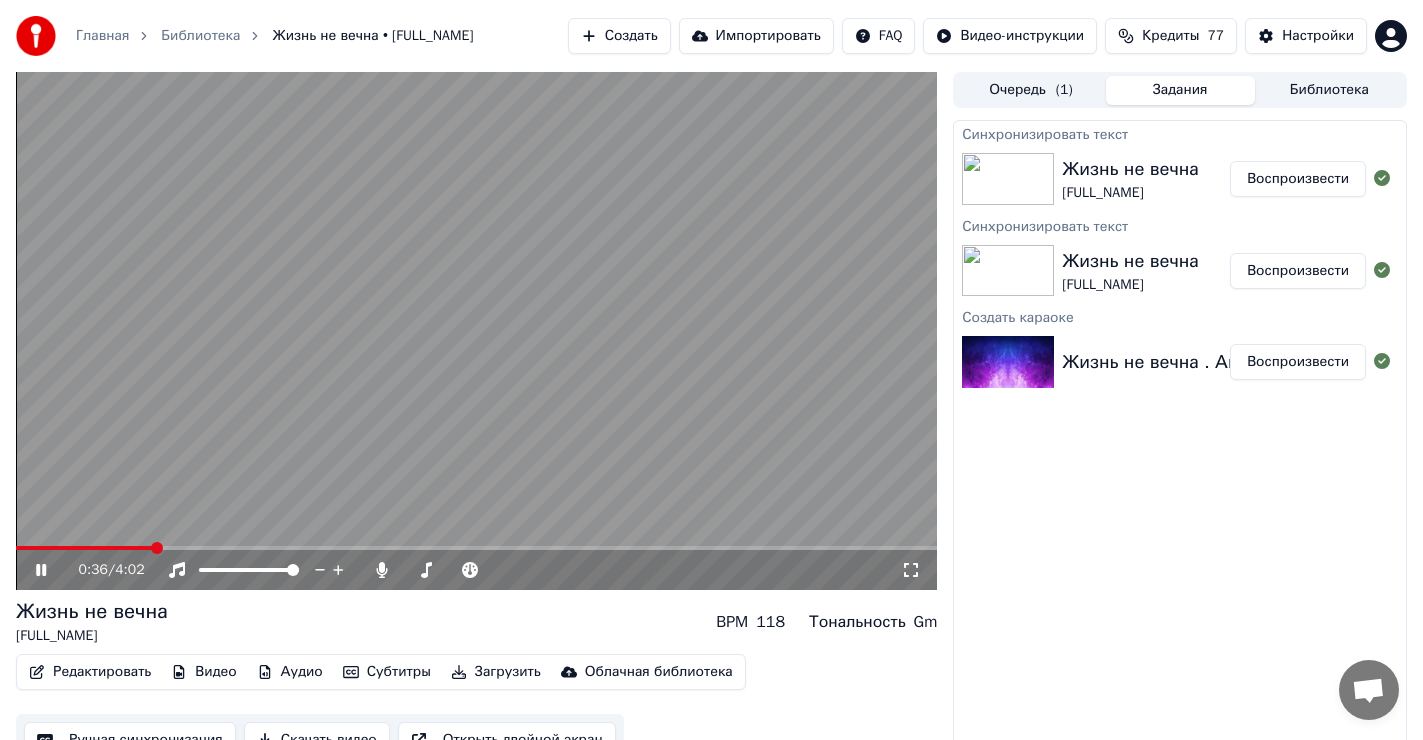 click on "0:36  /  4:02" at bounding box center (476, 568) 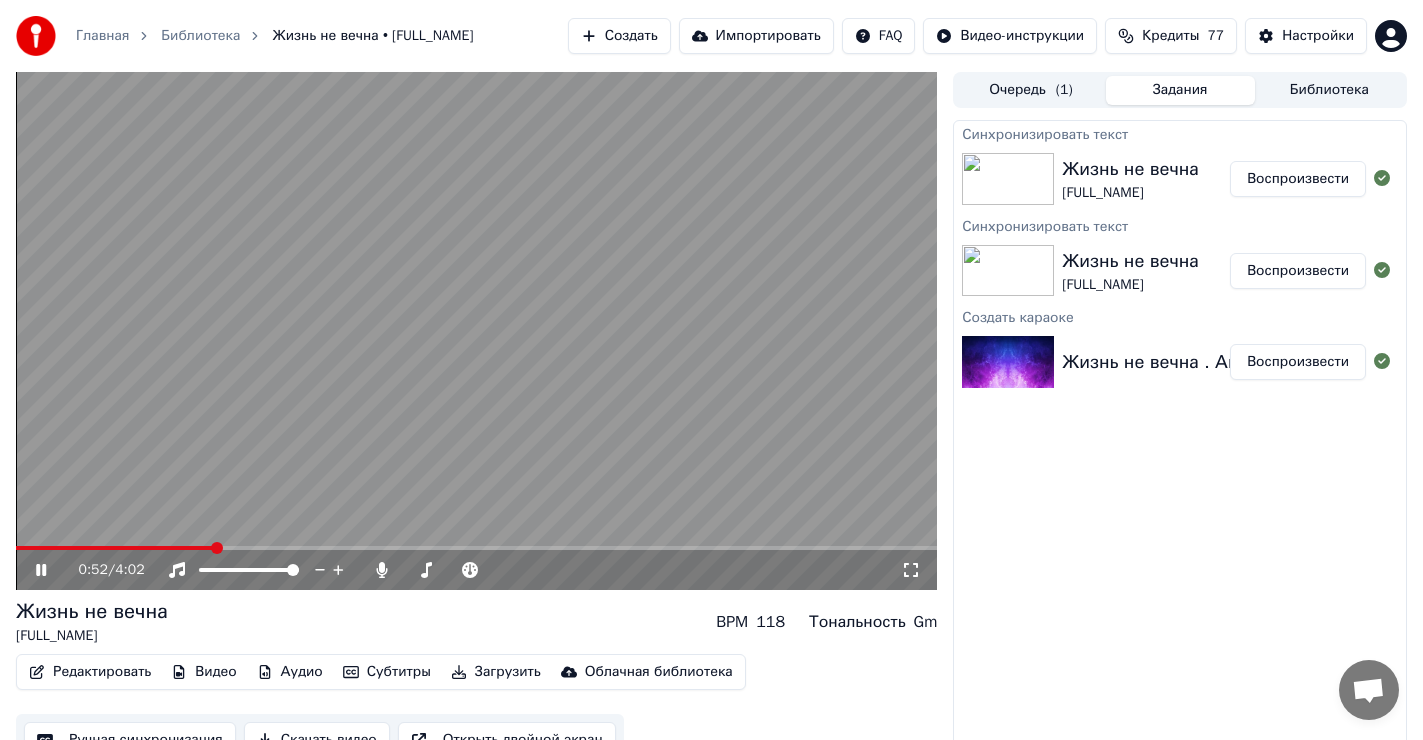 click at bounding box center [476, 548] 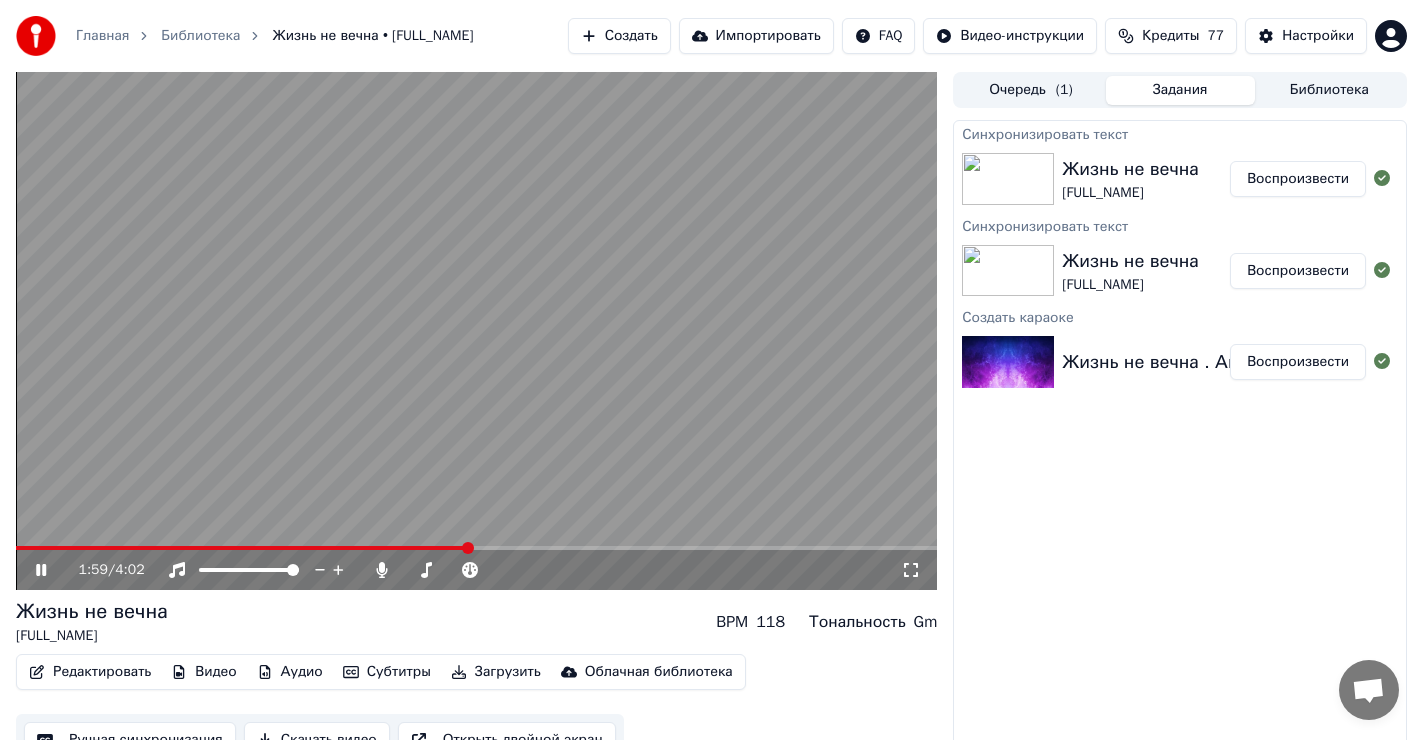 click at bounding box center [242, 548] 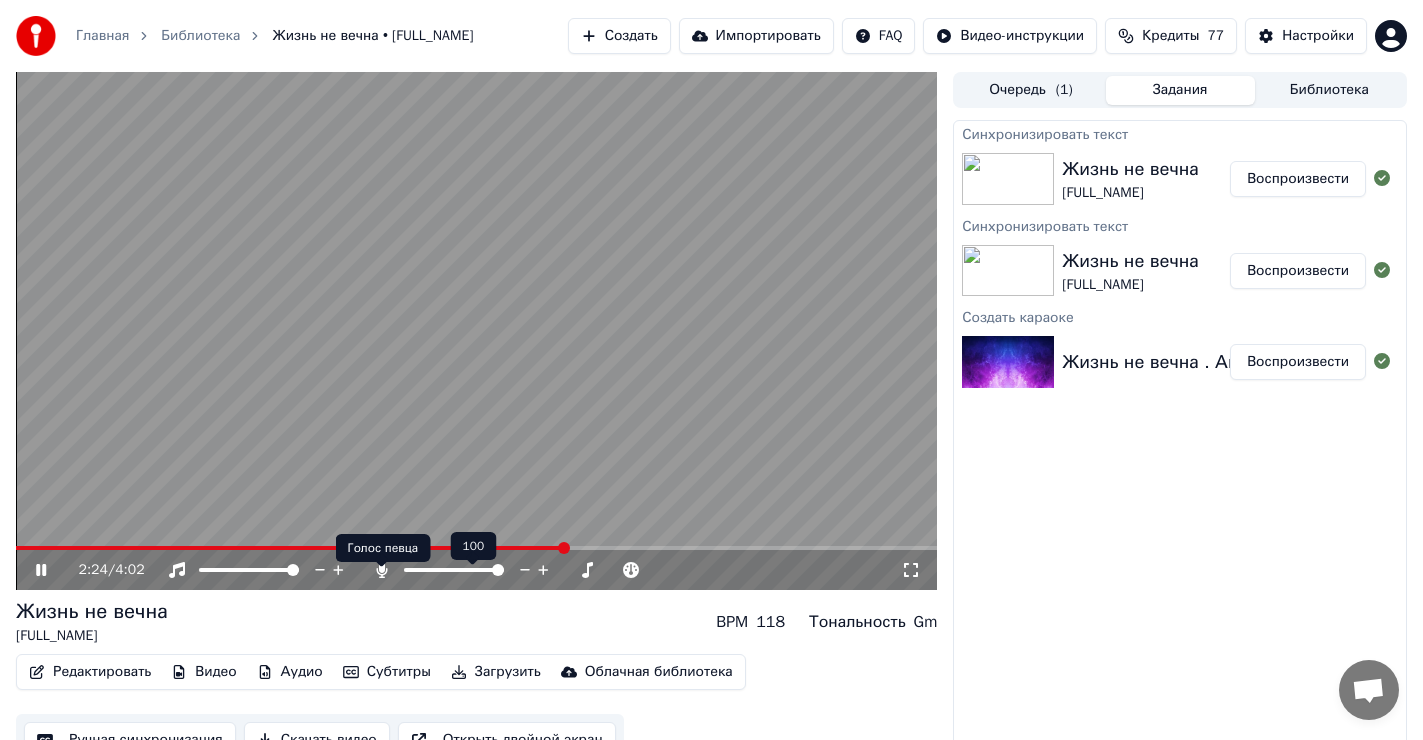 click 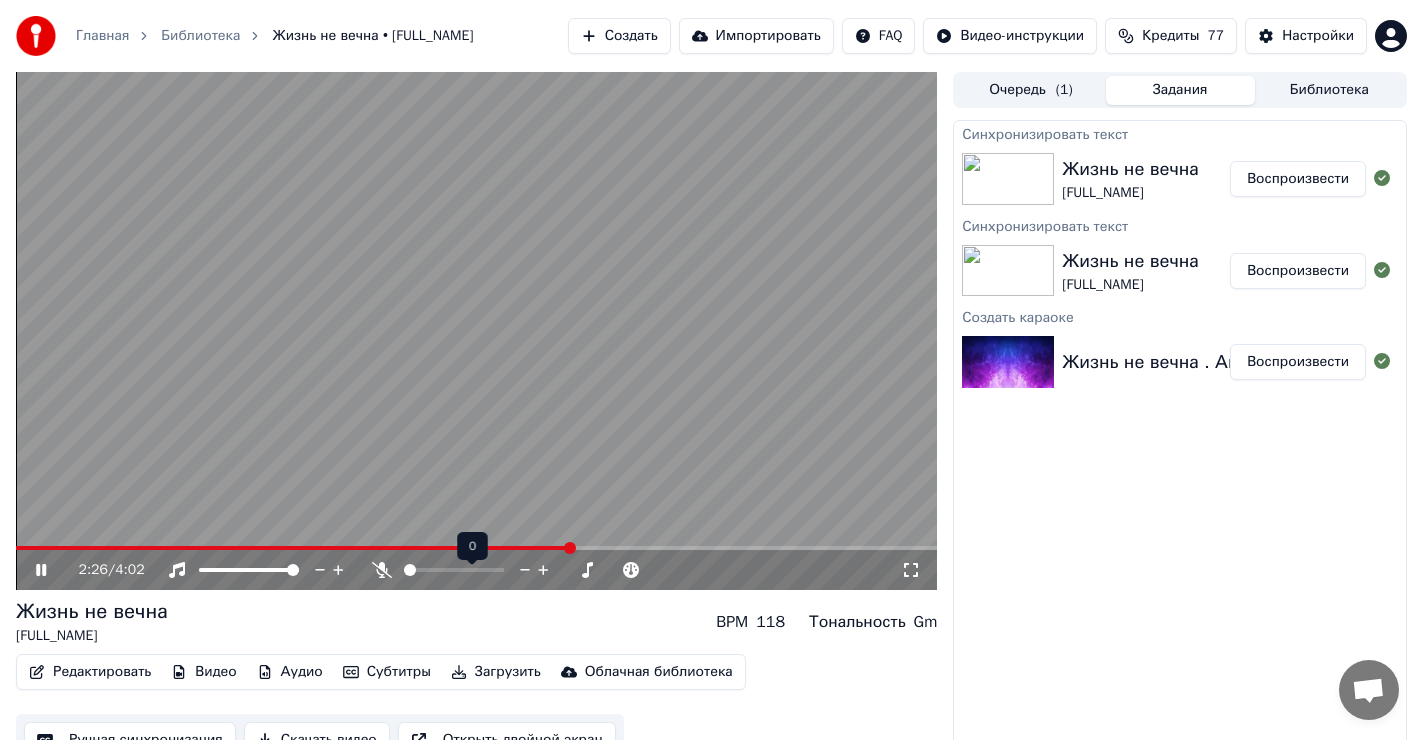click 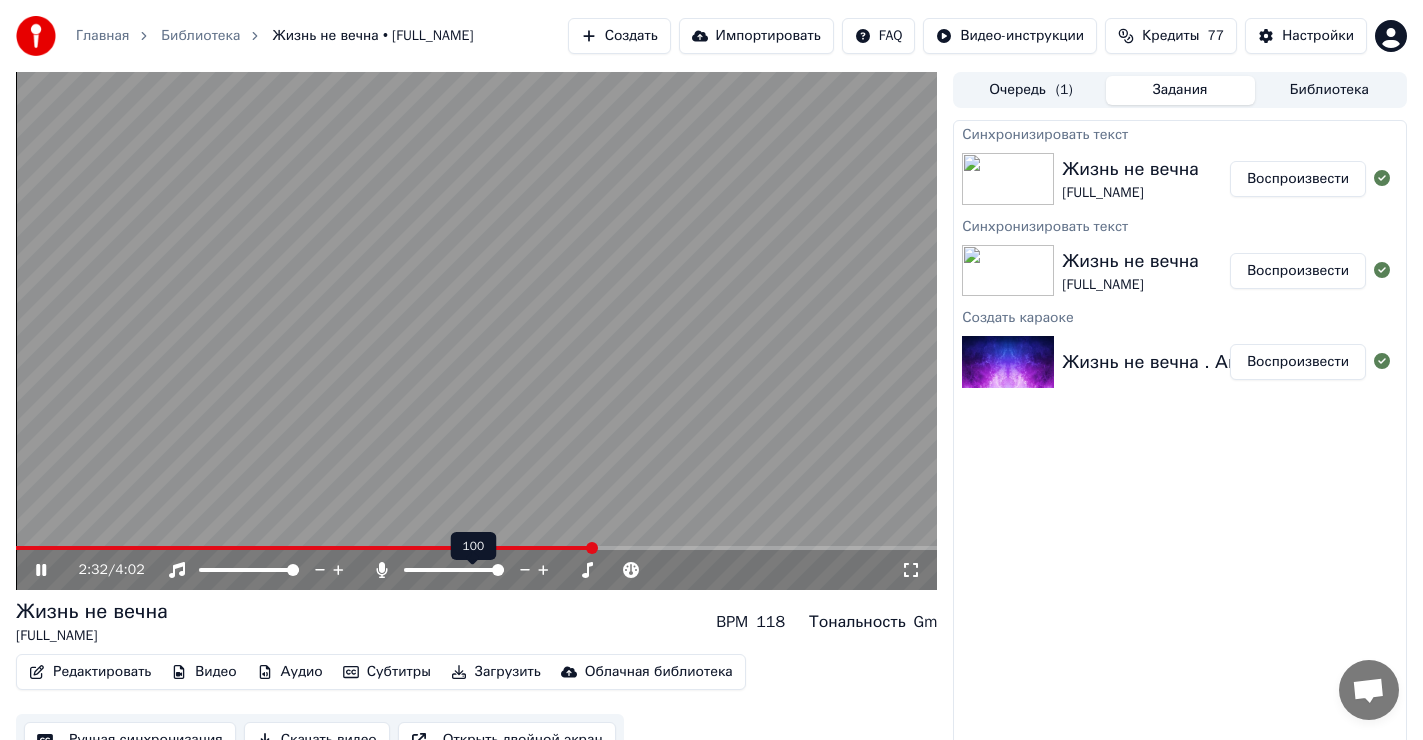 click 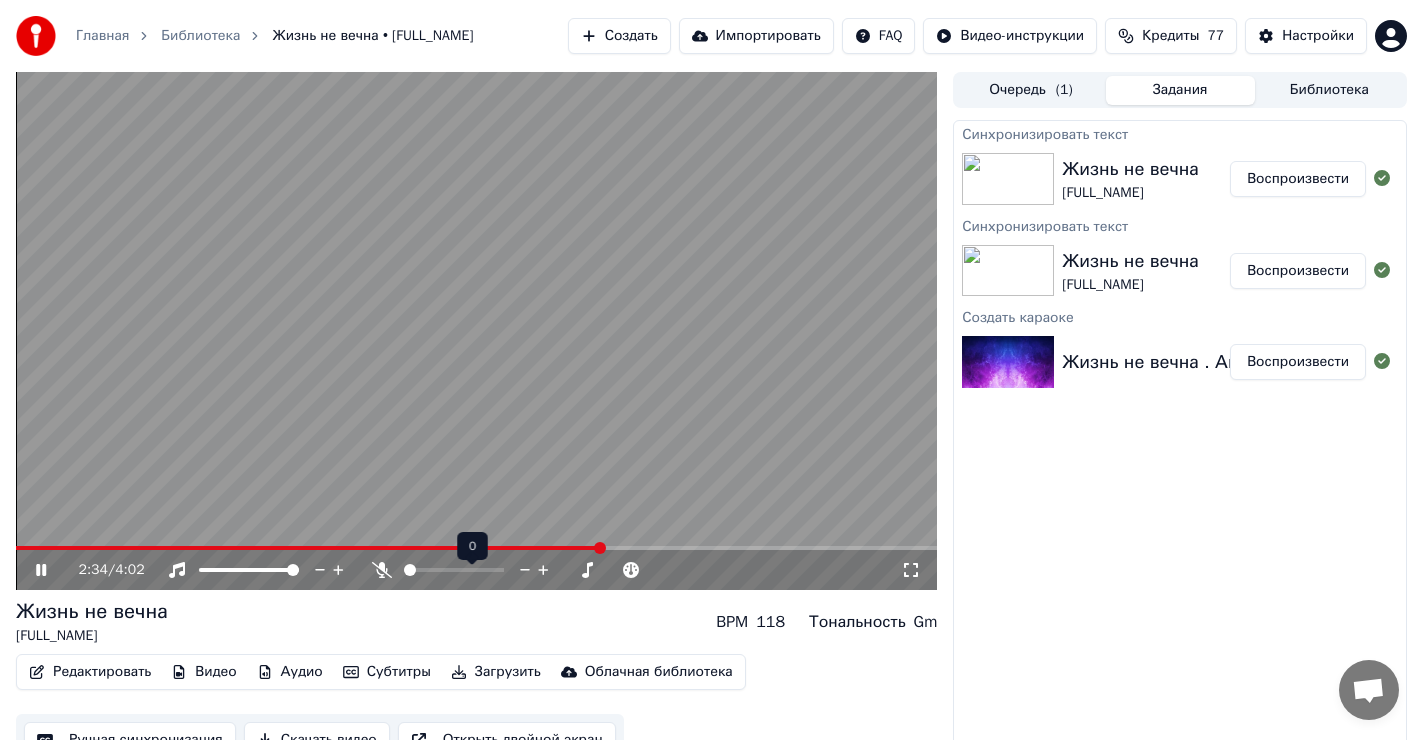 click 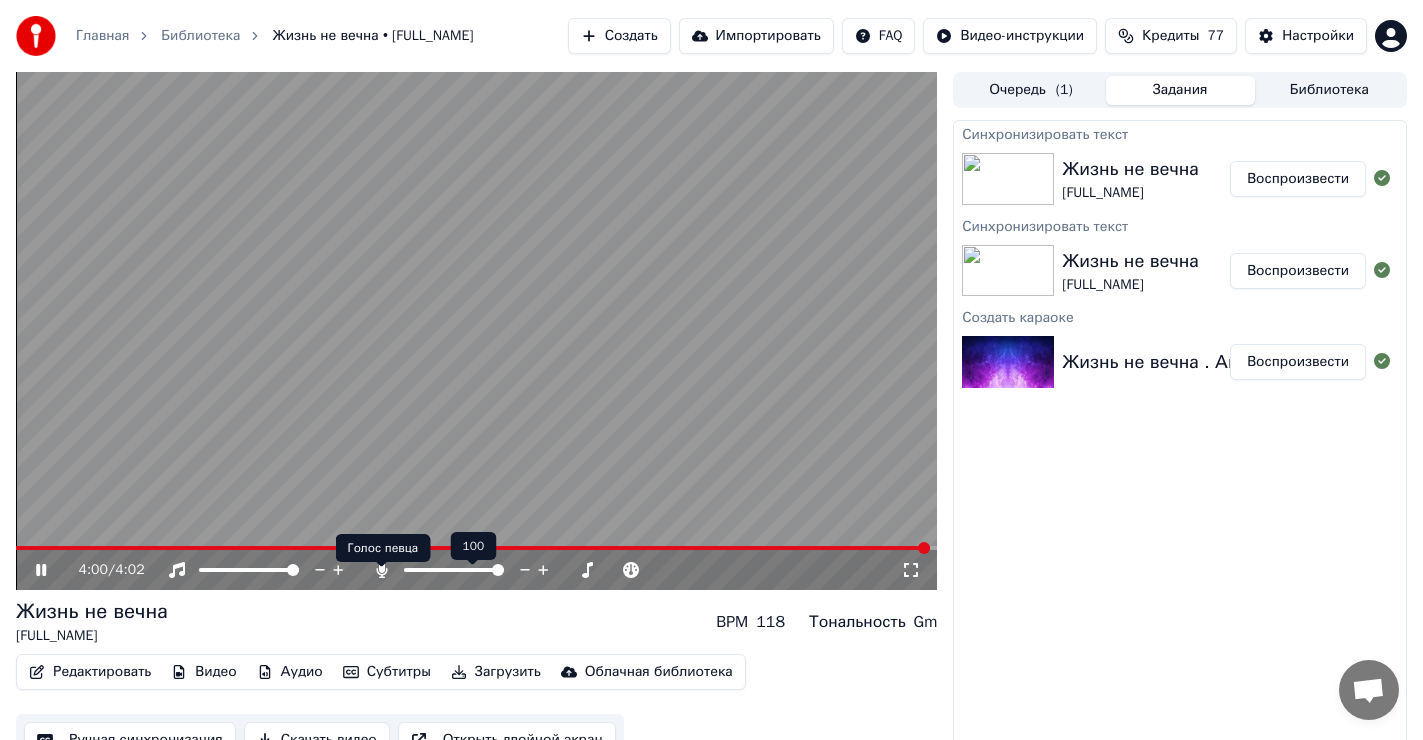 click 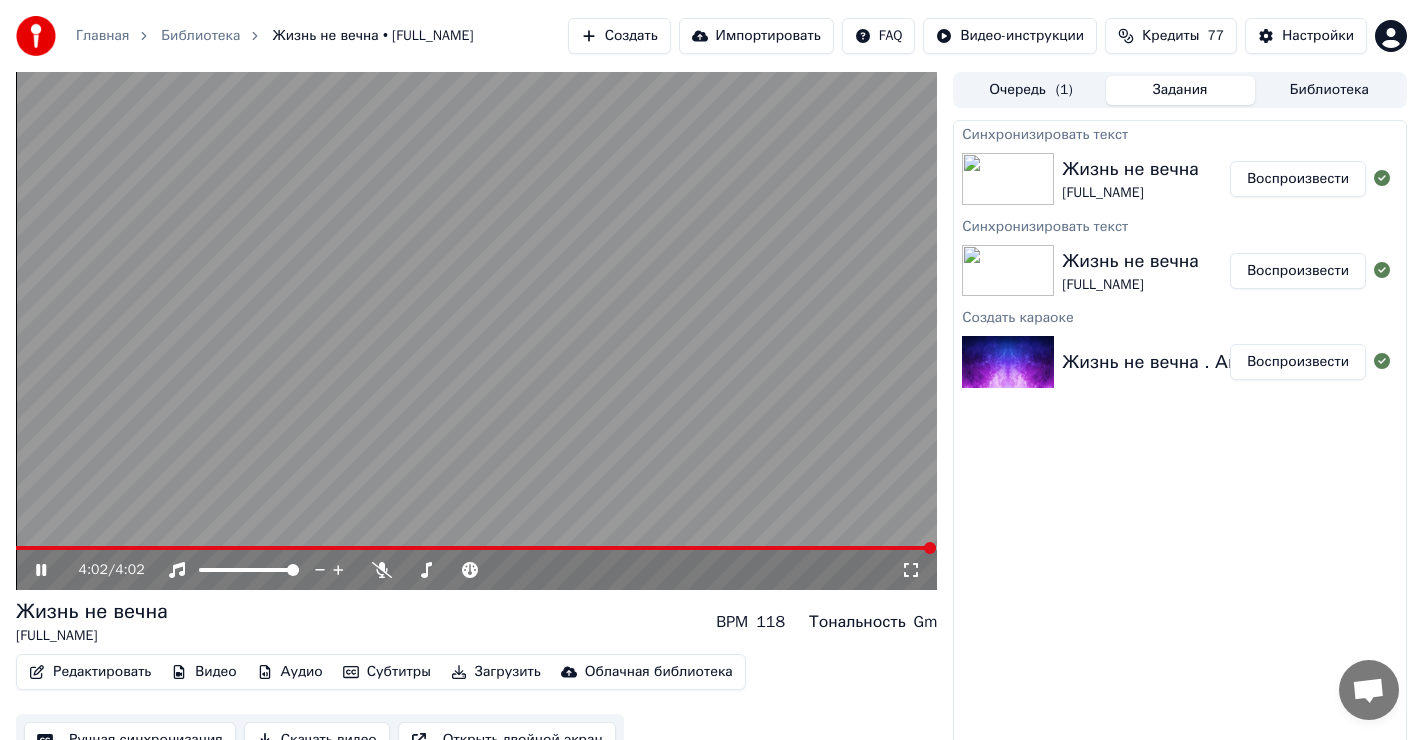 click on "4:02  /  4:02" at bounding box center [476, 570] 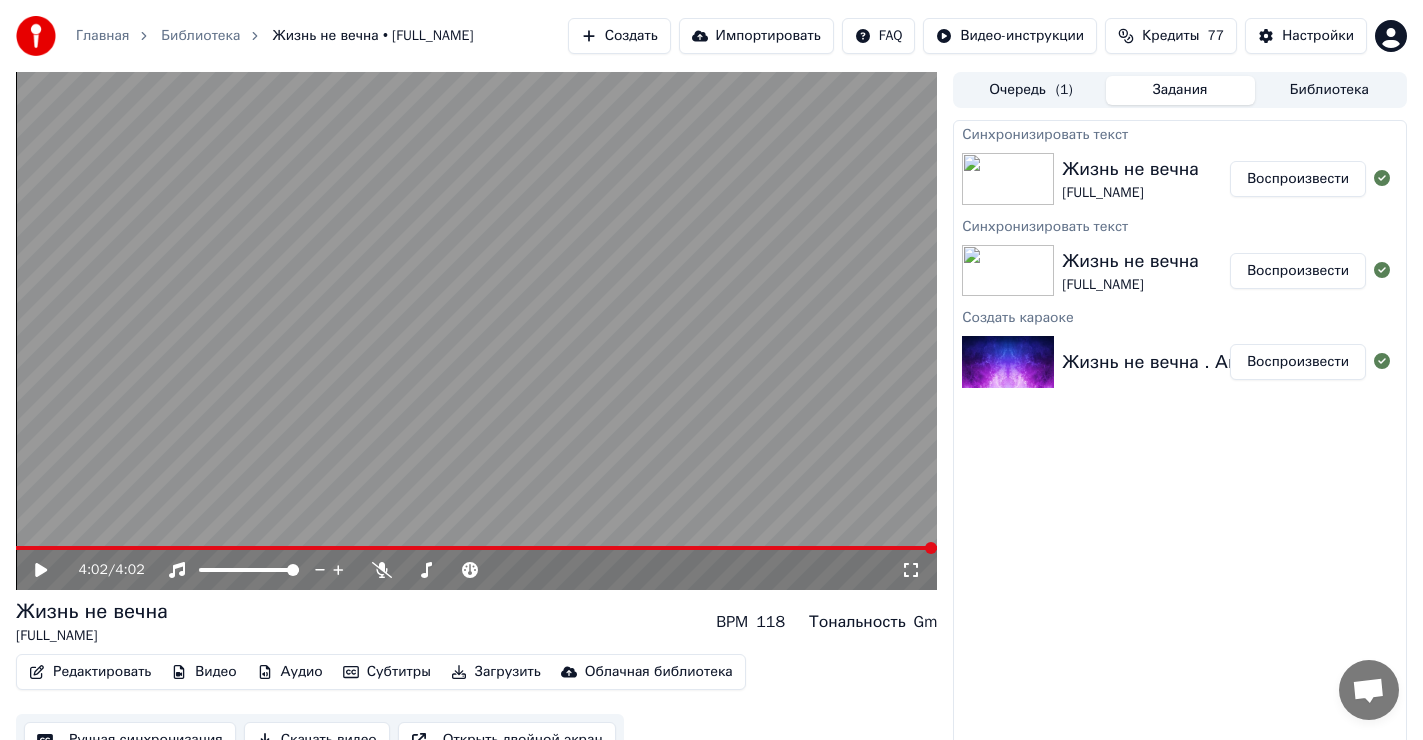 click 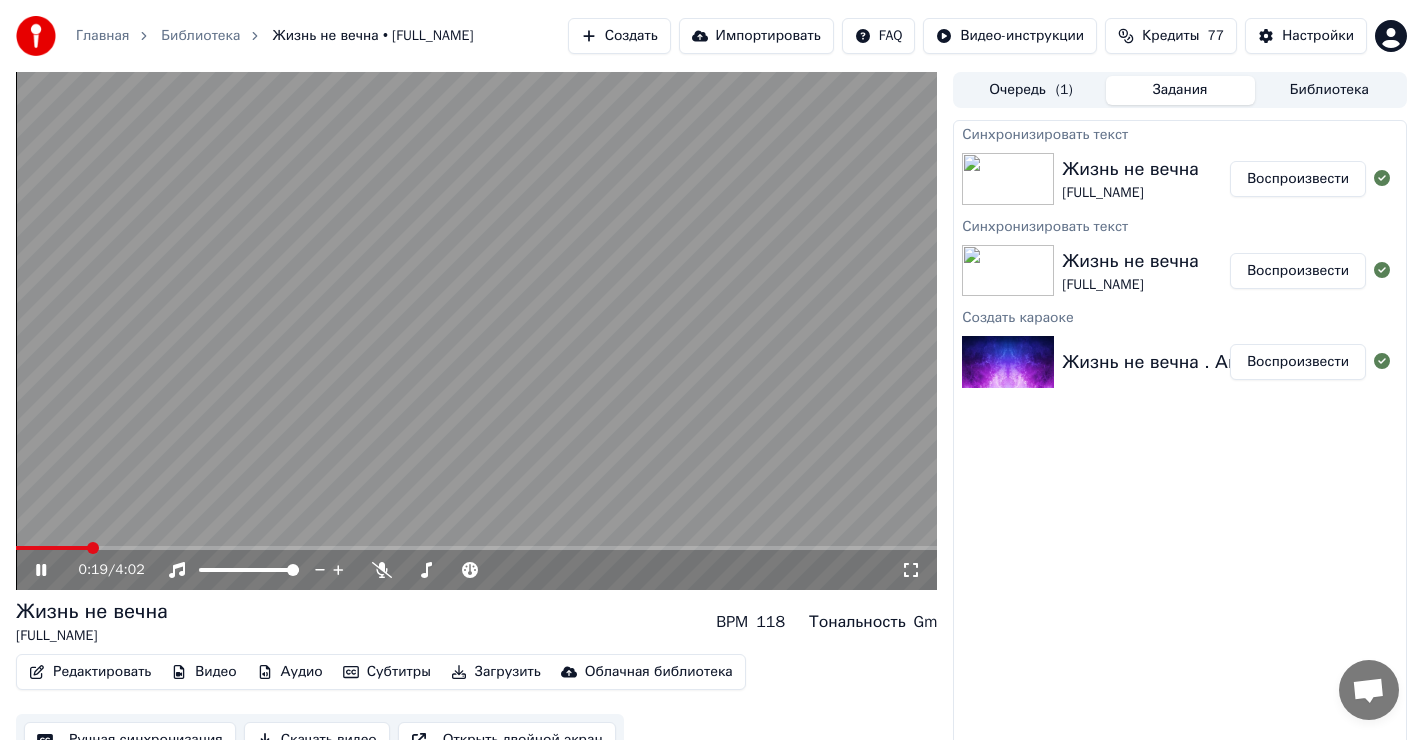 click at bounding box center (476, 548) 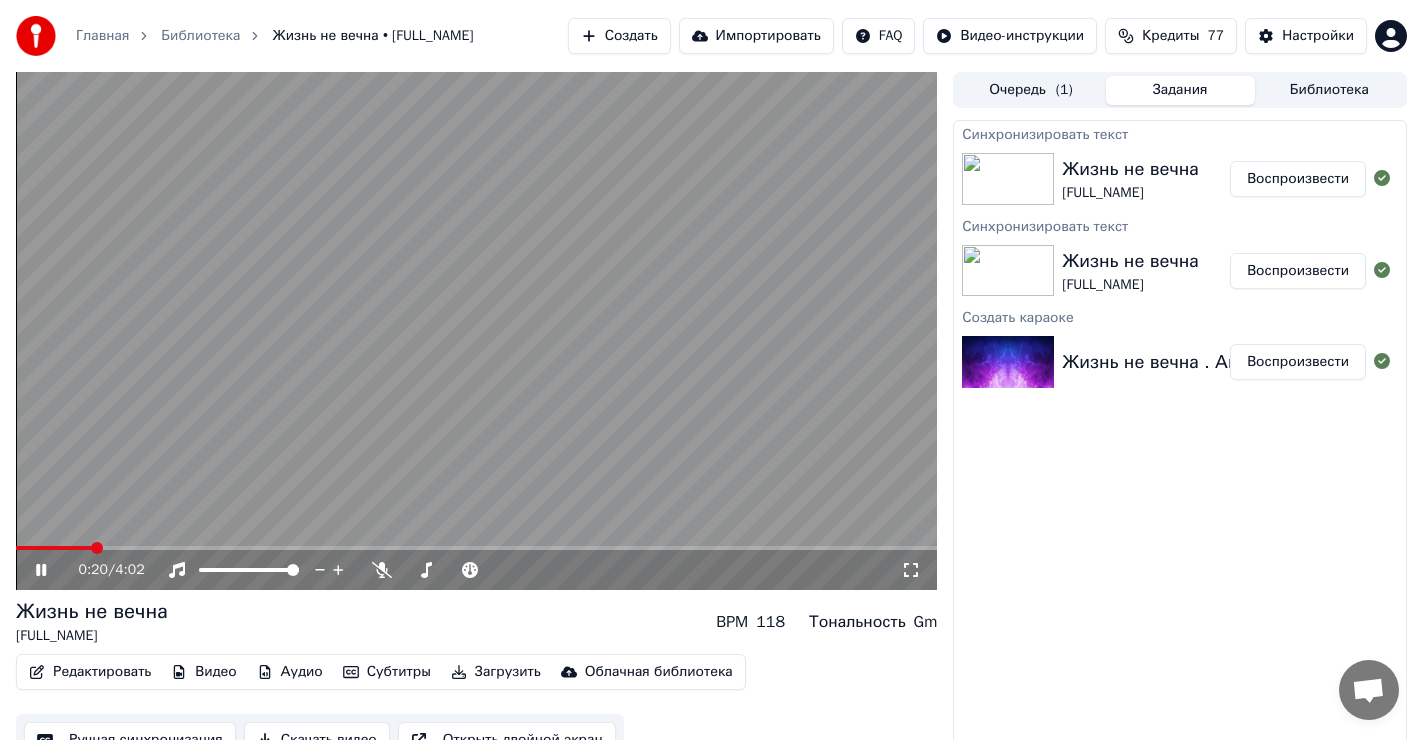 click at bounding box center [476, 548] 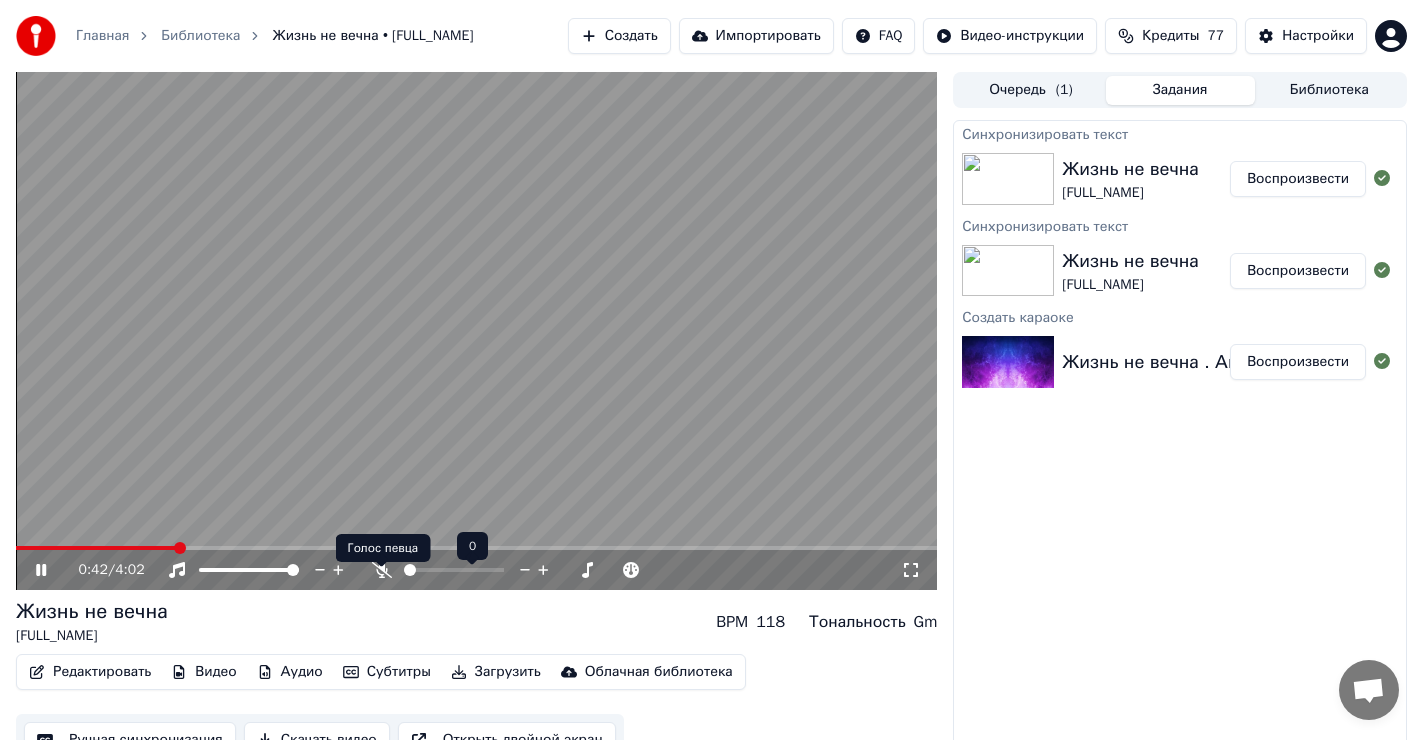 click 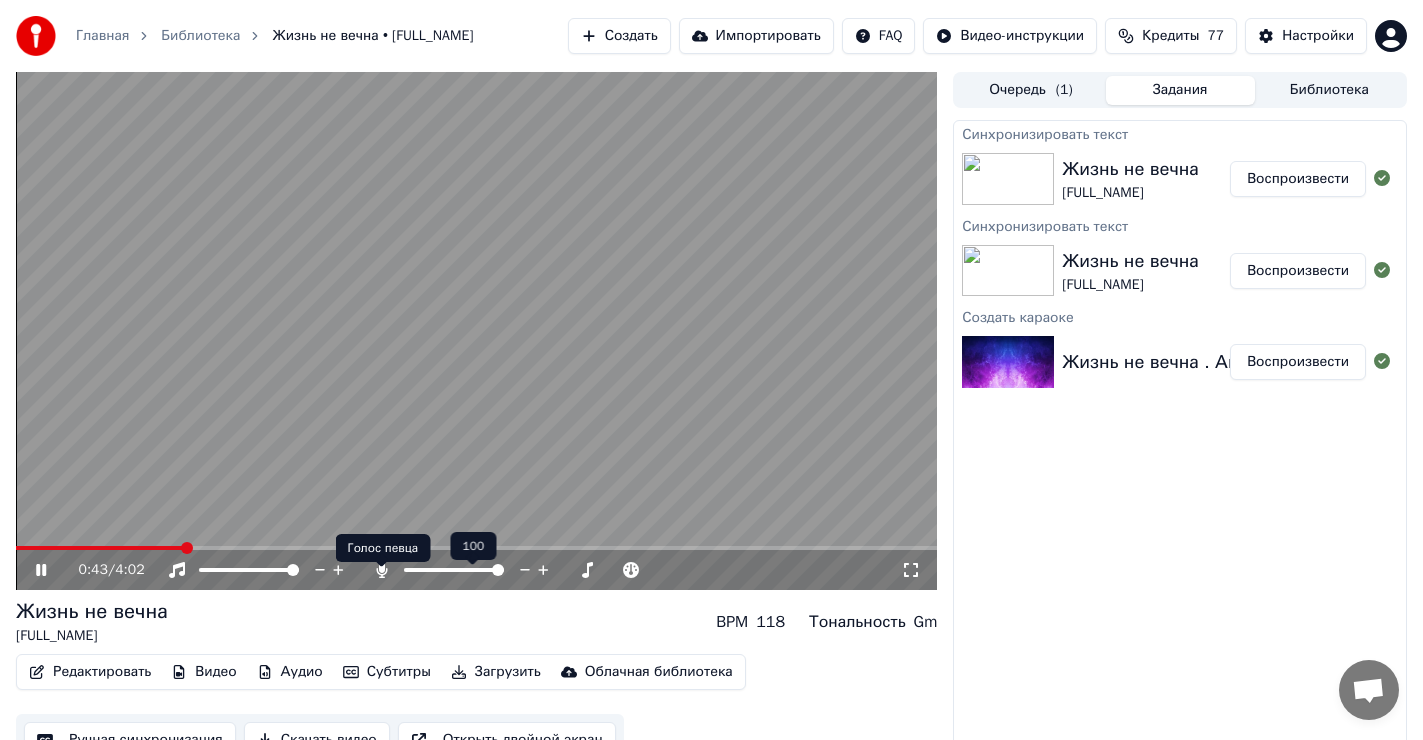 click 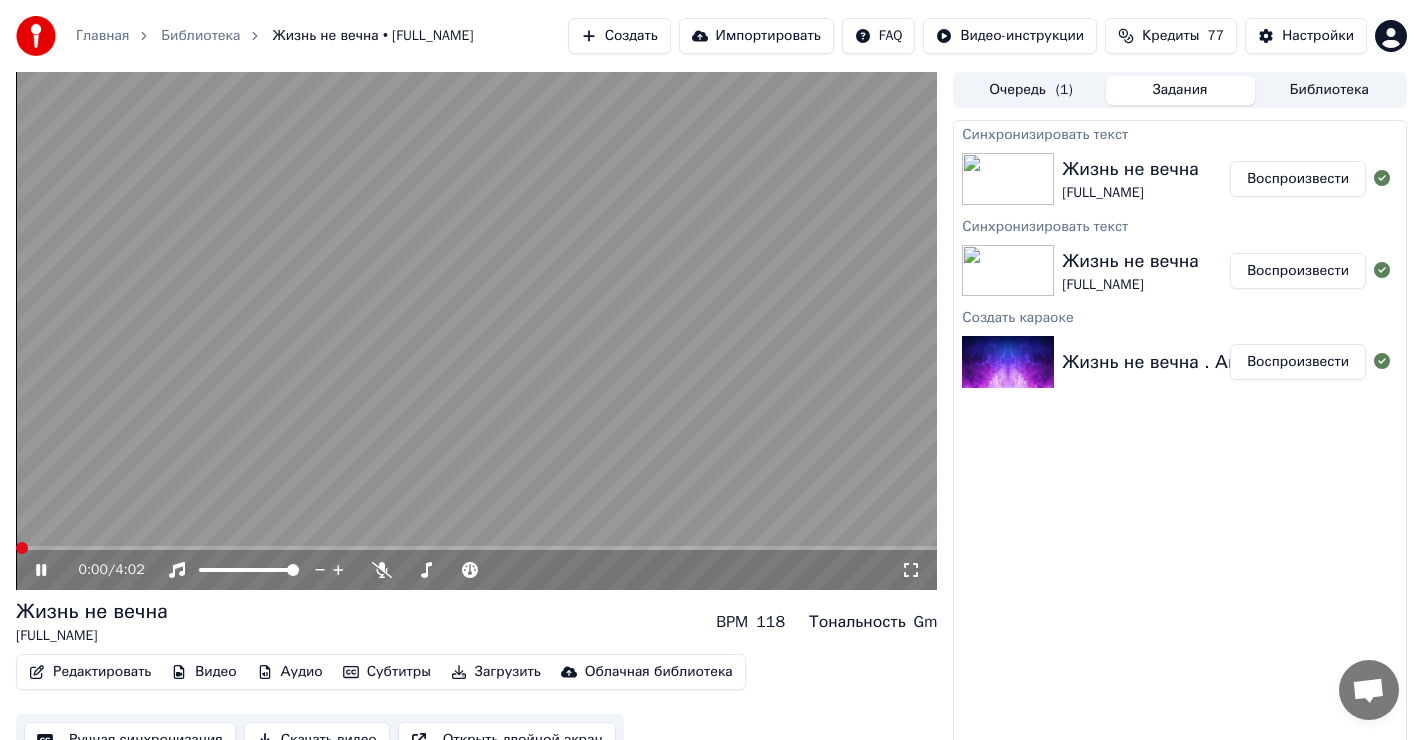 click at bounding box center [22, 548] 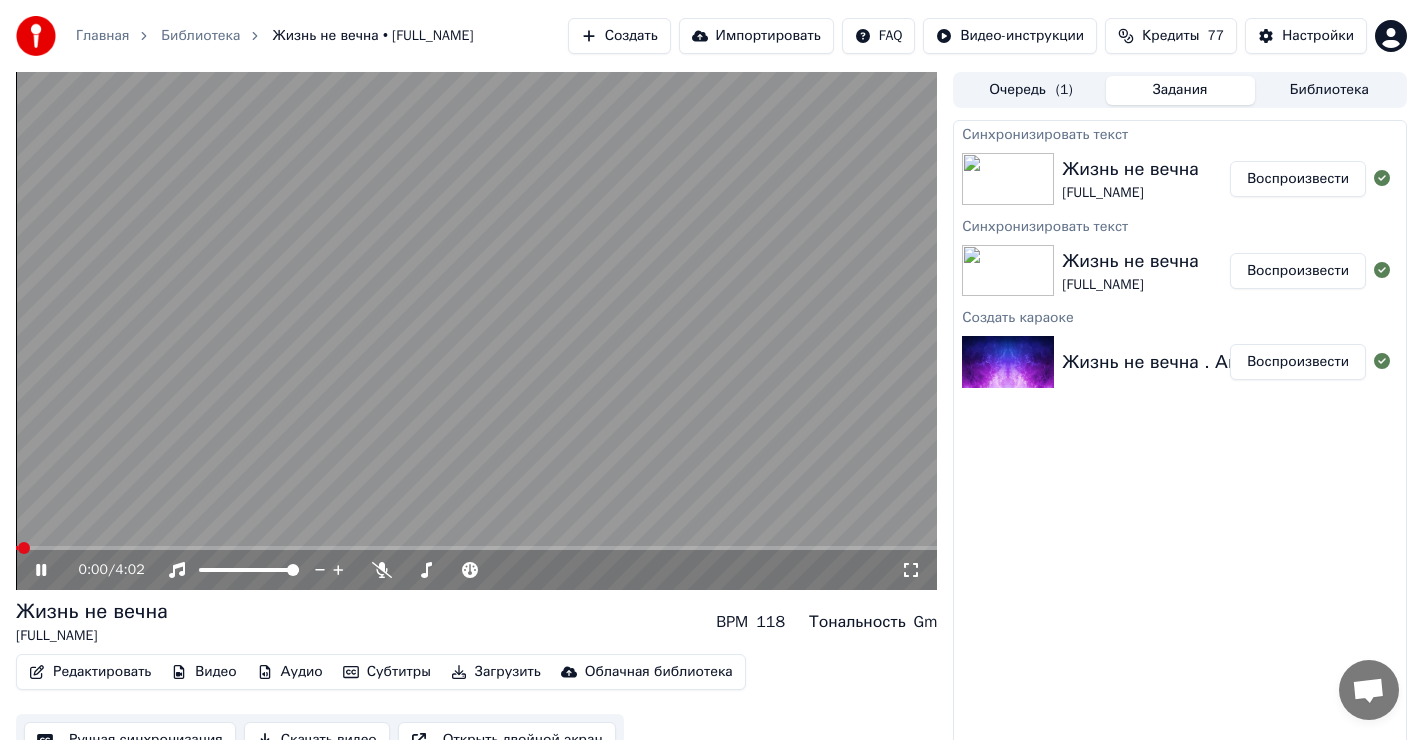 click 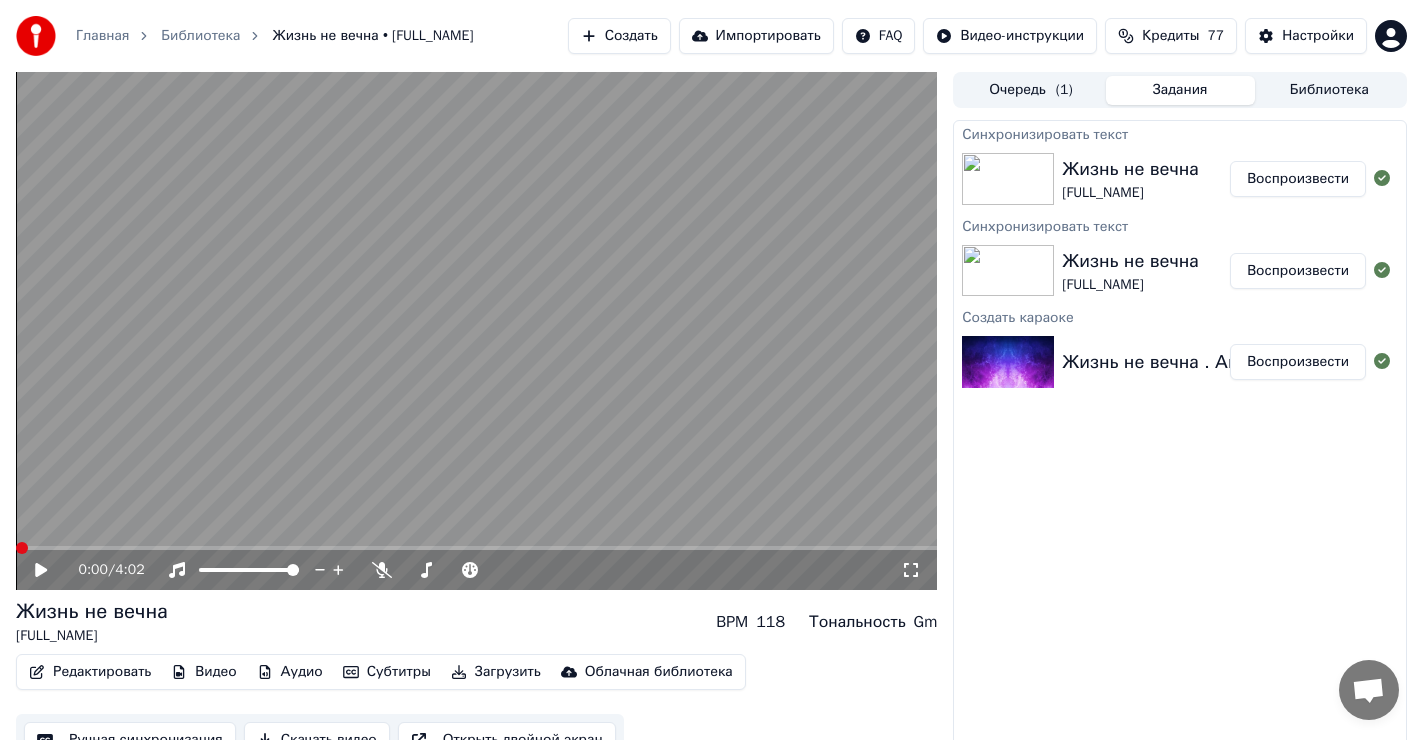 click at bounding box center (22, 548) 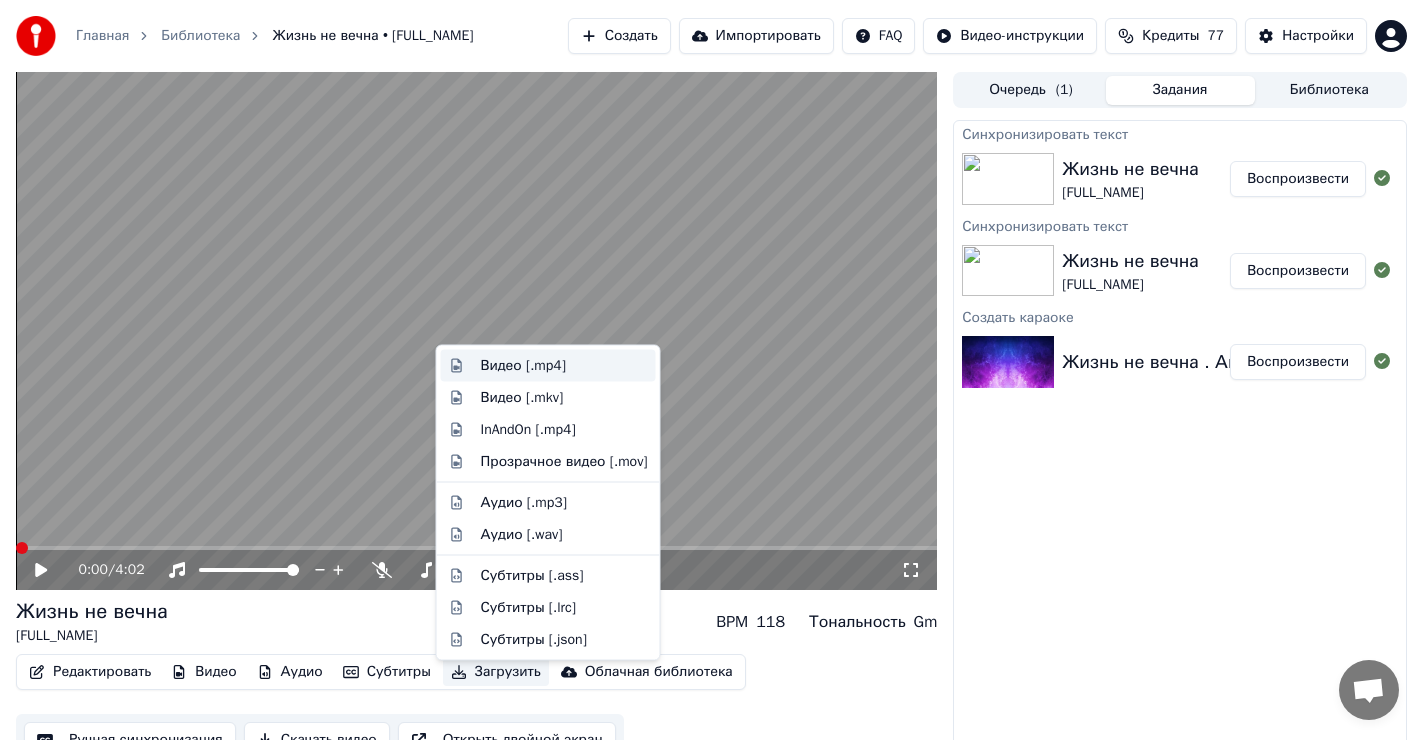 click on "Видео [.mp4]" at bounding box center (523, 366) 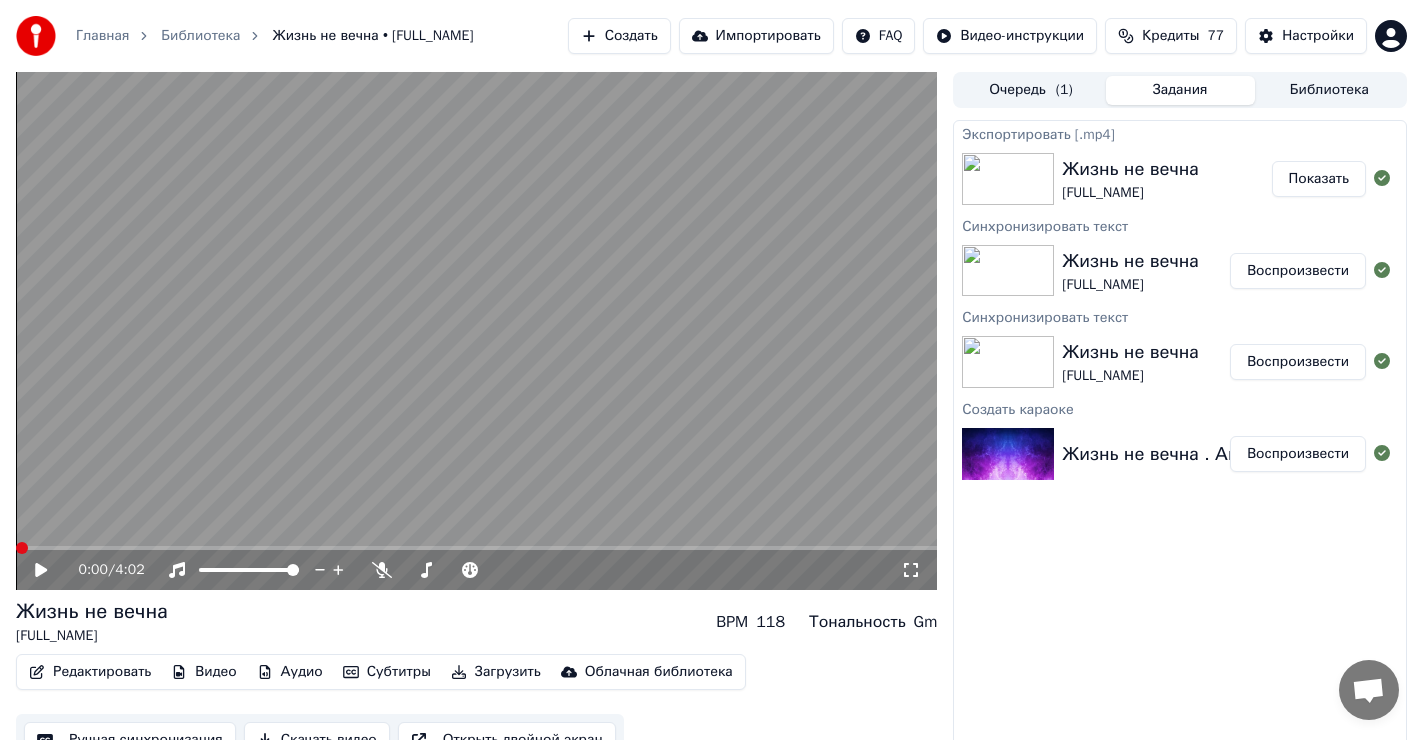 click on "Показать" at bounding box center [1319, 179] 